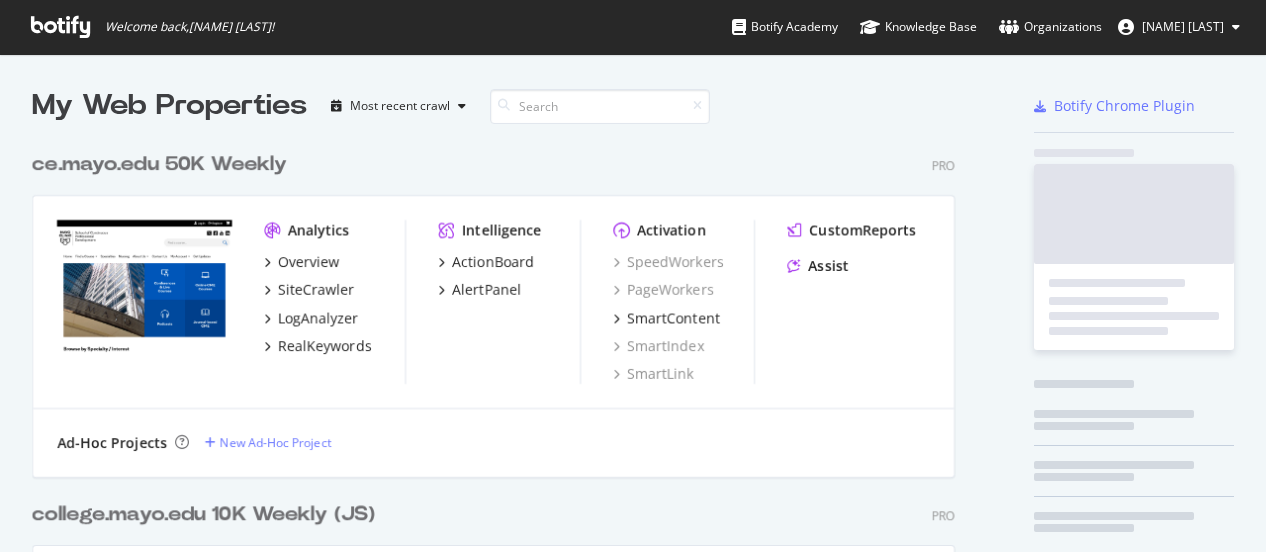scroll, scrollTop: 0, scrollLeft: 0, axis: both 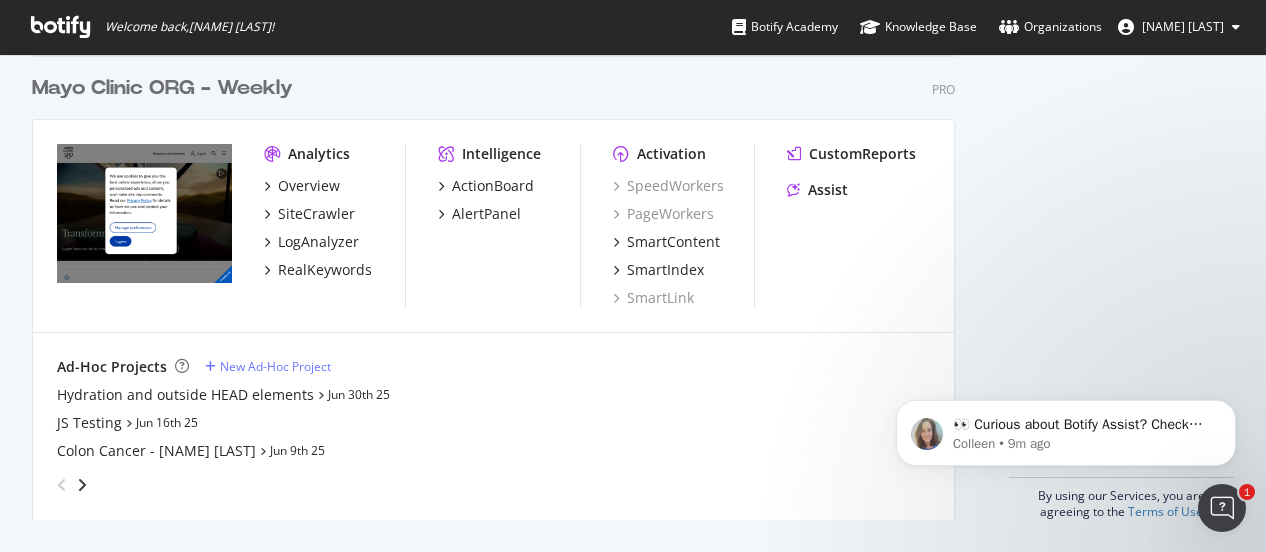 click on "Mayo Clinic ORG - Weekly" at bounding box center [162, 88] 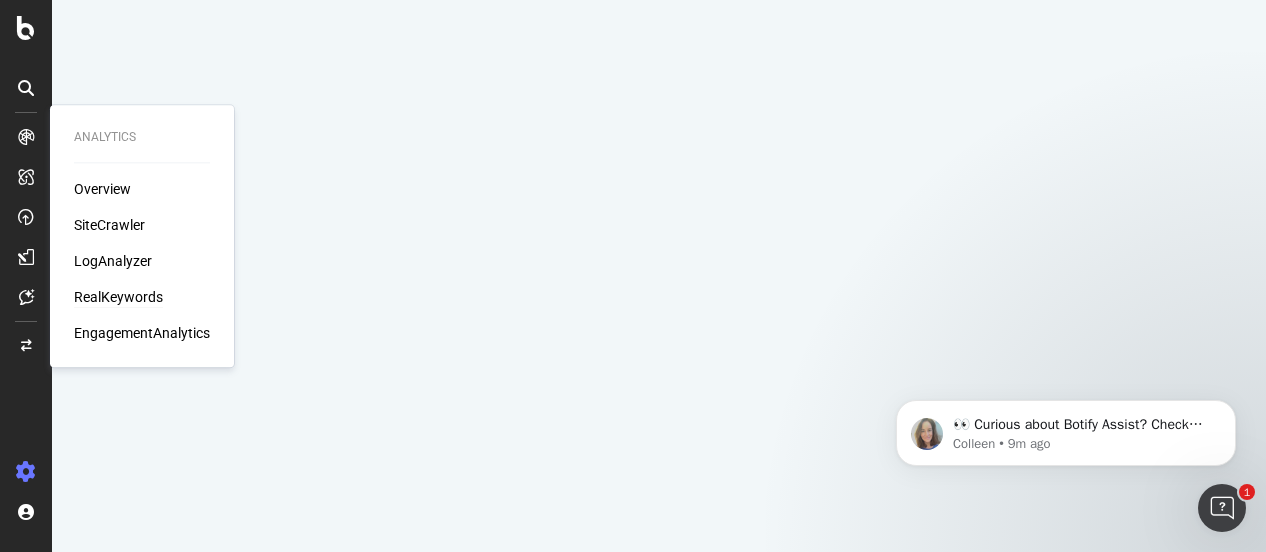 click on "RealKeywords" at bounding box center [118, 297] 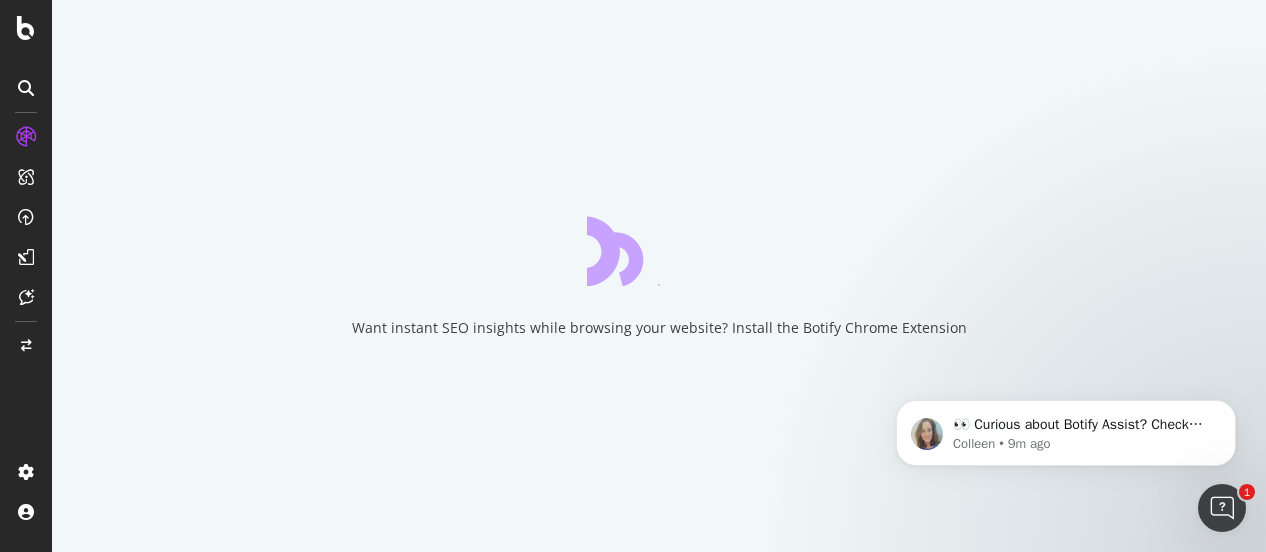 scroll, scrollTop: 0, scrollLeft: 0, axis: both 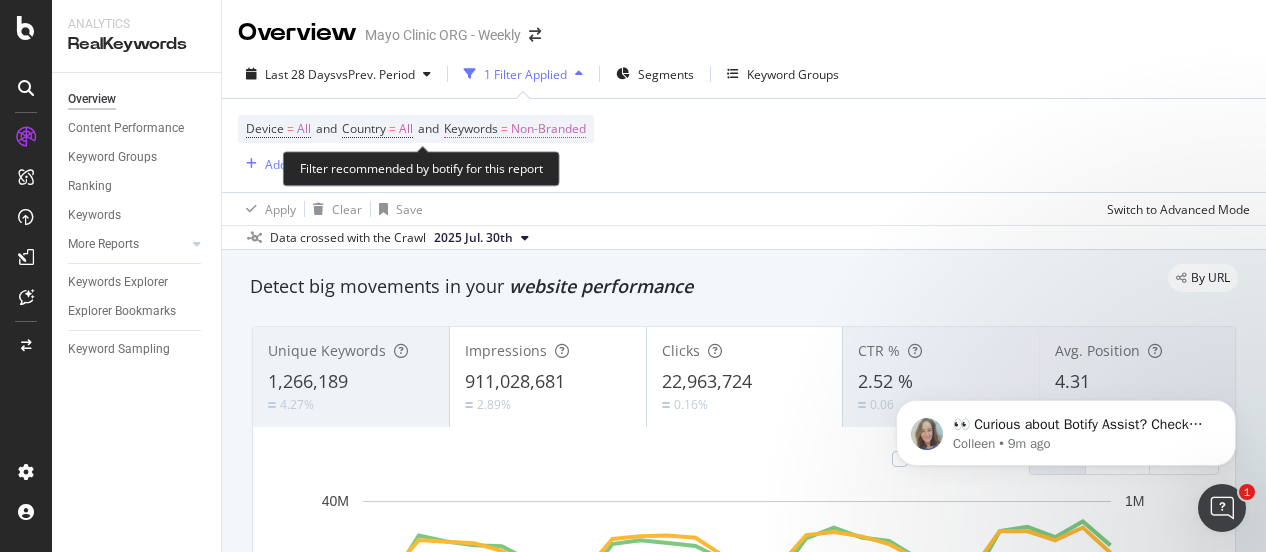 click on "Non-Branded" at bounding box center (548, 129) 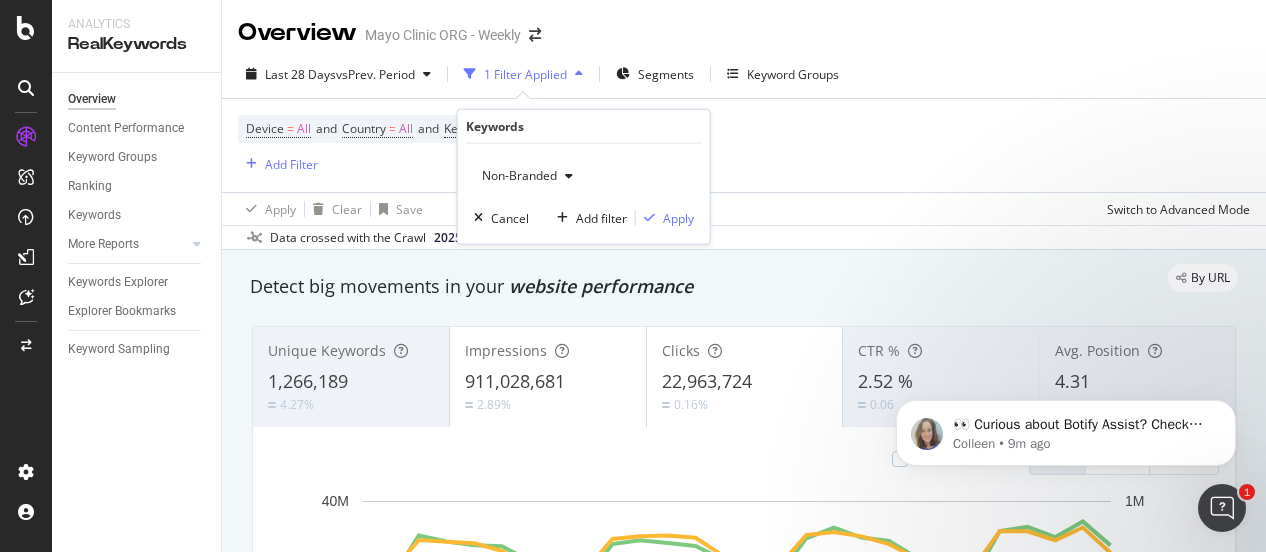 click at bounding box center [569, 176] 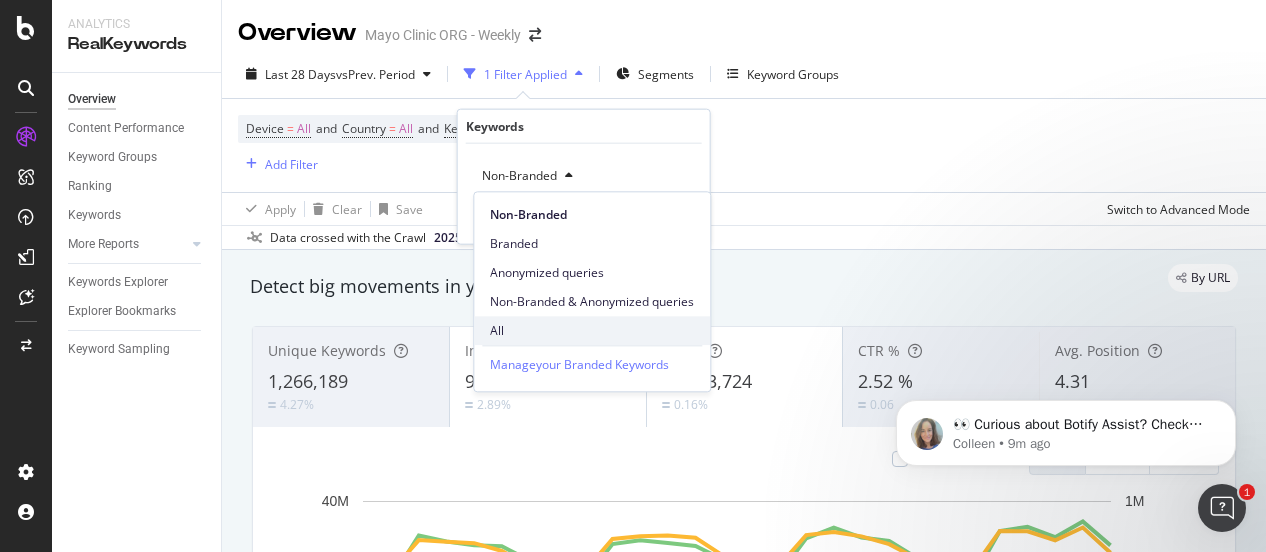 click on "All" at bounding box center (592, 331) 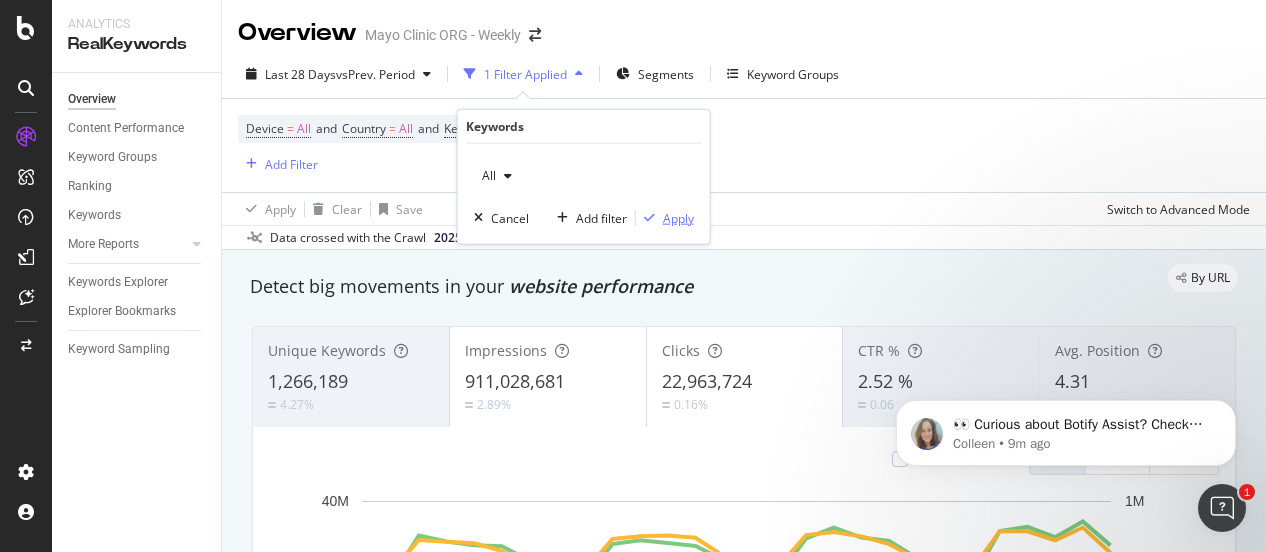 click on "Apply" at bounding box center [678, 217] 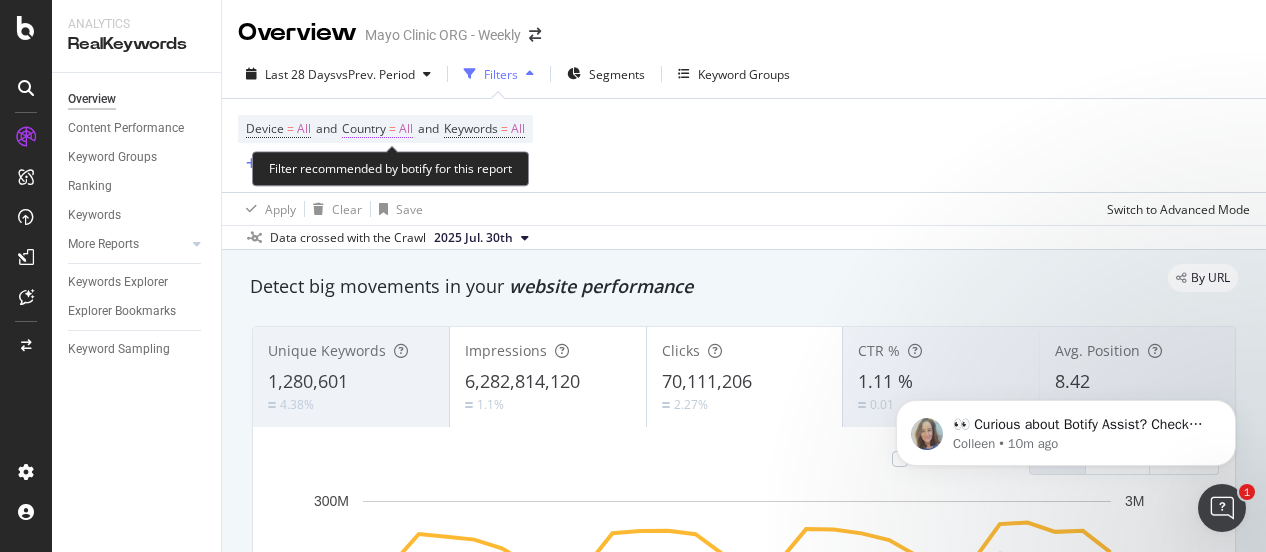 click on "Country" at bounding box center (364, 128) 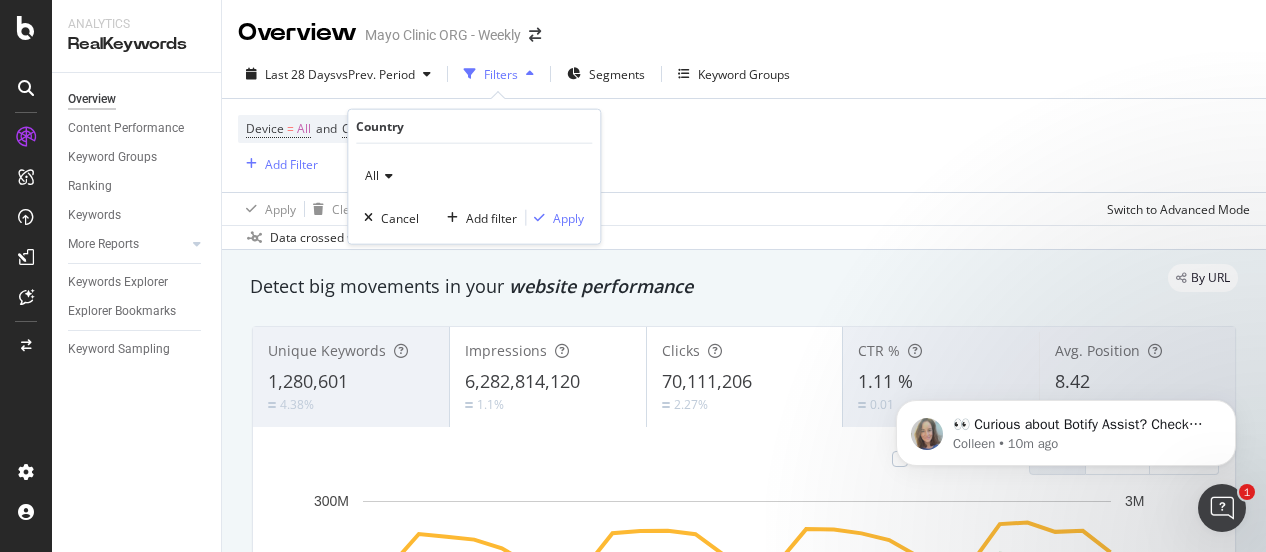 click on "All" at bounding box center (474, 176) 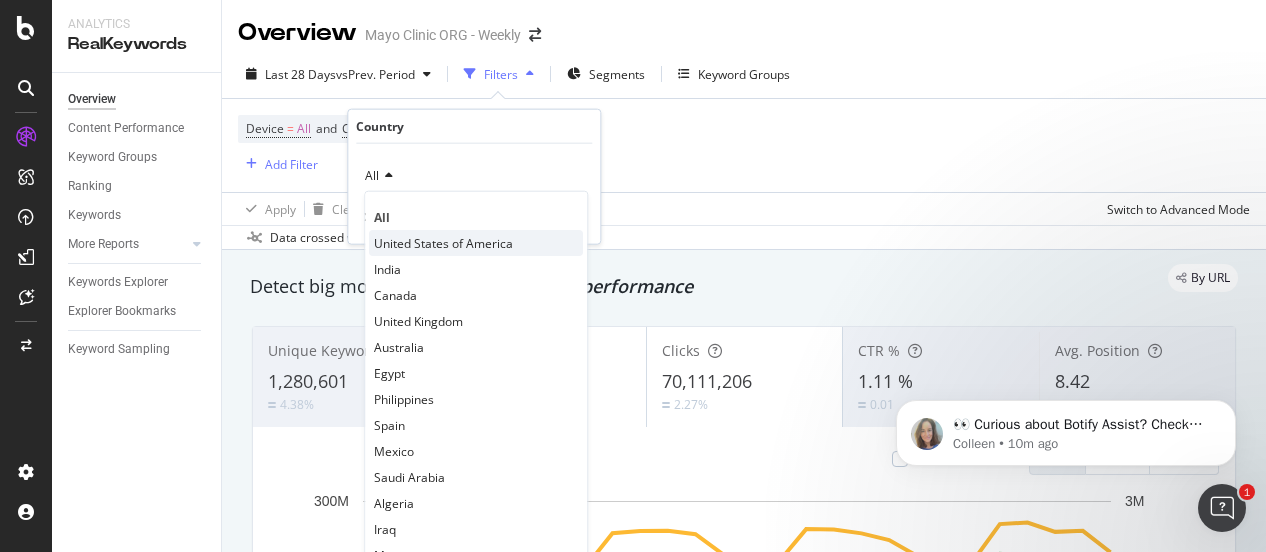 click on "United States of America" at bounding box center (443, 242) 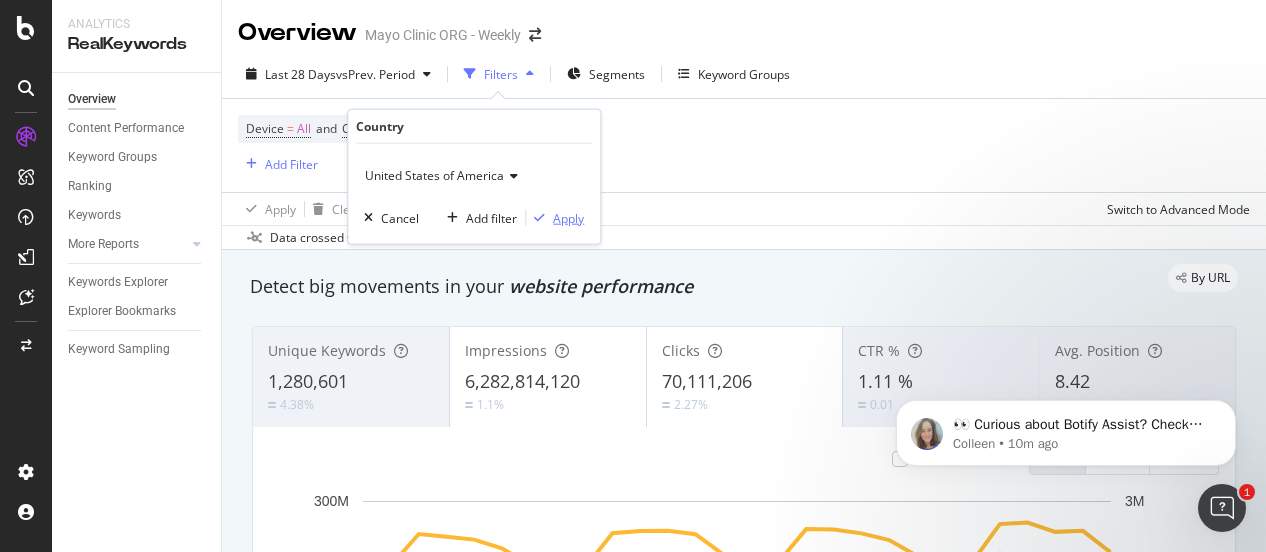 click on "Apply" at bounding box center [568, 217] 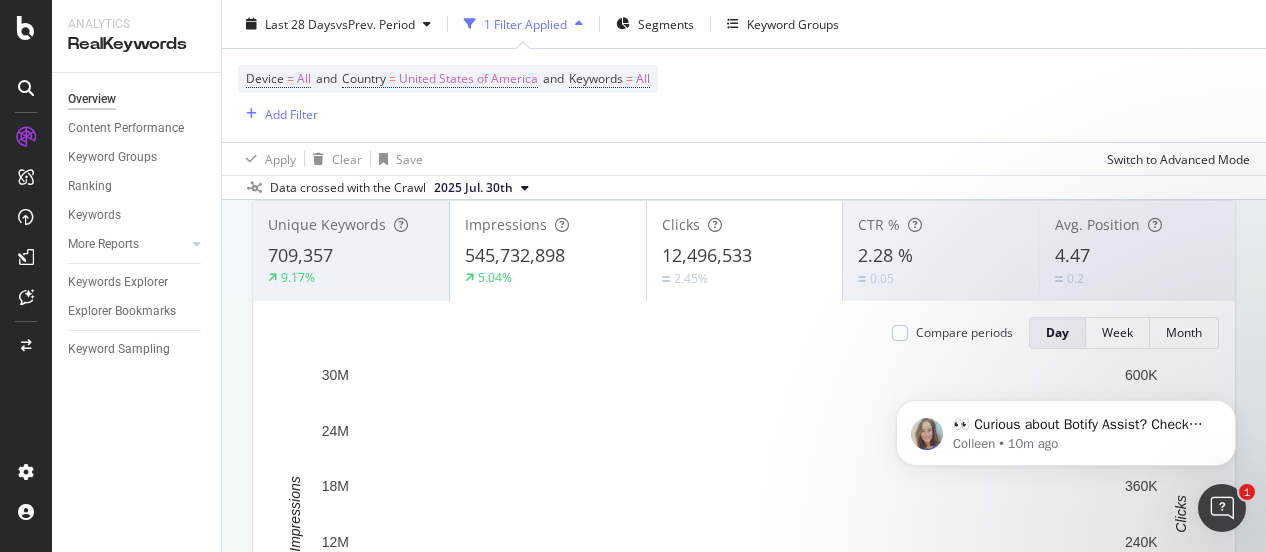 scroll, scrollTop: 0, scrollLeft: 0, axis: both 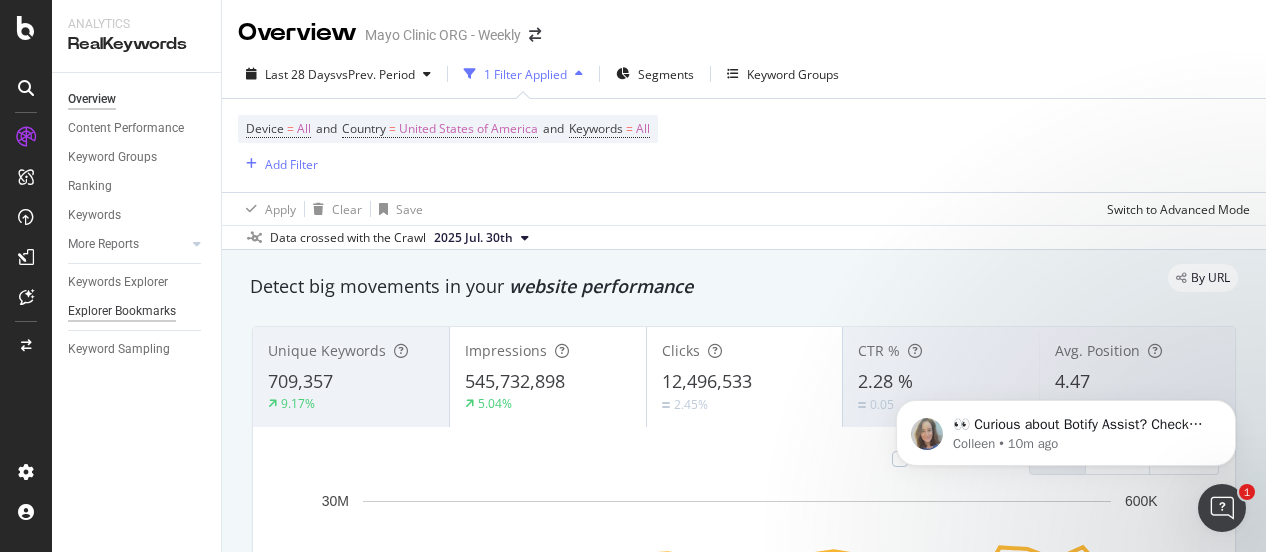 click on "Explorer Bookmarks" at bounding box center [122, 311] 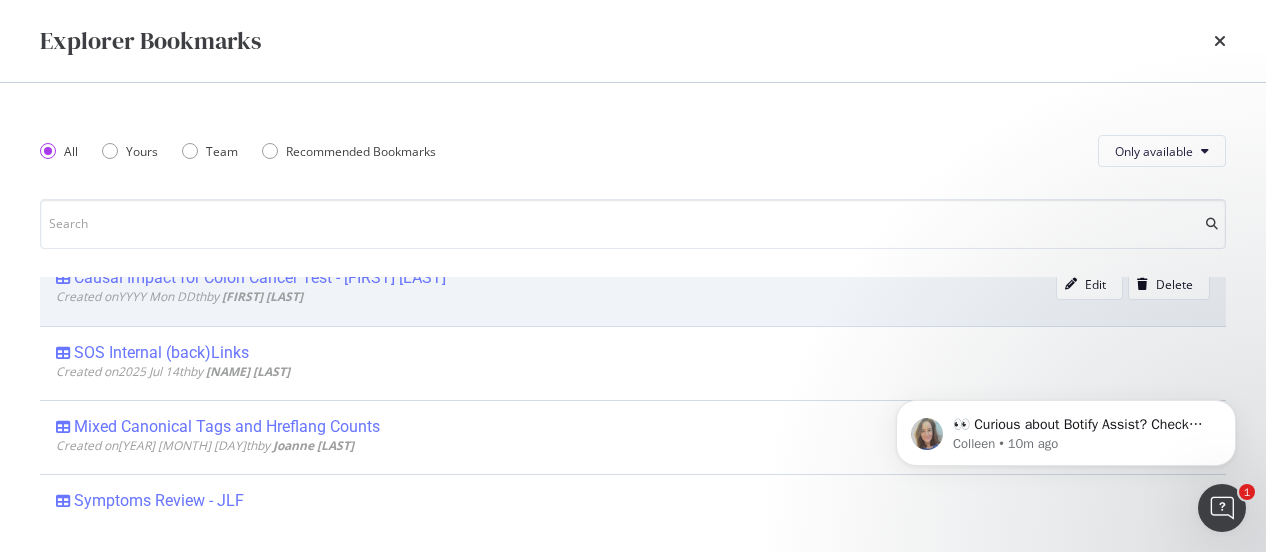 scroll, scrollTop: 0, scrollLeft: 0, axis: both 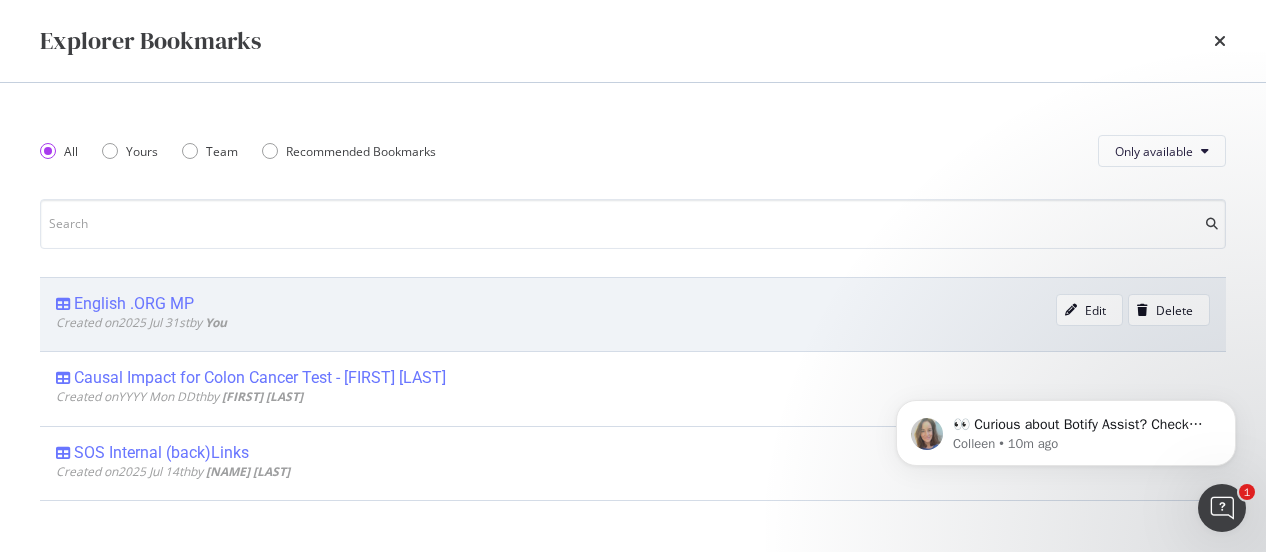 click on "English .ORG  MP" at bounding box center (134, 304) 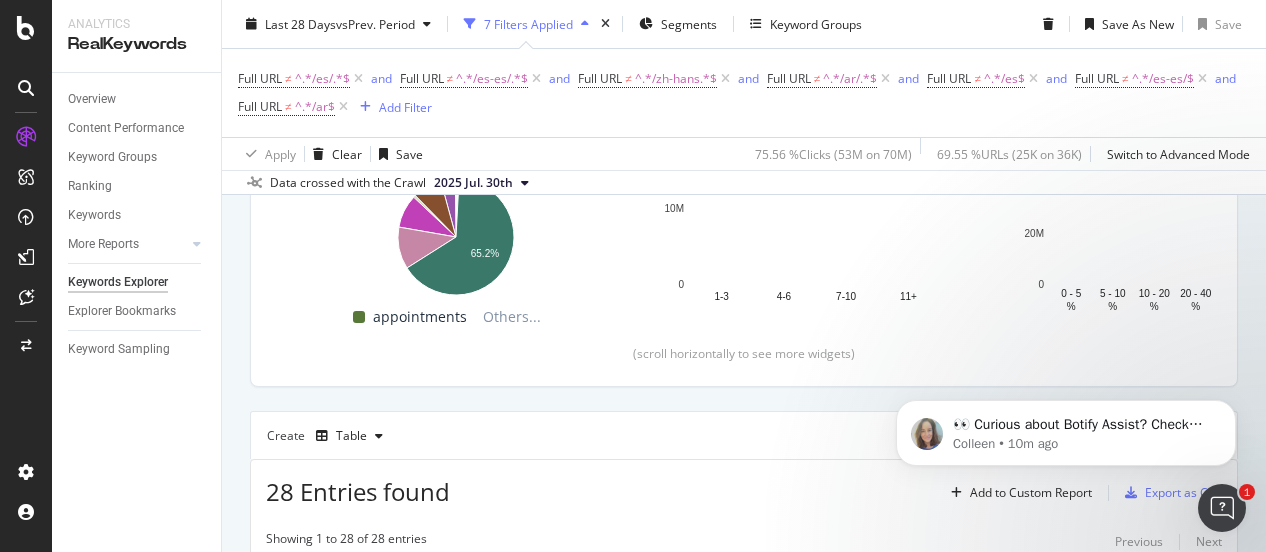scroll, scrollTop: 0, scrollLeft: 0, axis: both 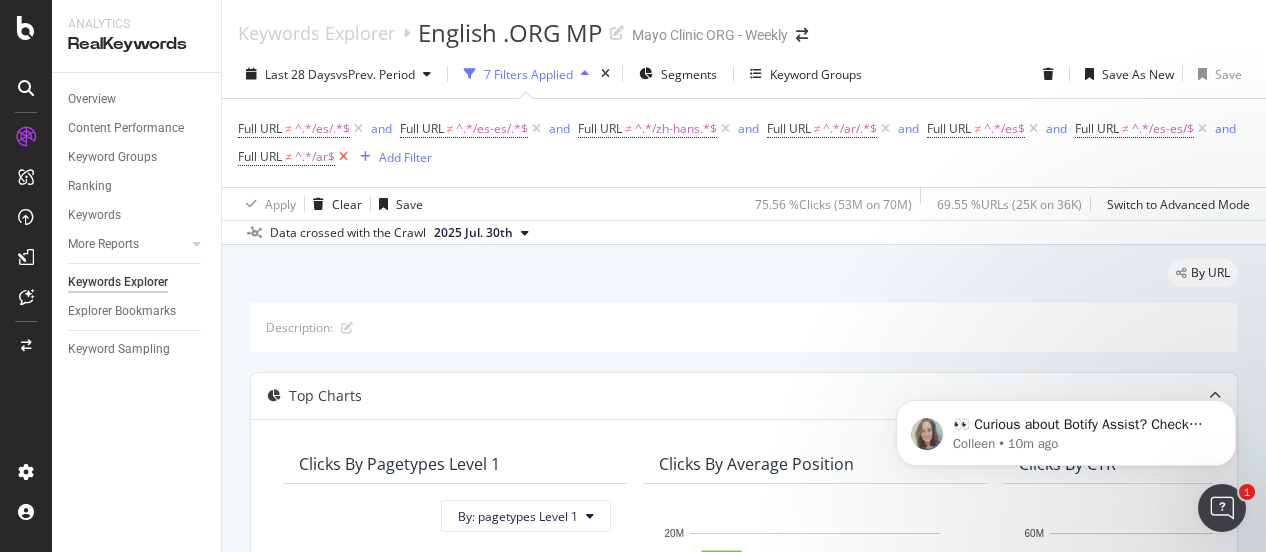click at bounding box center (343, 157) 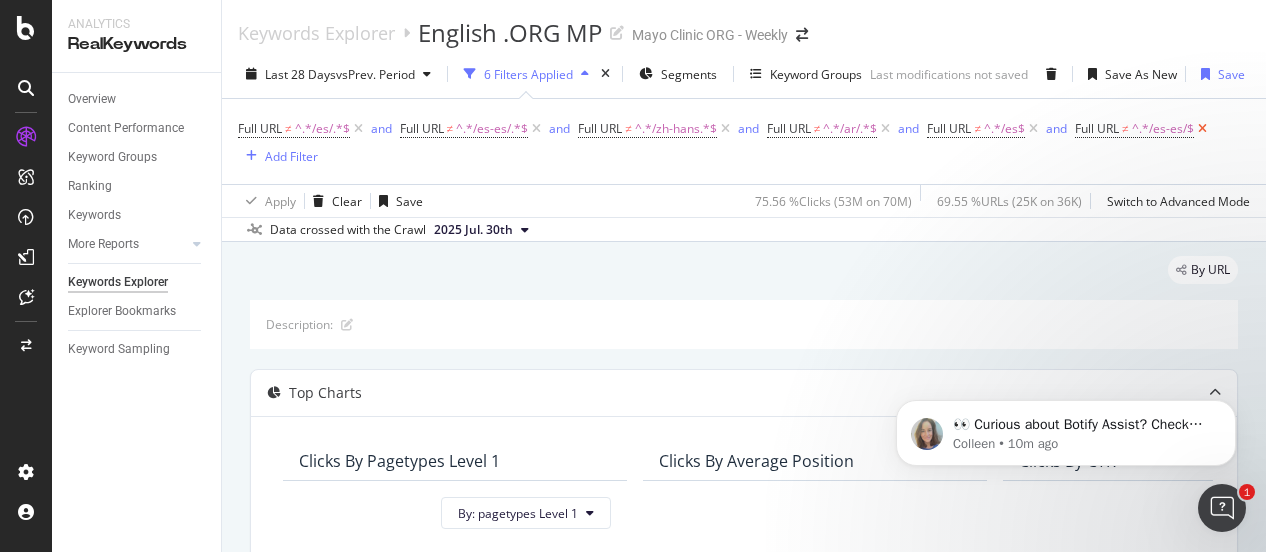 click at bounding box center (1202, 129) 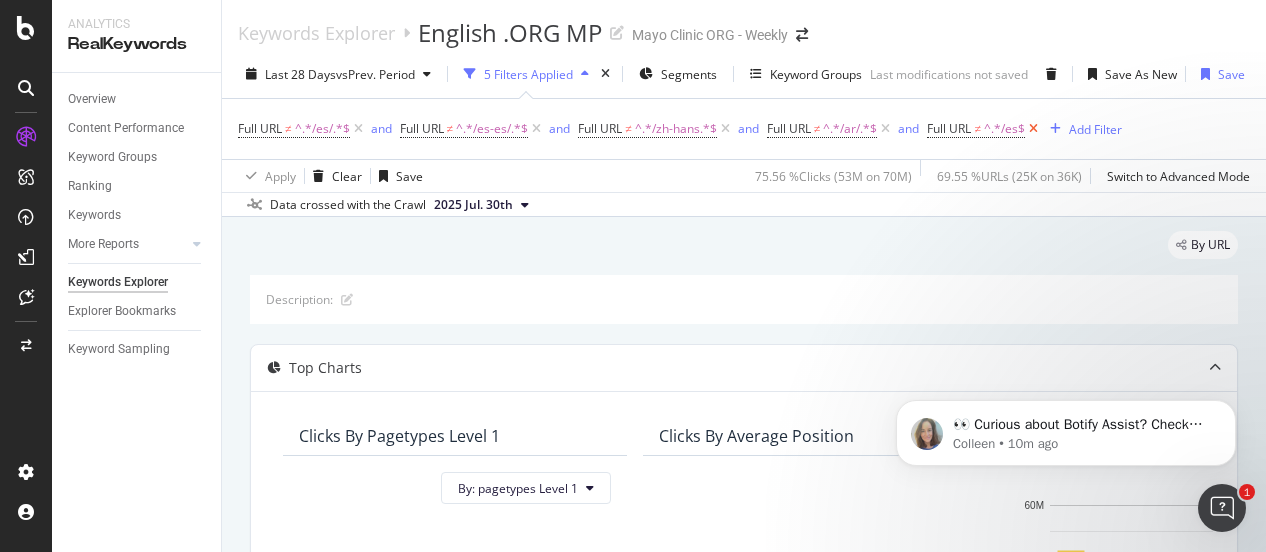 click at bounding box center [1033, 129] 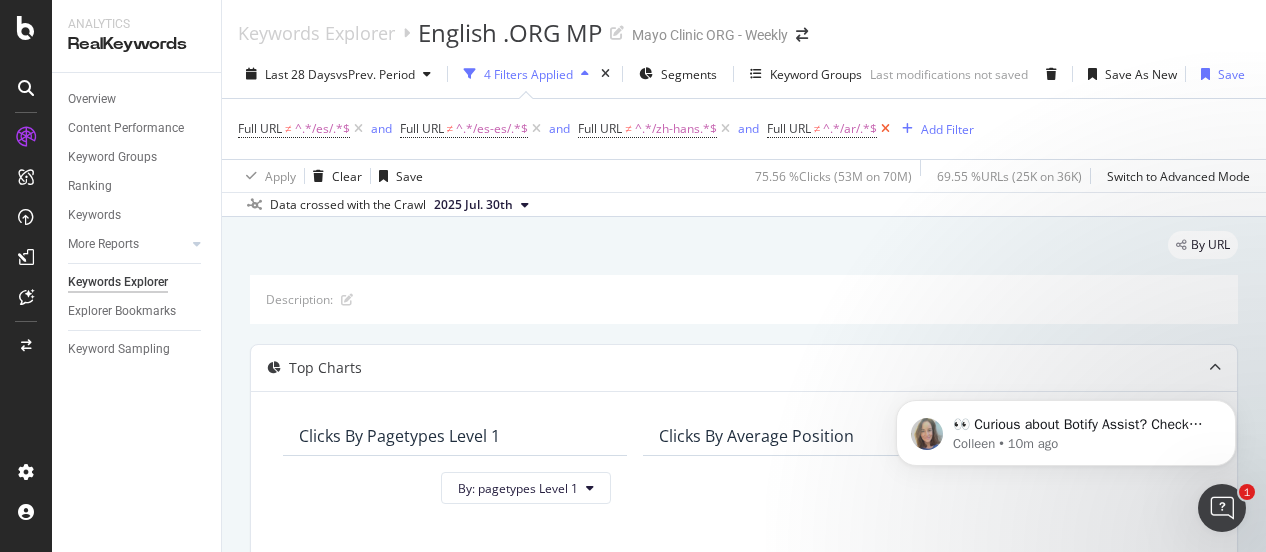 click at bounding box center (885, 129) 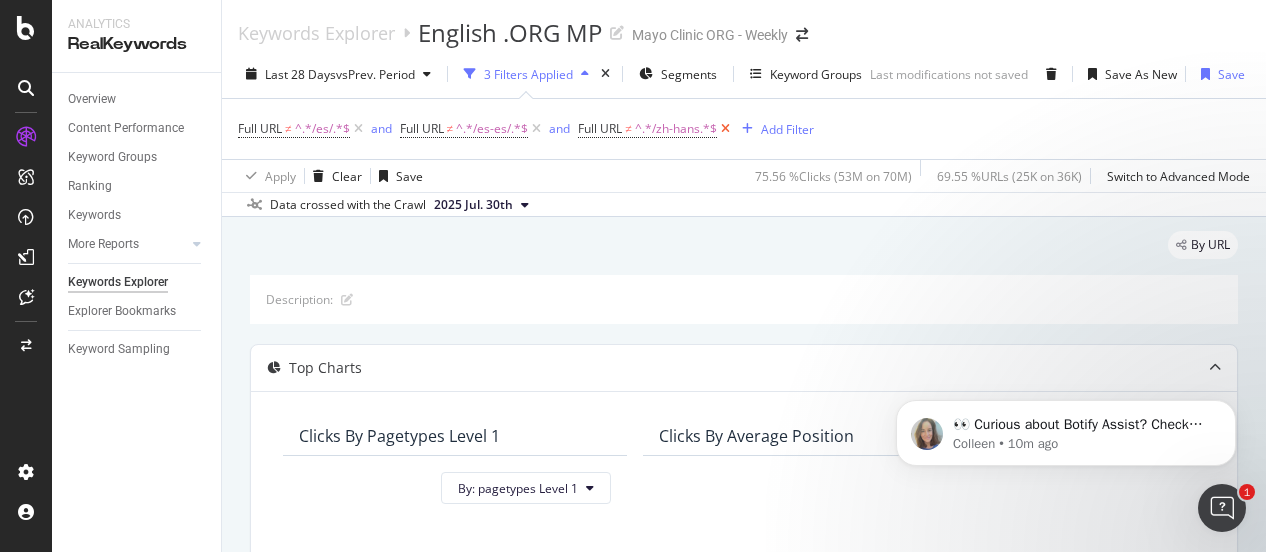 click at bounding box center (725, 129) 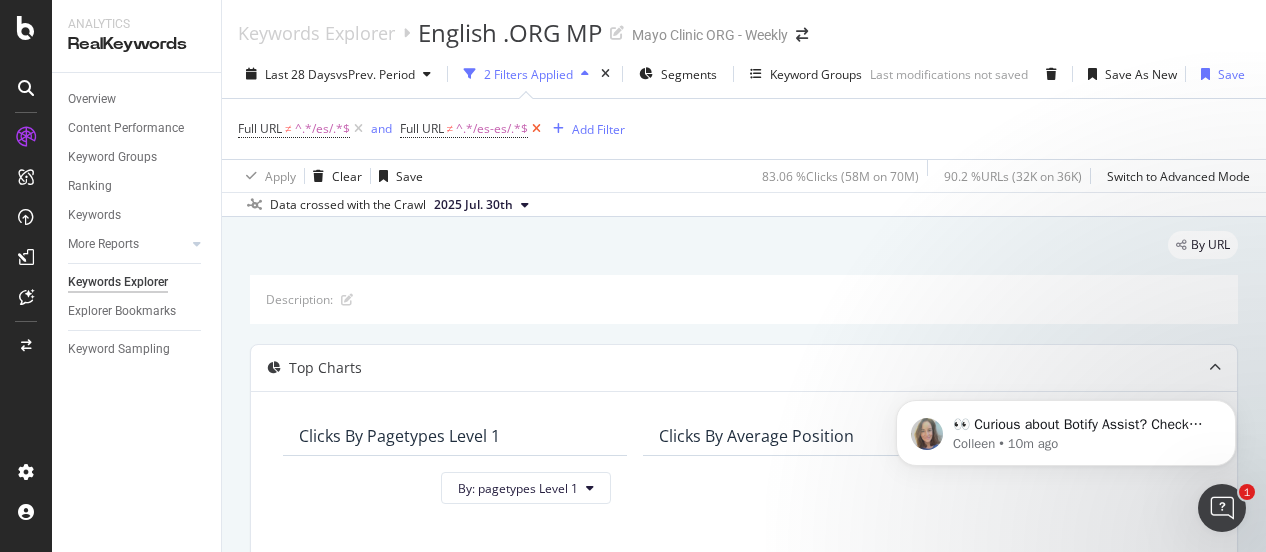 click at bounding box center (536, 129) 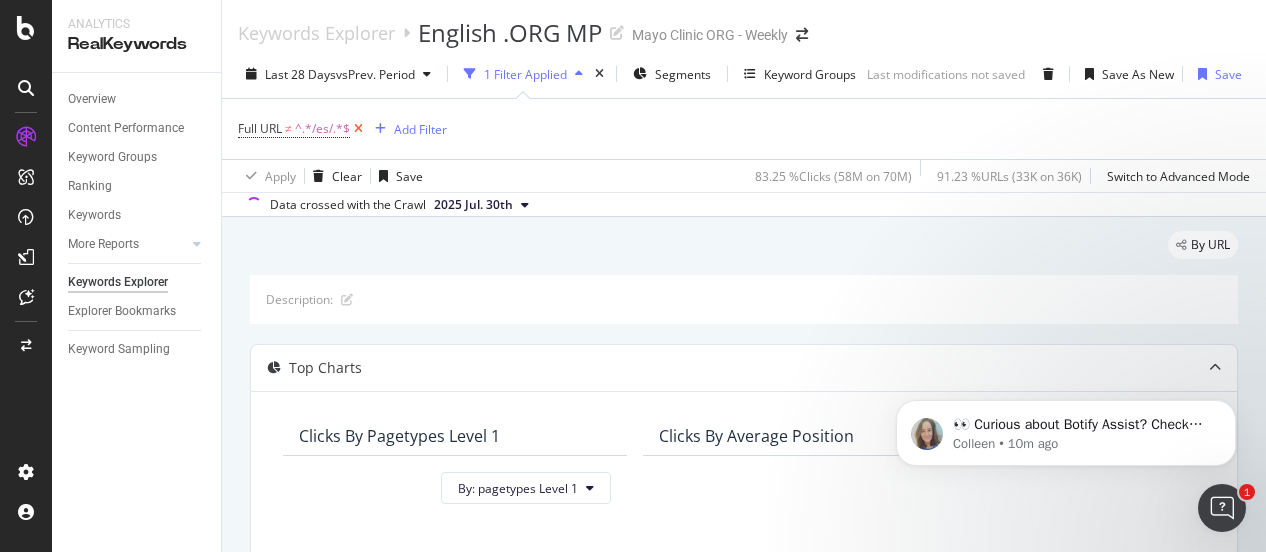 click at bounding box center (358, 129) 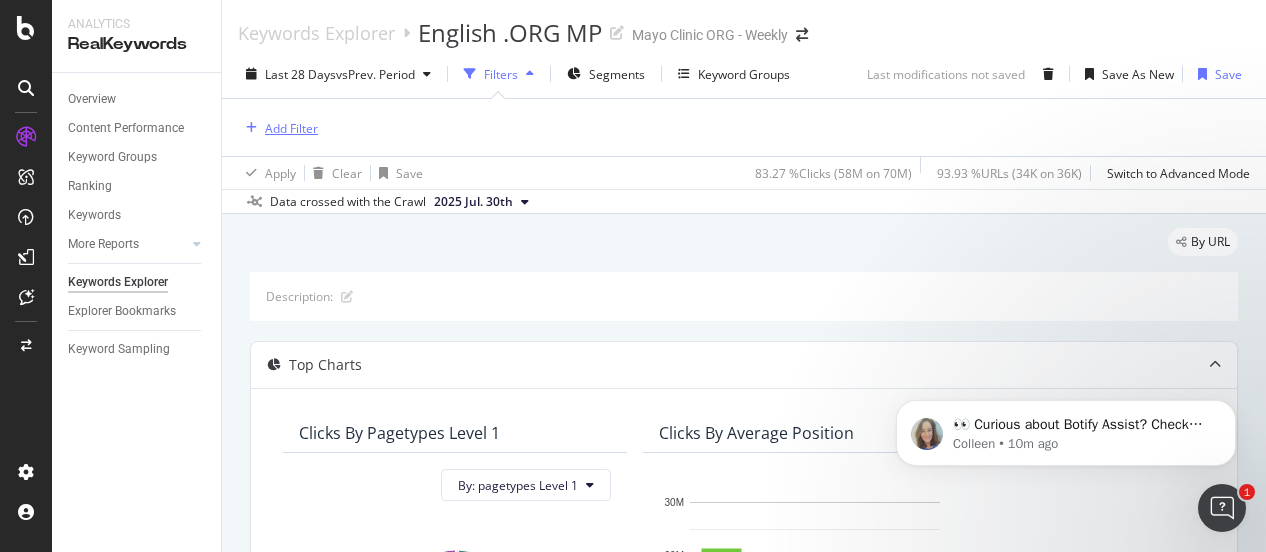 click on "Add Filter" at bounding box center [291, 128] 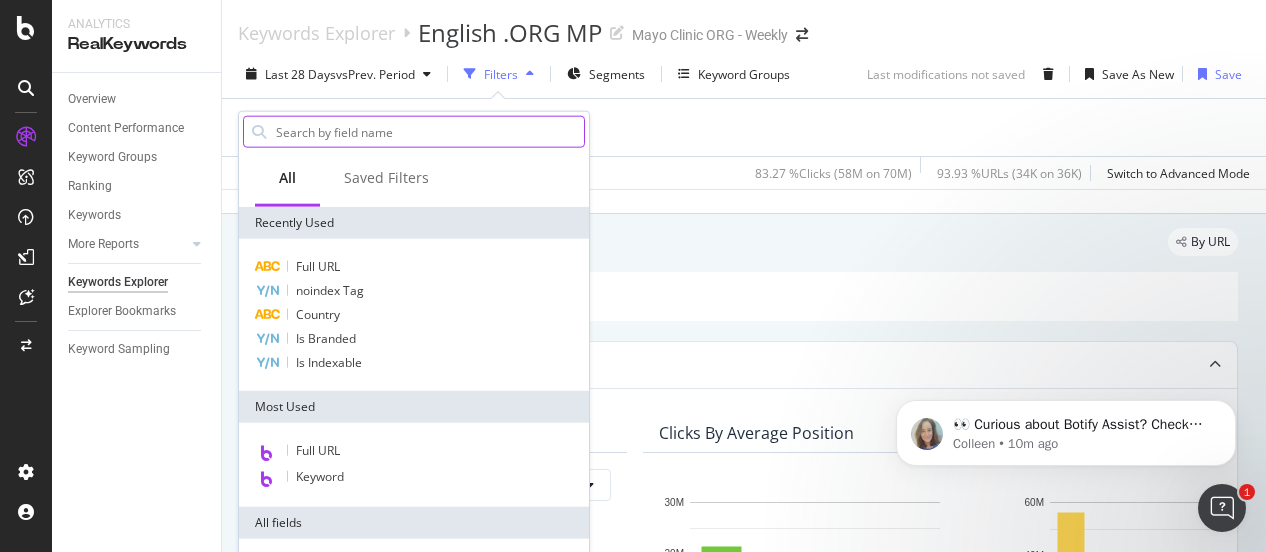 click at bounding box center [429, 132] 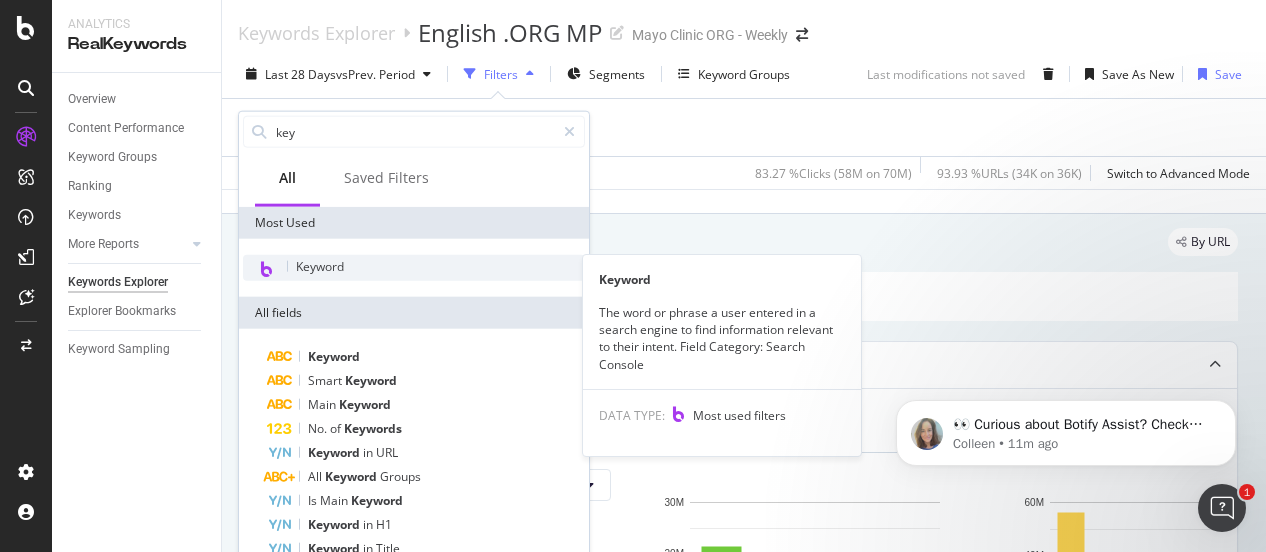 type on "key" 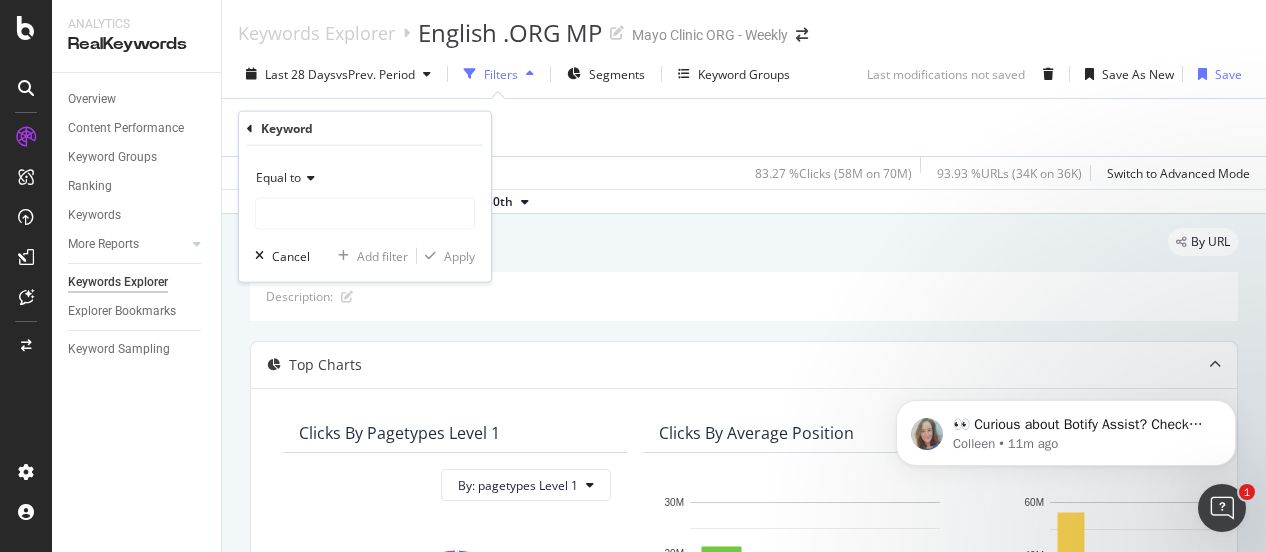 click at bounding box center [308, 178] 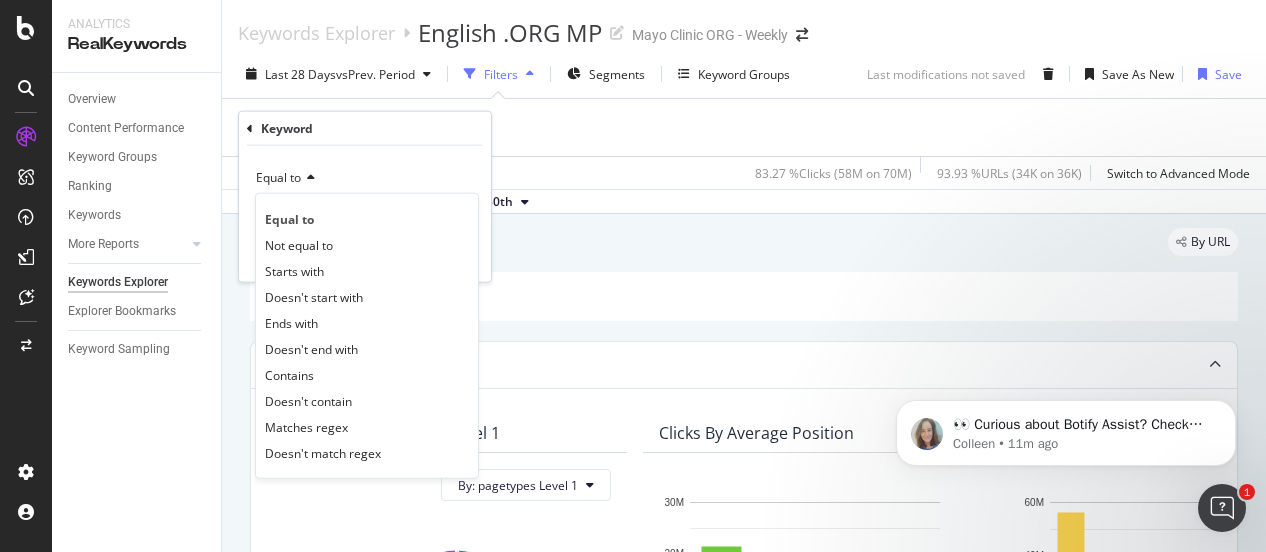 click on "Add Filter" at bounding box center (744, 127) 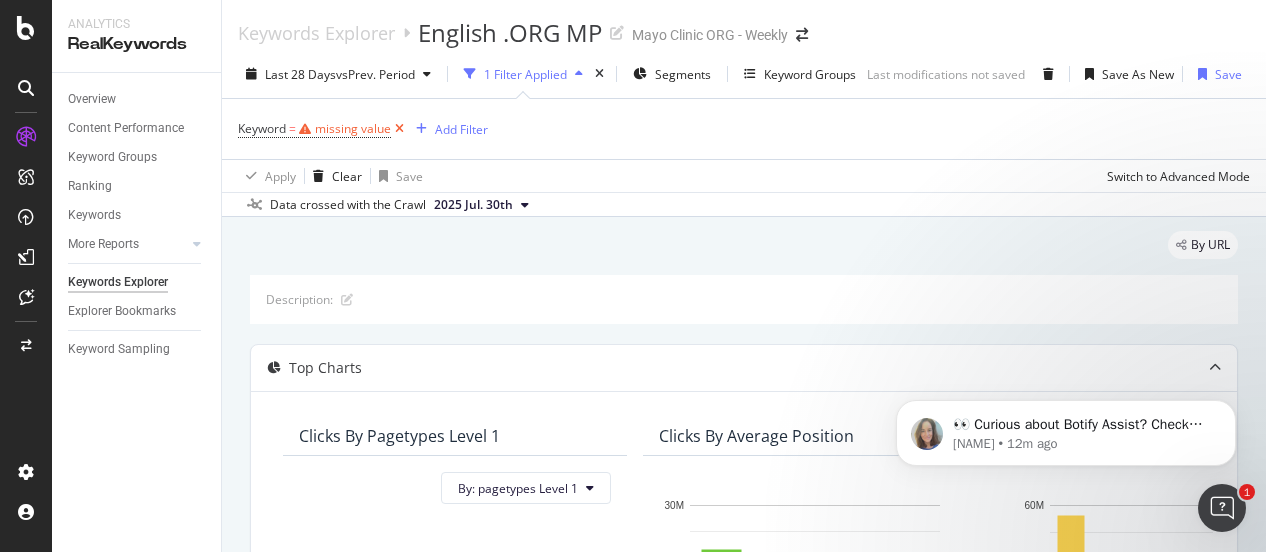 click at bounding box center (399, 129) 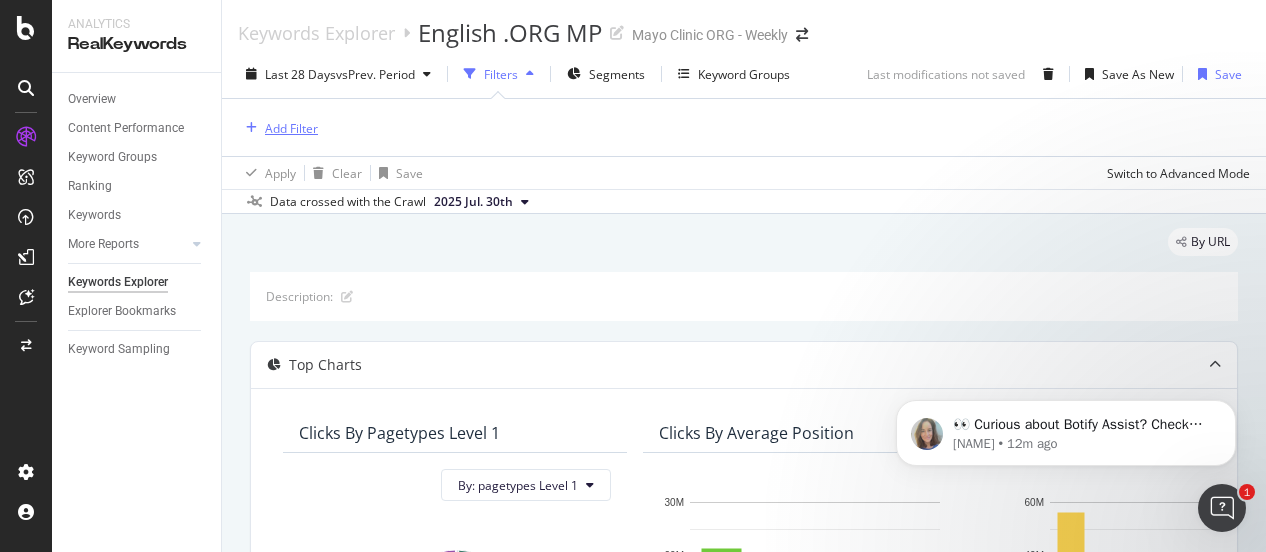 click on "Add Filter" at bounding box center [291, 128] 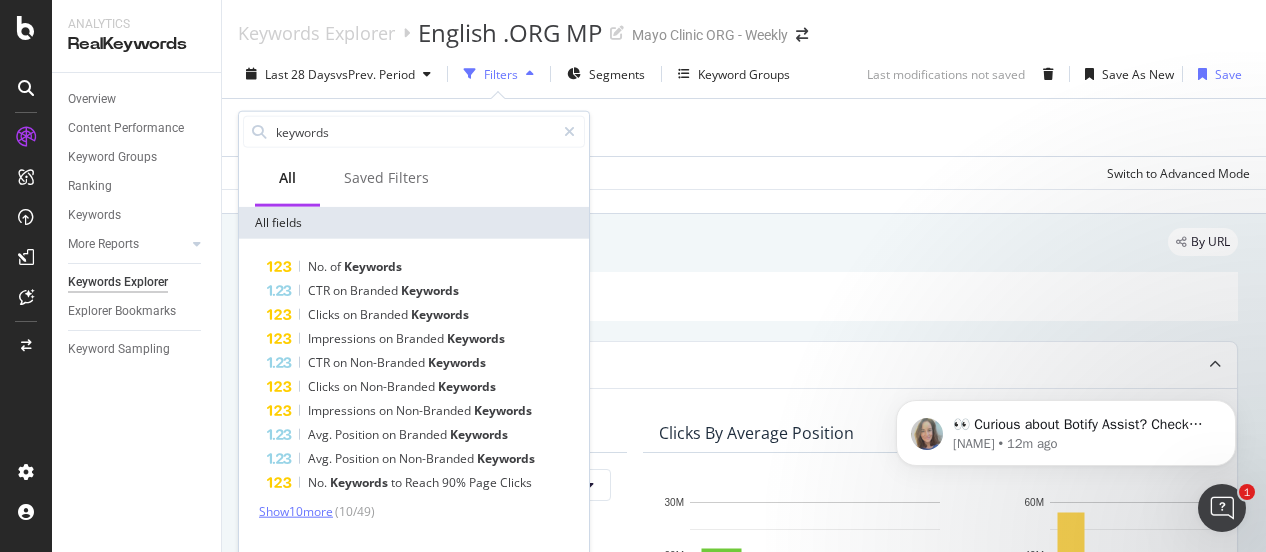 type on "keywords" 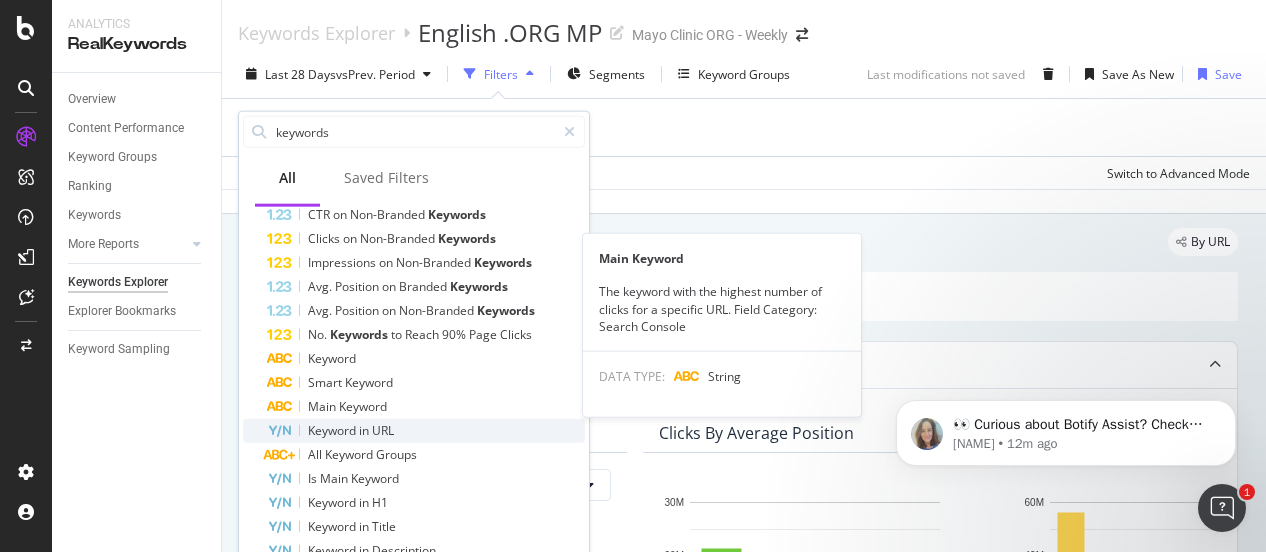 scroll, scrollTop: 158, scrollLeft: 0, axis: vertical 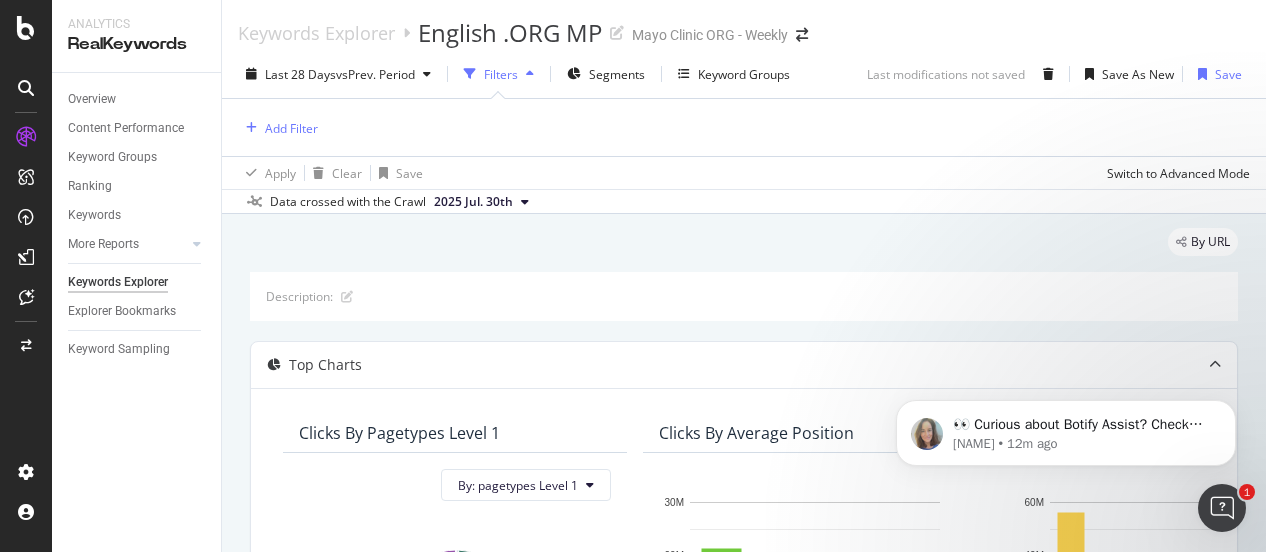 click on "Add Filter" at bounding box center (744, 127) 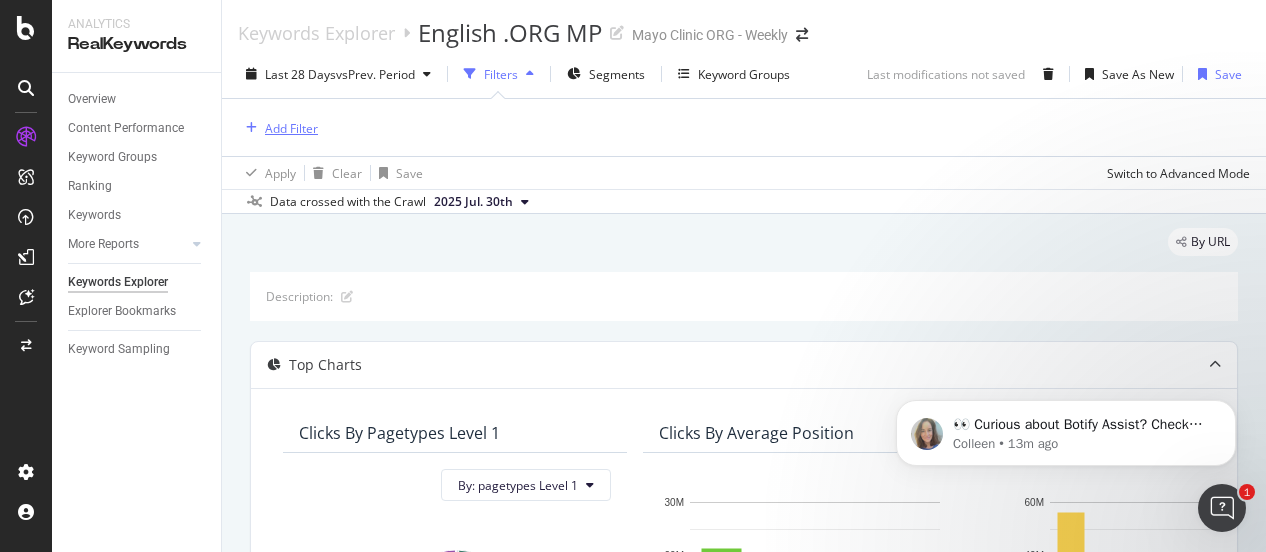 click on "Add Filter" at bounding box center (291, 128) 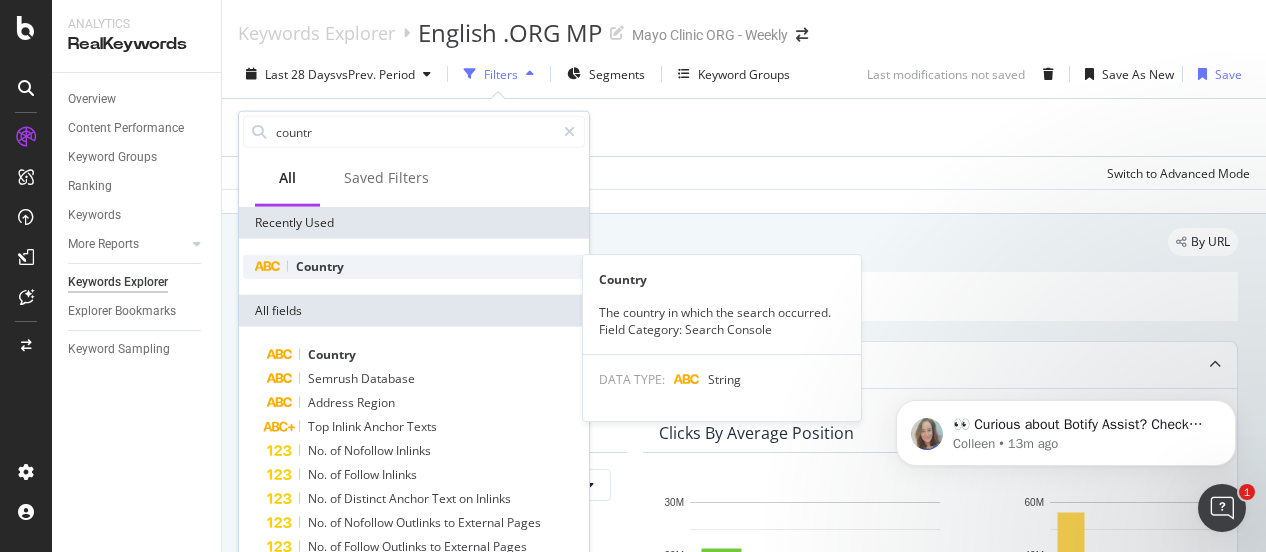 type on "countr" 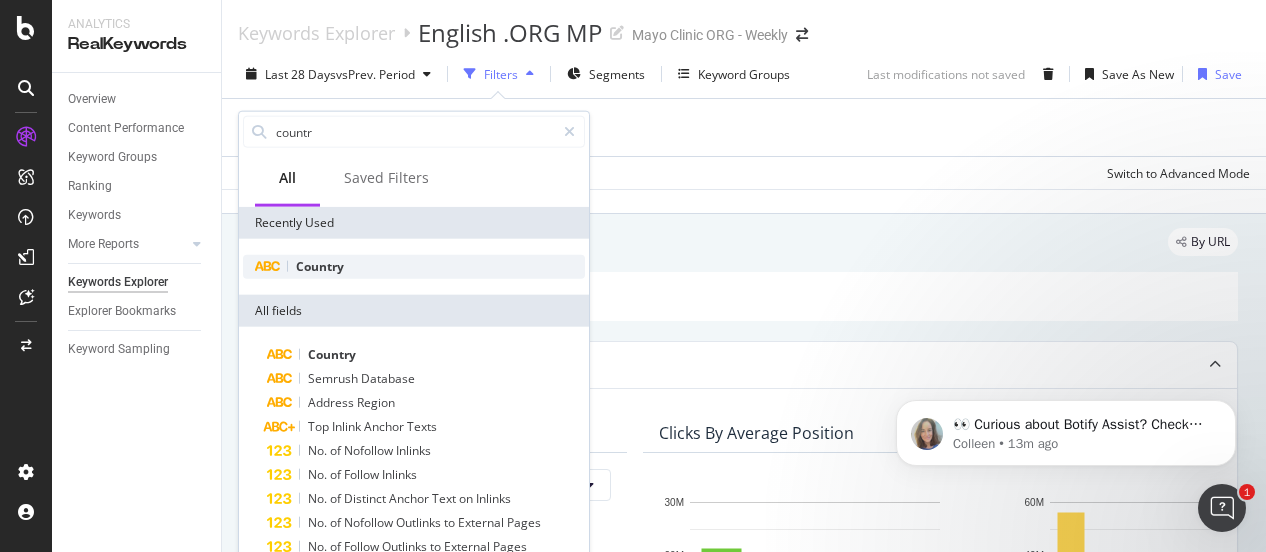 click on "Country" at bounding box center (320, 266) 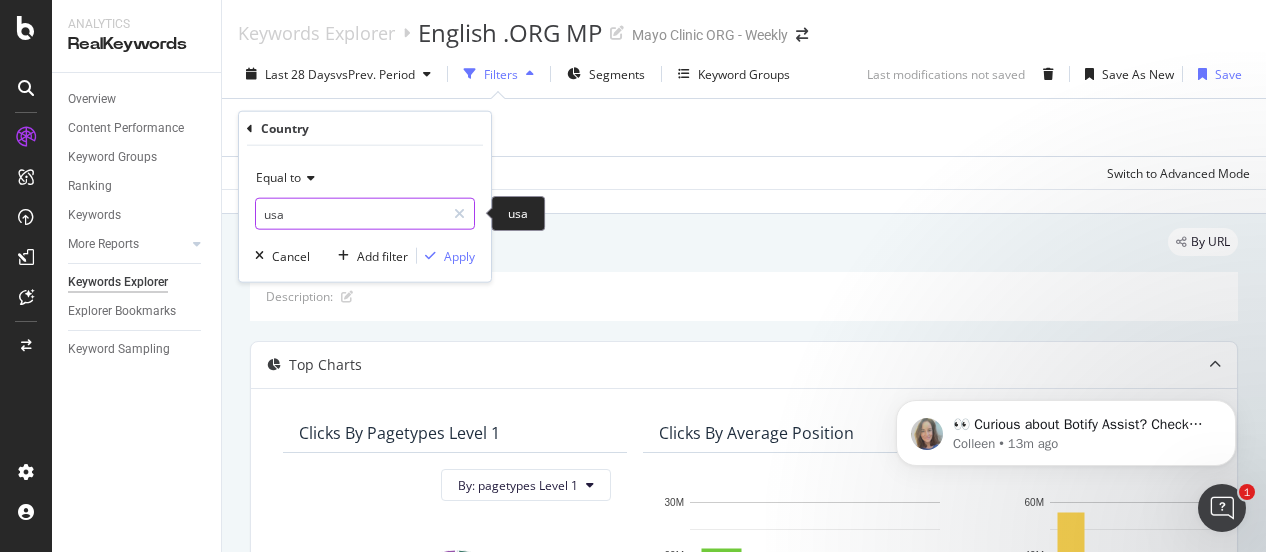 click at bounding box center (459, 214) 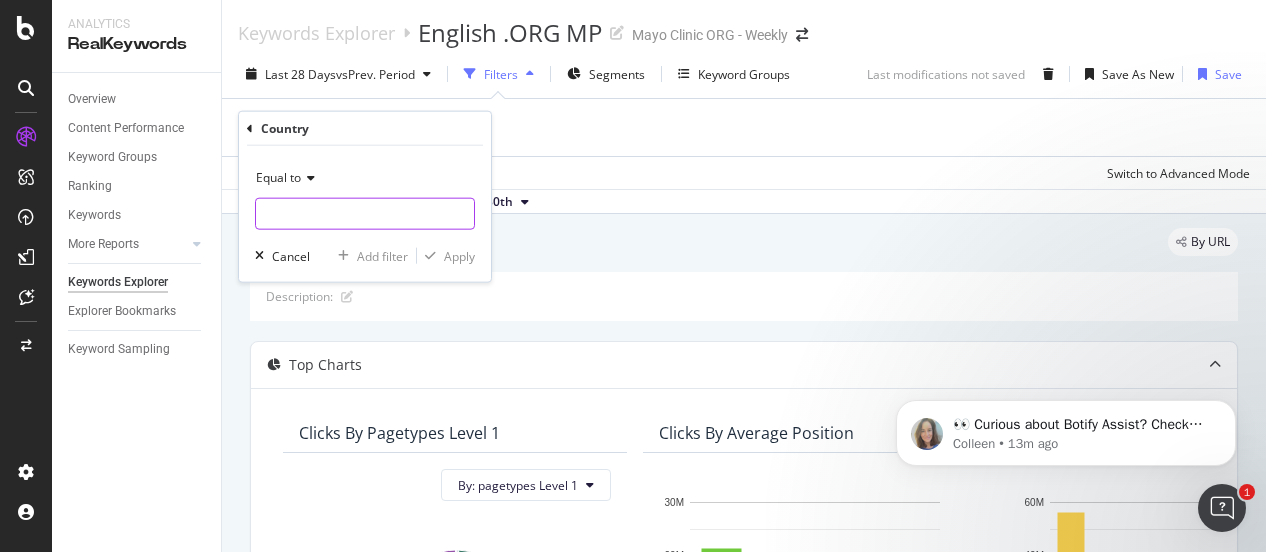 click at bounding box center [365, 214] 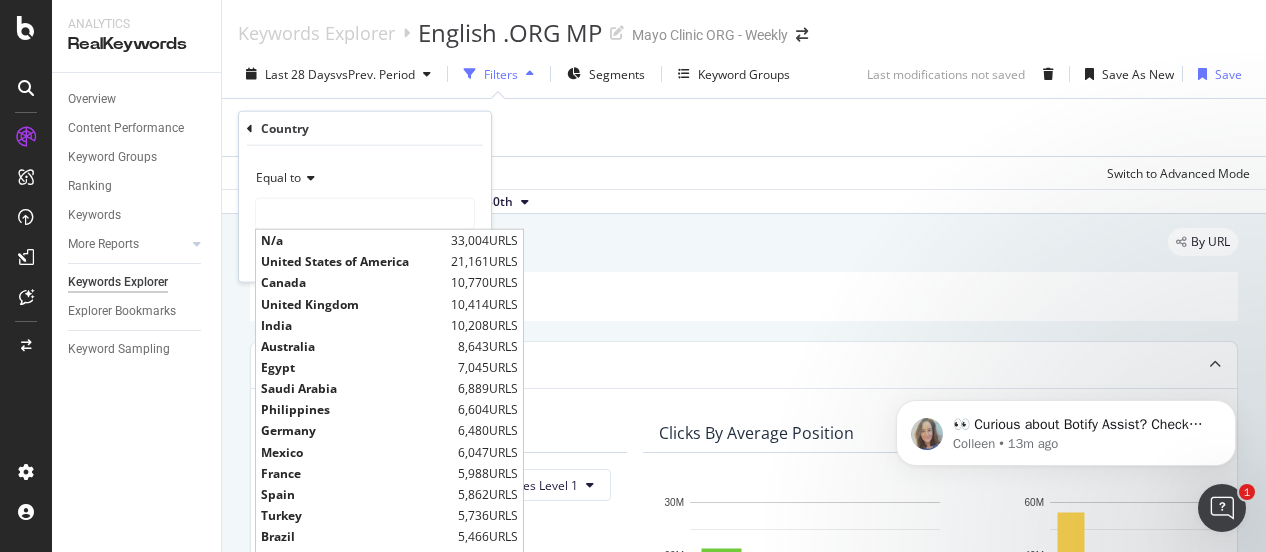 click on "United States of America" at bounding box center (353, 261) 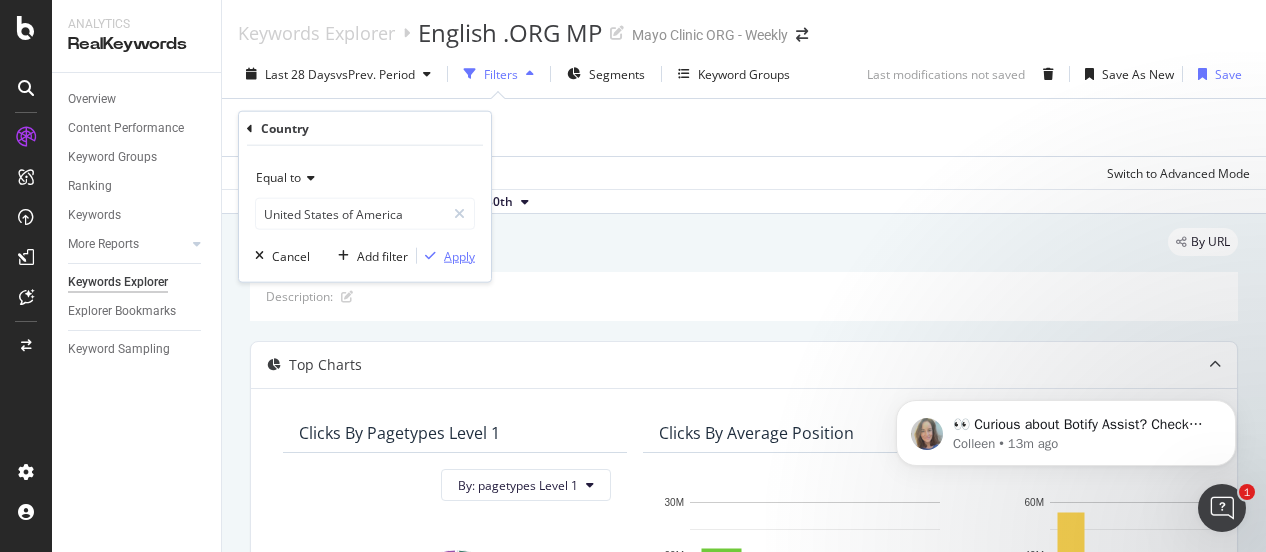 click on "Apply" at bounding box center (459, 255) 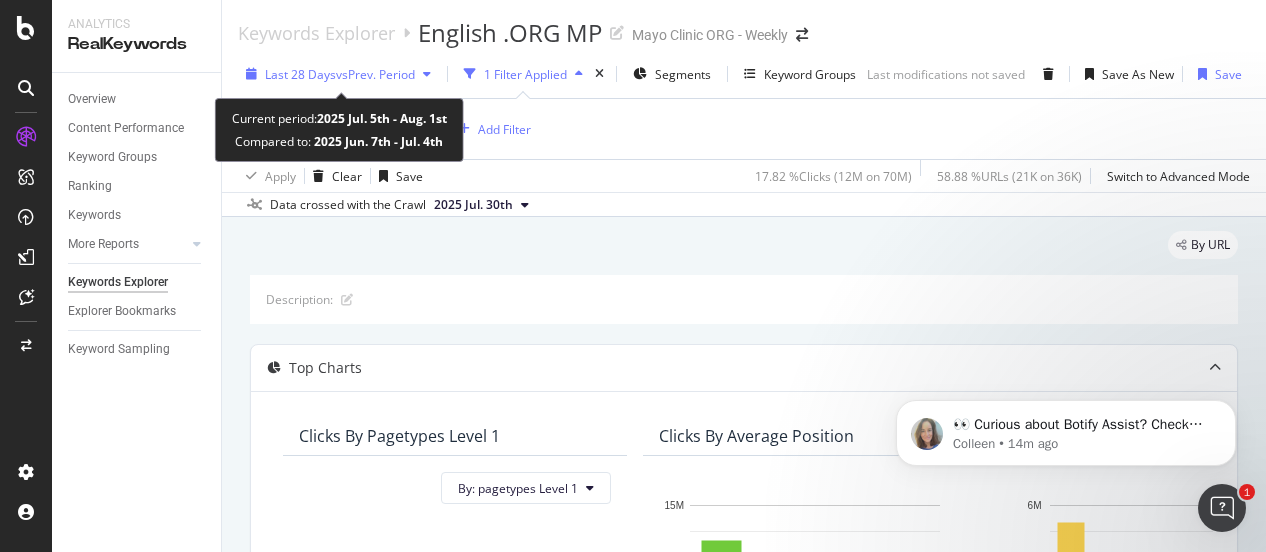 click on "Last 28 Days" at bounding box center (300, 74) 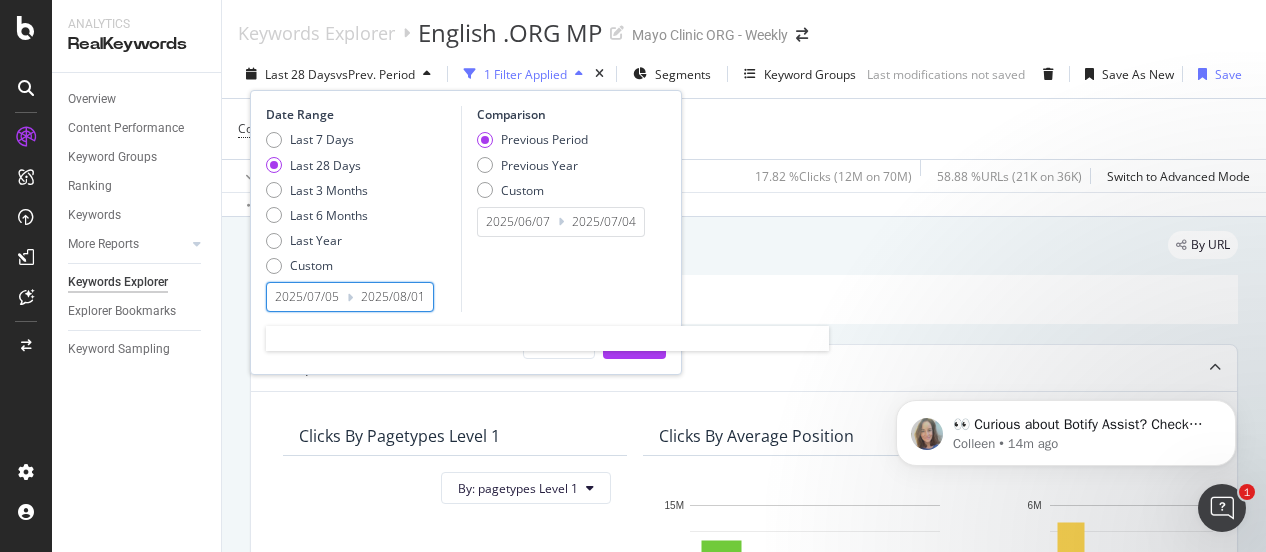 click on "2025/07/05" at bounding box center [307, 297] 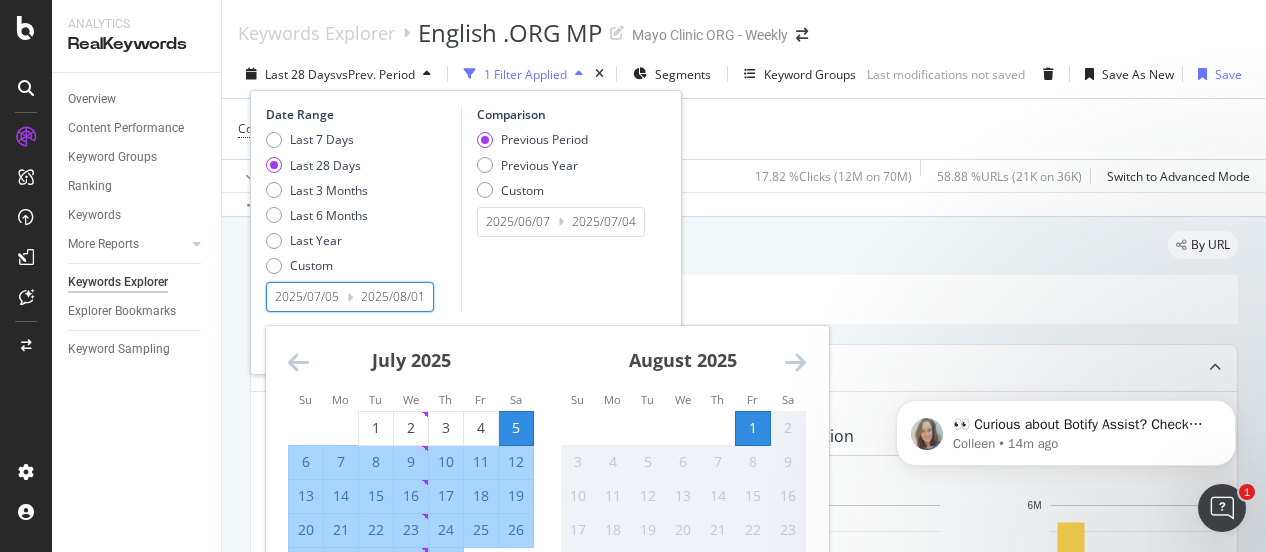 click at bounding box center (298, 362) 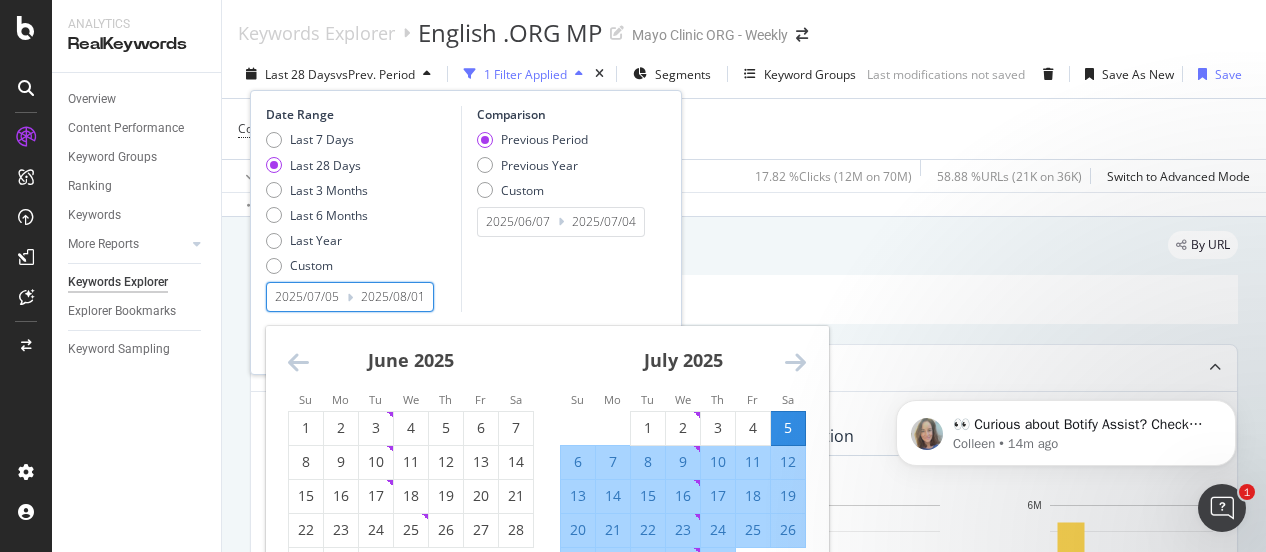 click at bounding box center [298, 362] 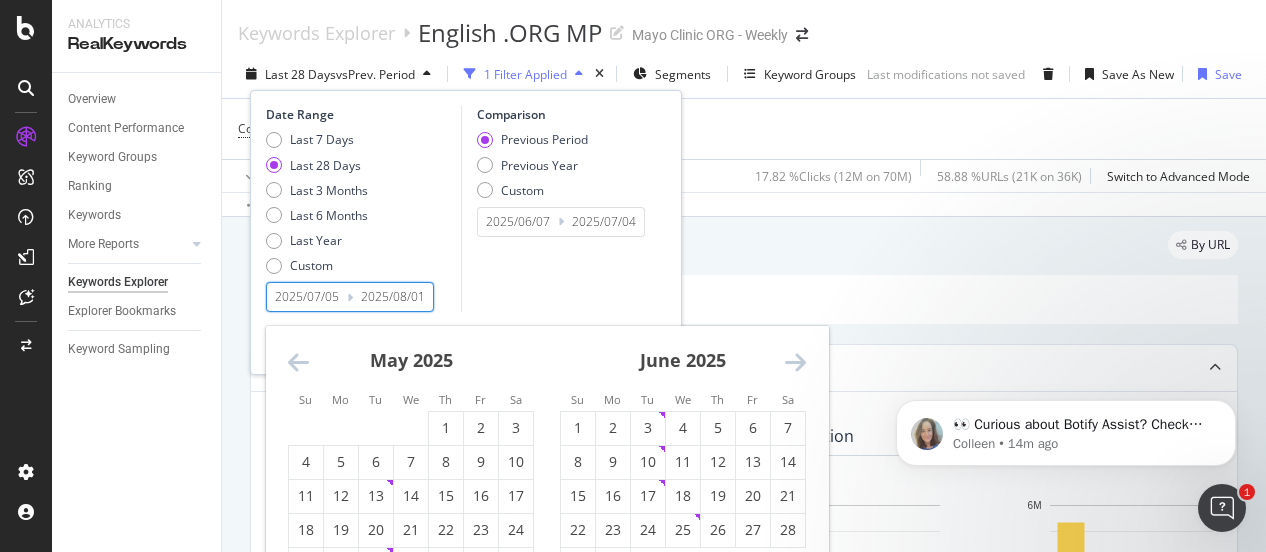 click at bounding box center (298, 362) 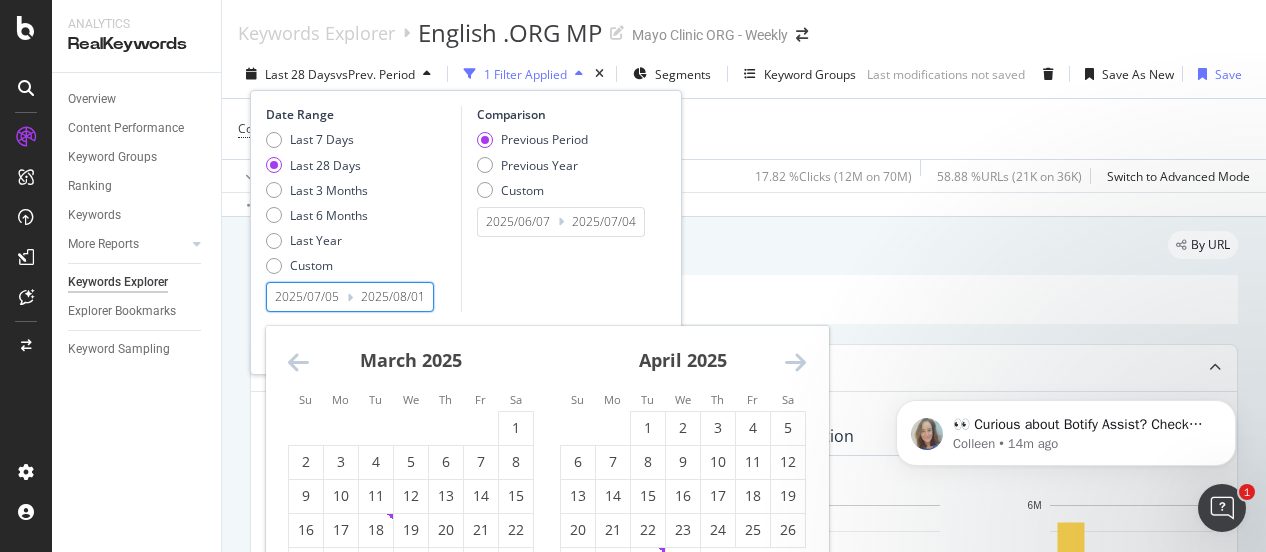 click at bounding box center [298, 362] 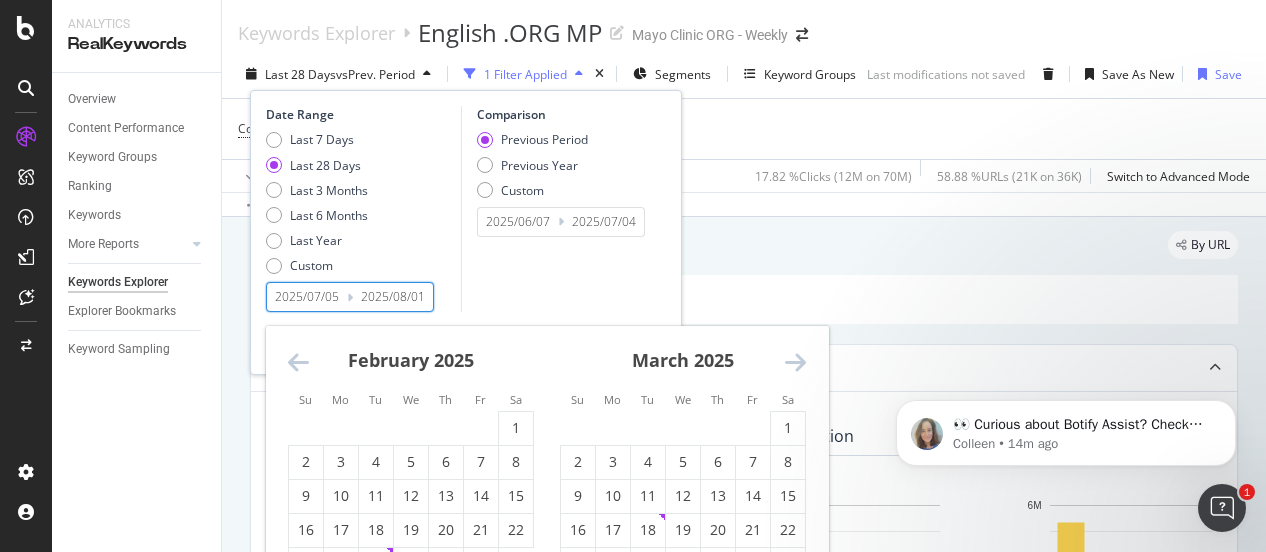 click at bounding box center [298, 362] 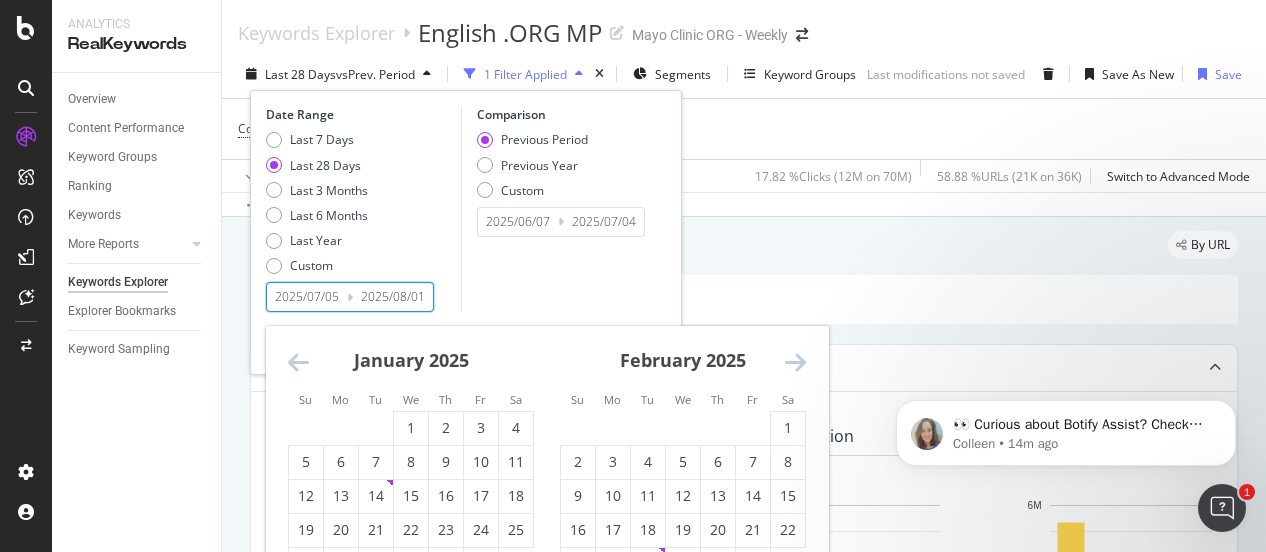 click at bounding box center (298, 362) 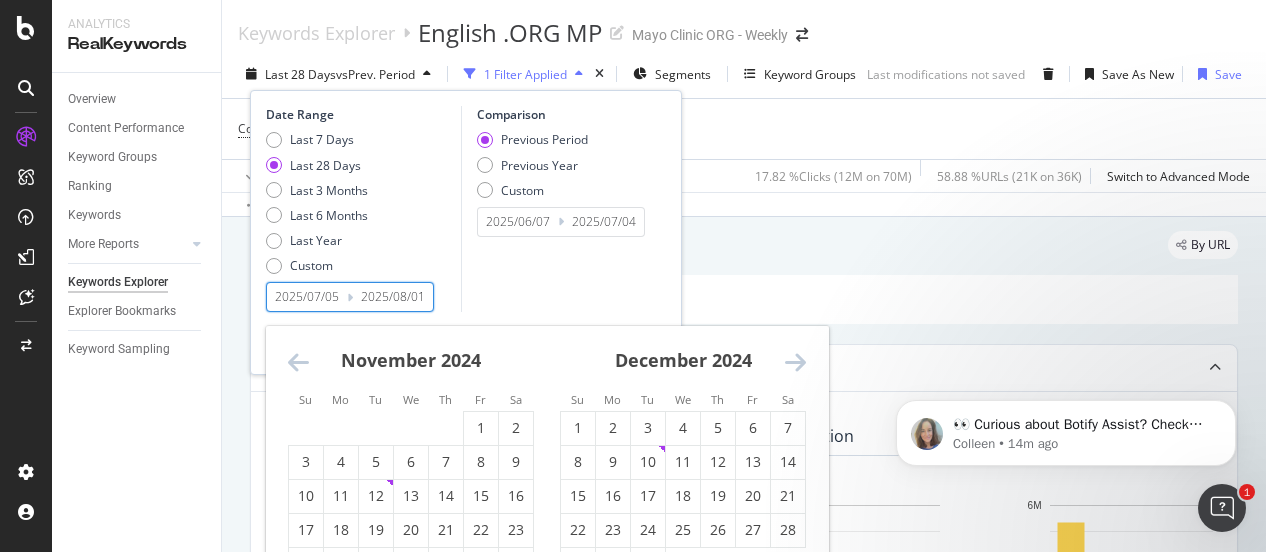 click at bounding box center [298, 362] 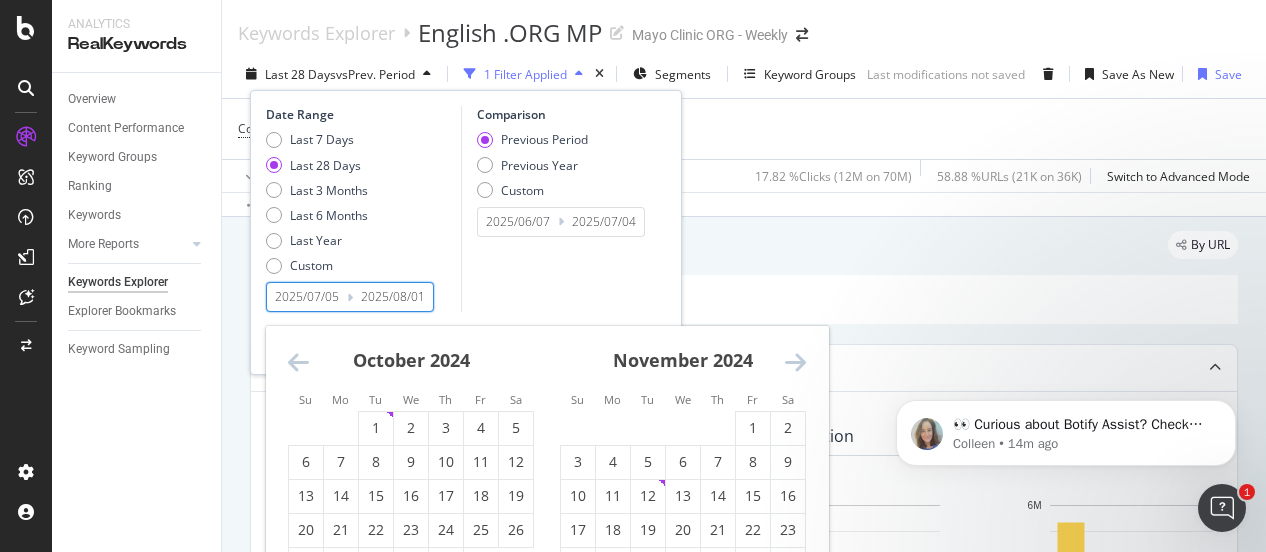 click at bounding box center (298, 362) 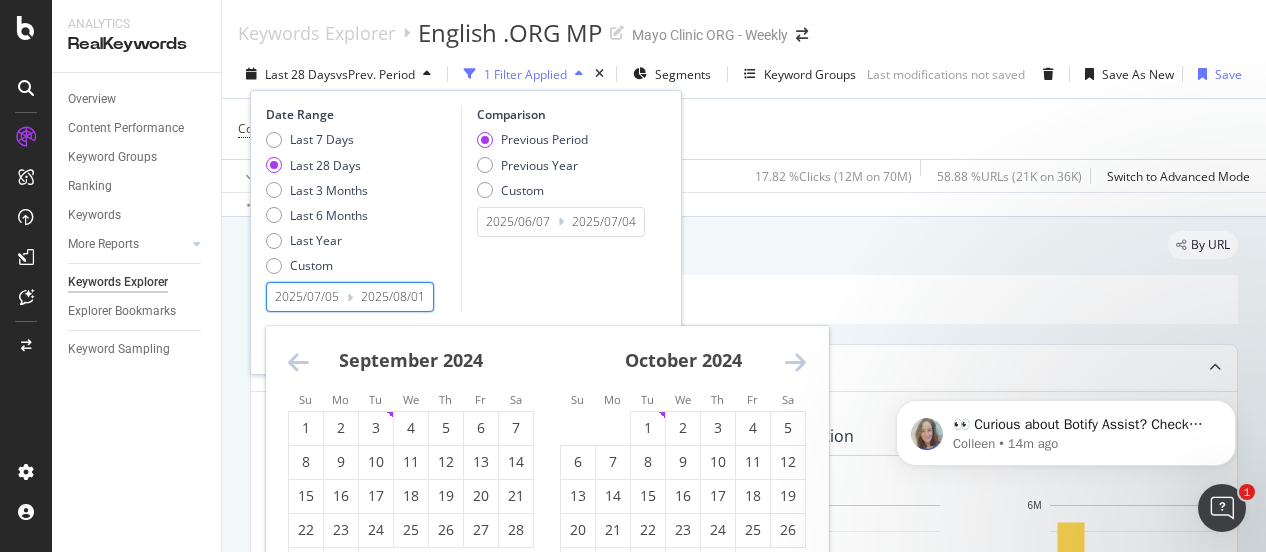 click at bounding box center (298, 362) 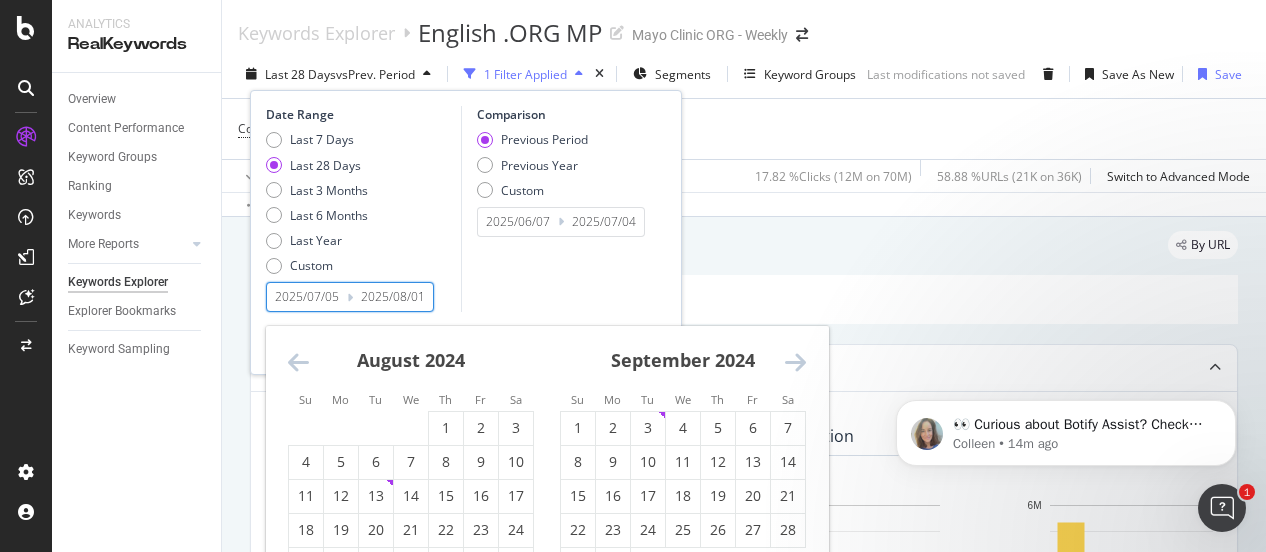 click at bounding box center (298, 362) 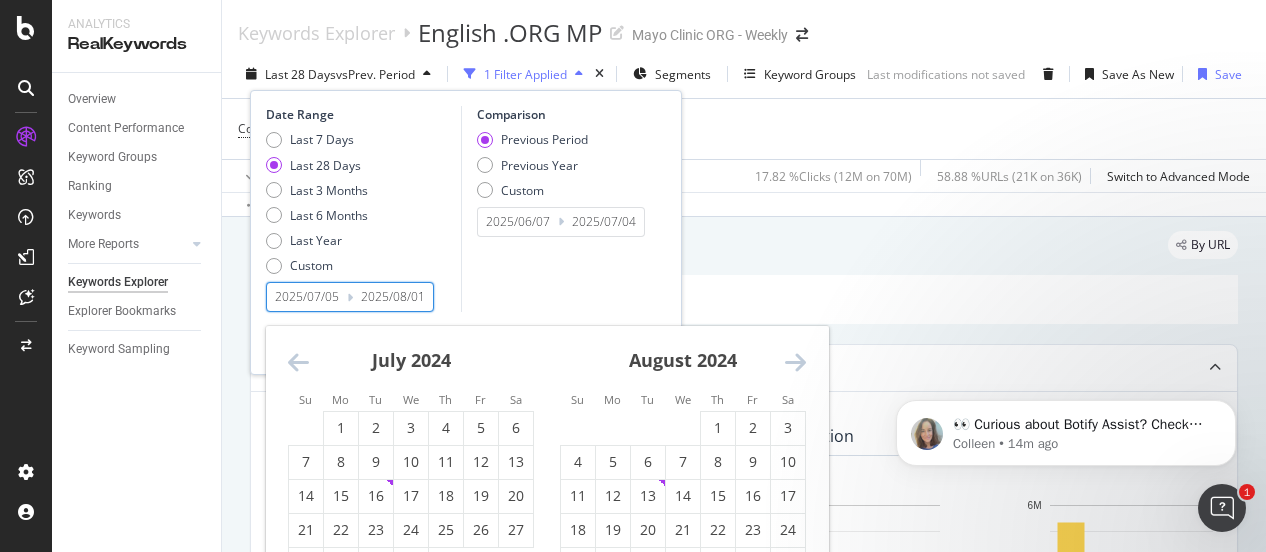 click at bounding box center (298, 362) 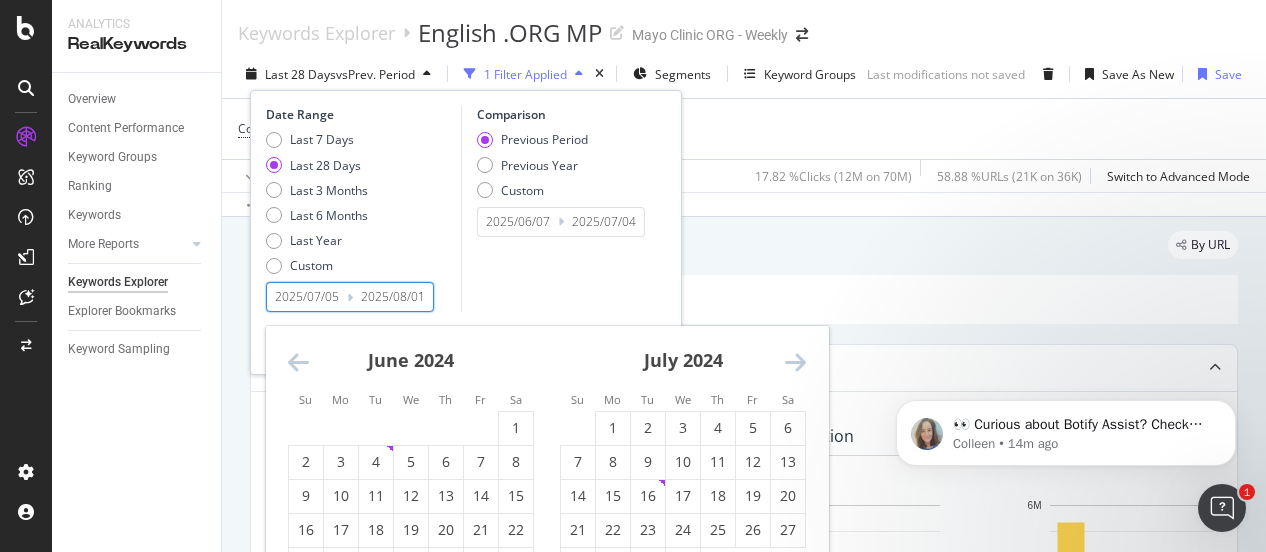 click at bounding box center [298, 362] 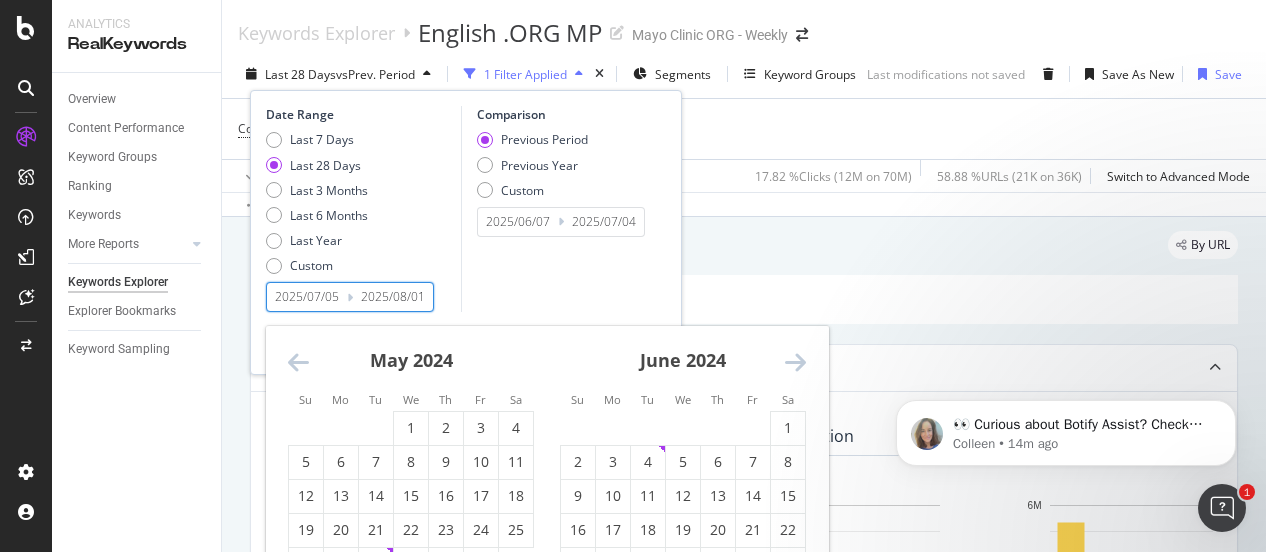 click at bounding box center (298, 362) 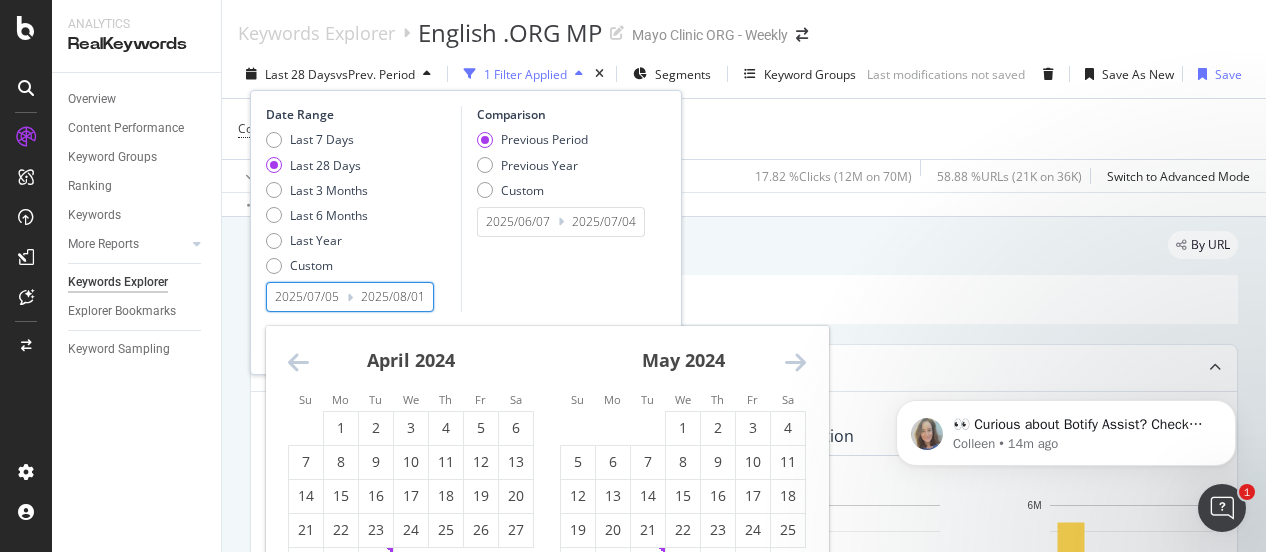 click at bounding box center (298, 362) 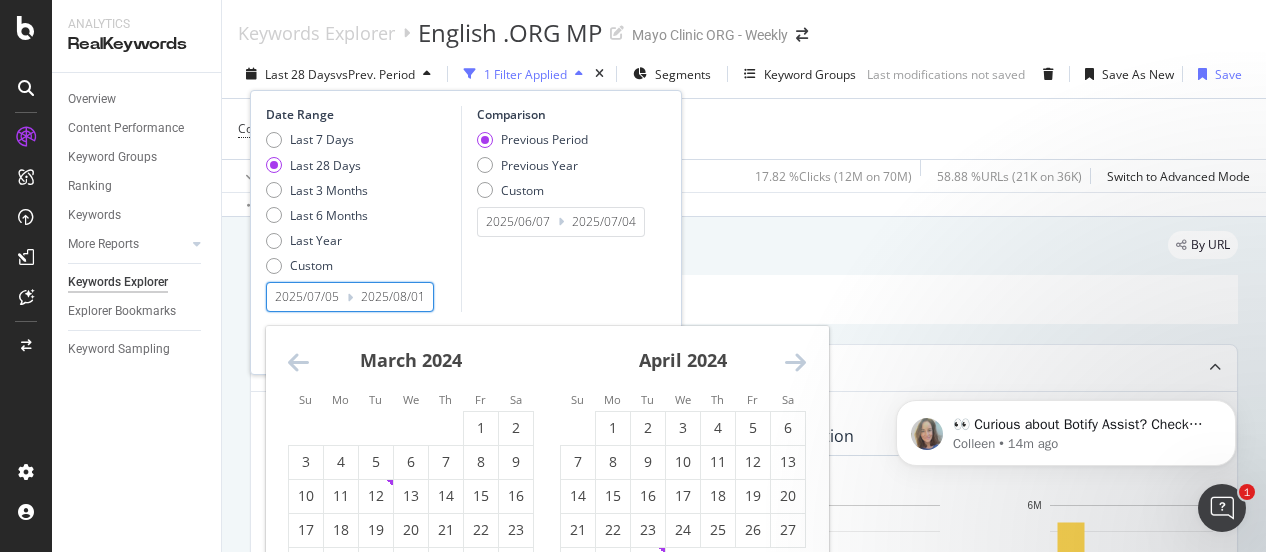 click at bounding box center (298, 362) 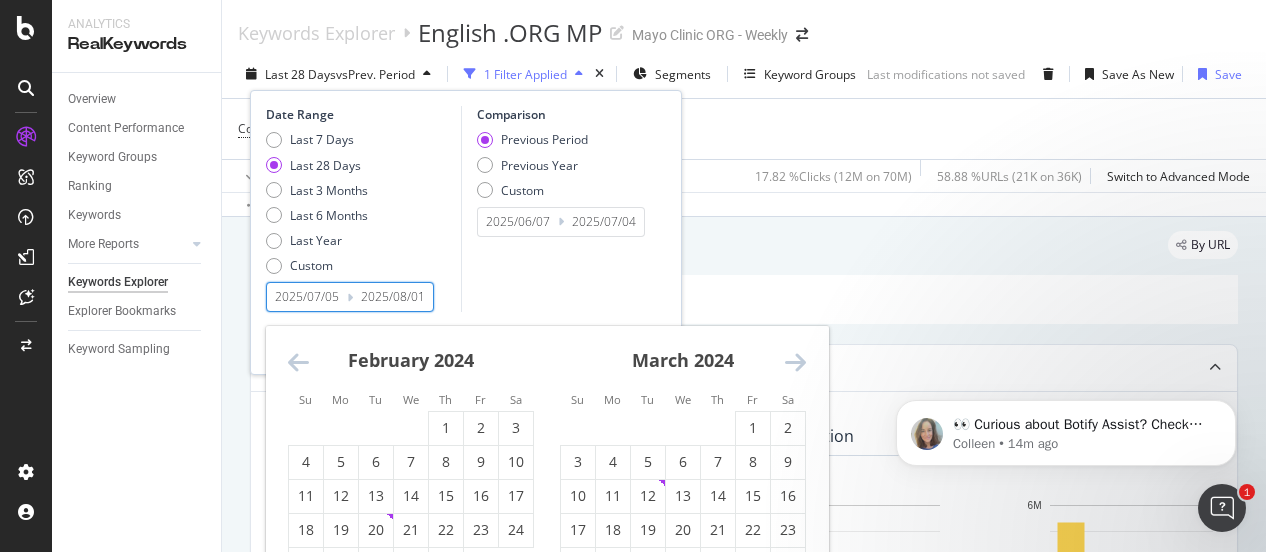 click at bounding box center [298, 362] 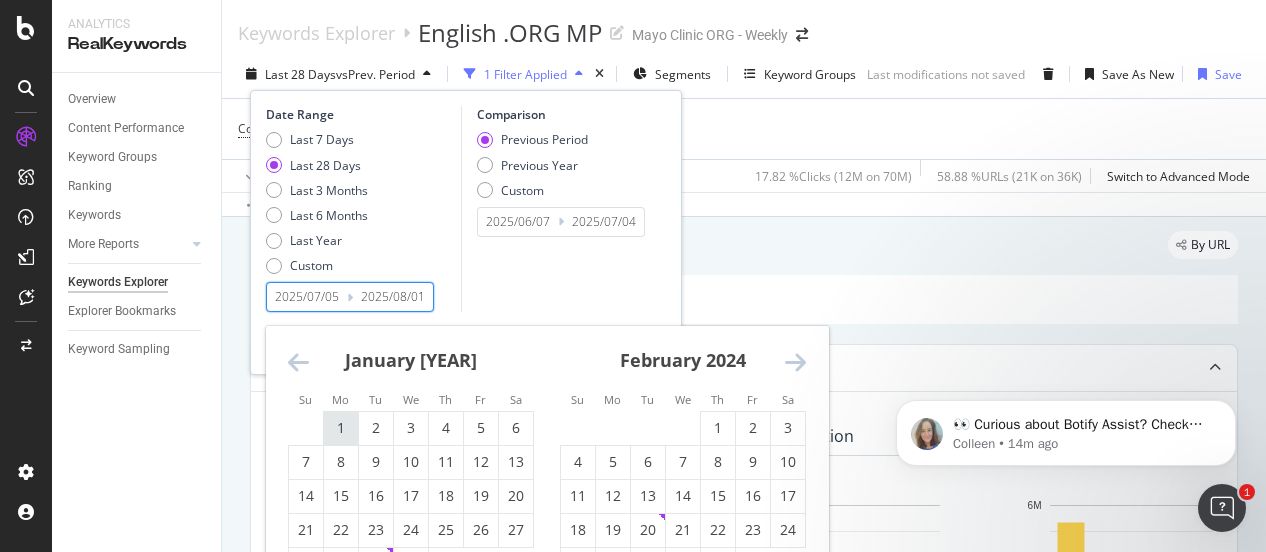 click on "1" at bounding box center [341, 428] 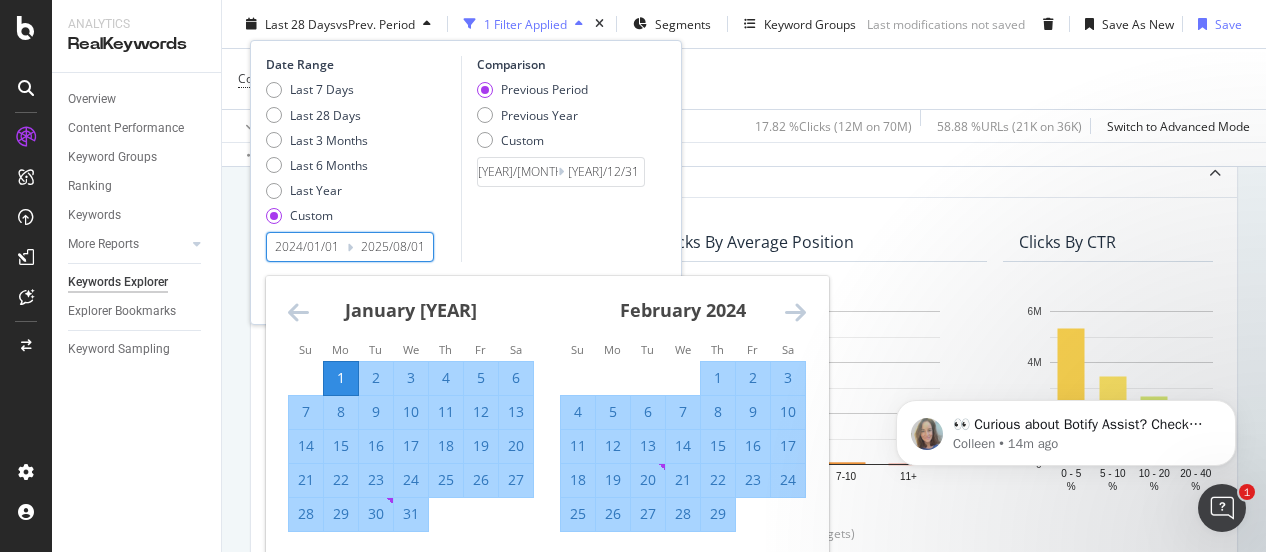 scroll, scrollTop: 200, scrollLeft: 0, axis: vertical 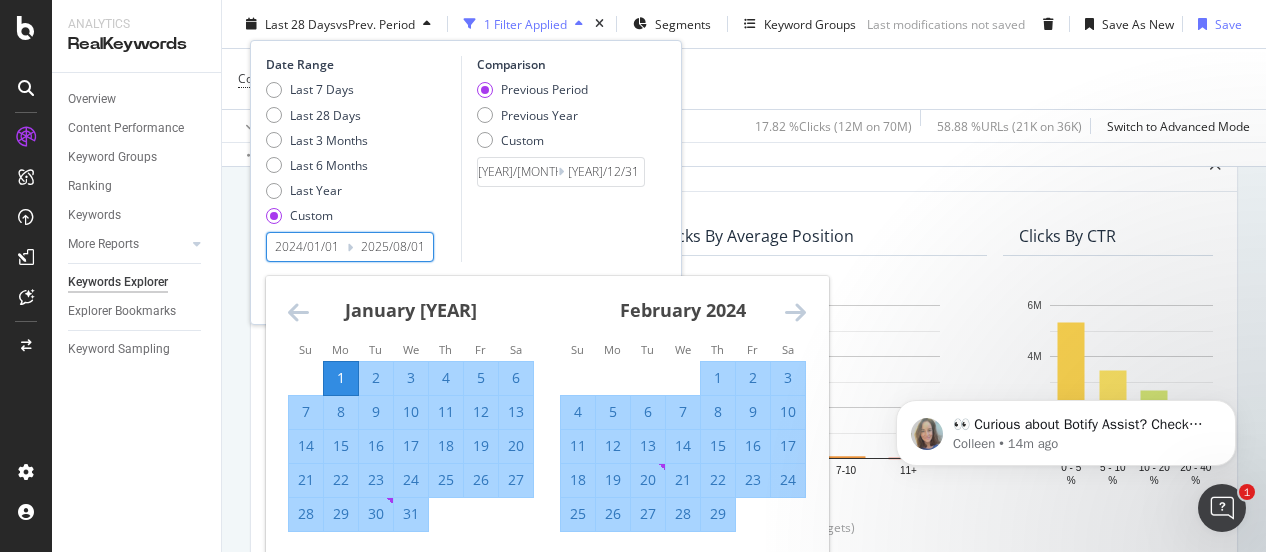 click on "February [YEAR] 1 2 3 4 5 6 7 8 9 10 11 12 13 14 15 16 17 18 19 20 21 22 23 24 25 26 27 28 29" at bounding box center (683, 404) 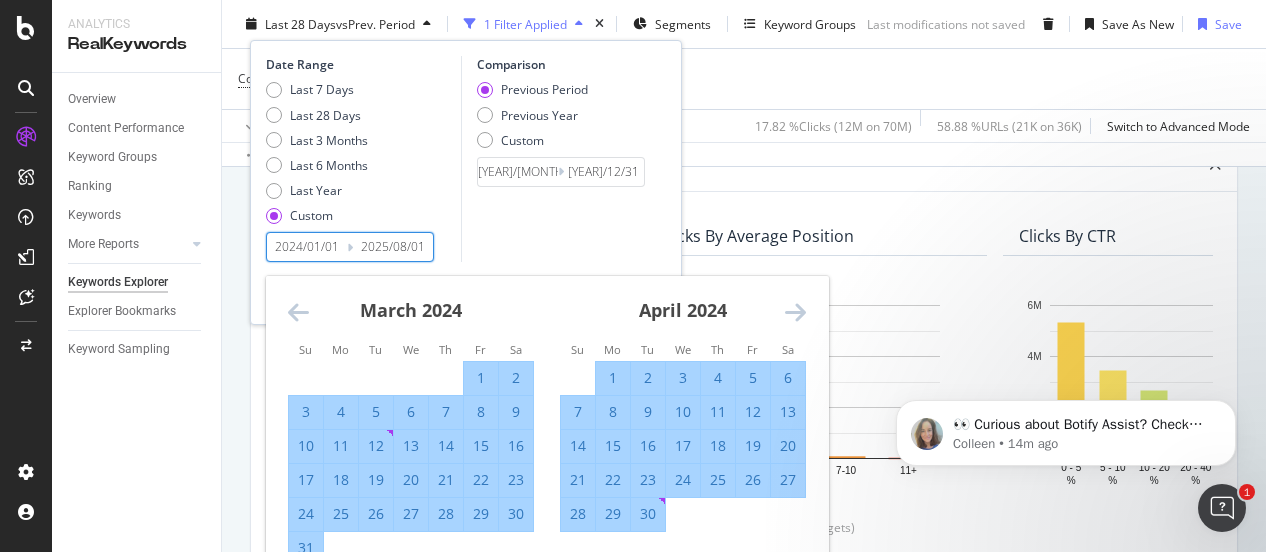 click at bounding box center [795, 312] 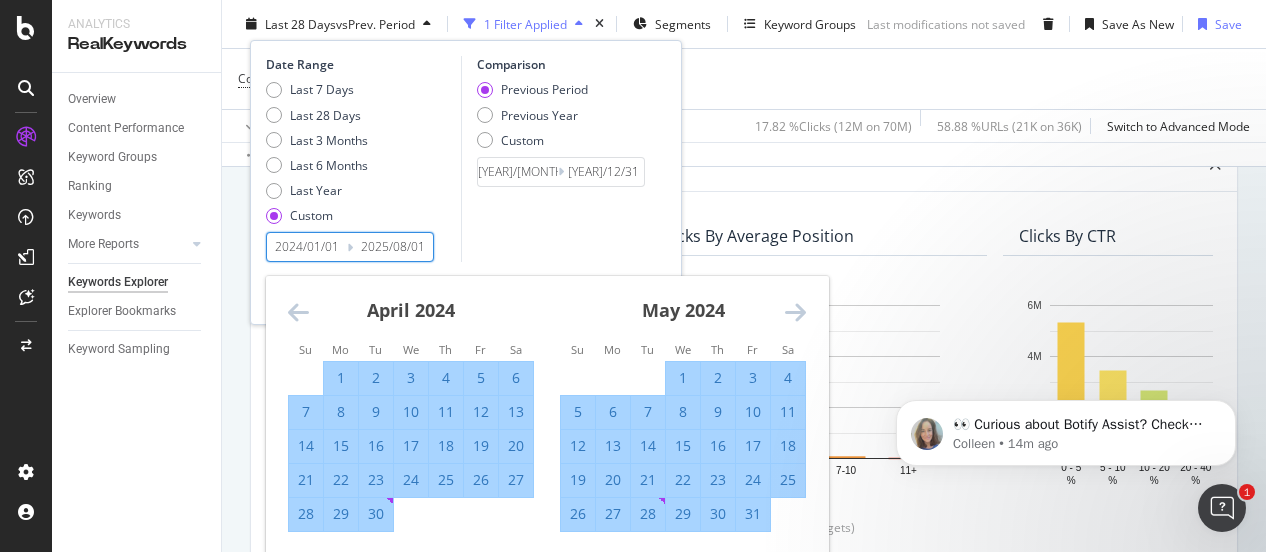 click at bounding box center [795, 312] 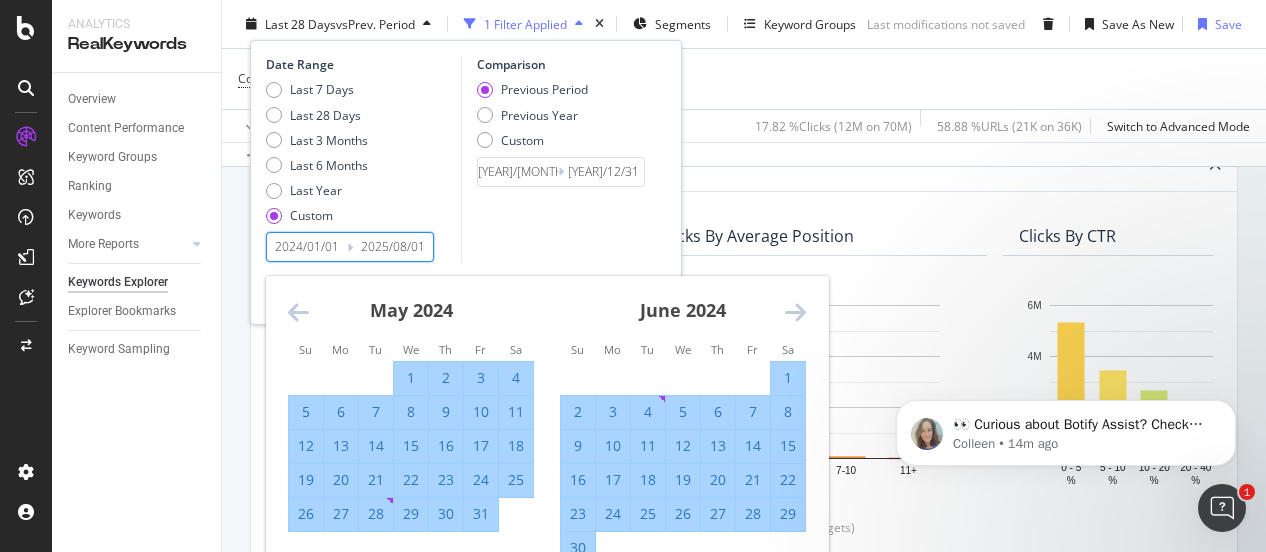 click at bounding box center [795, 312] 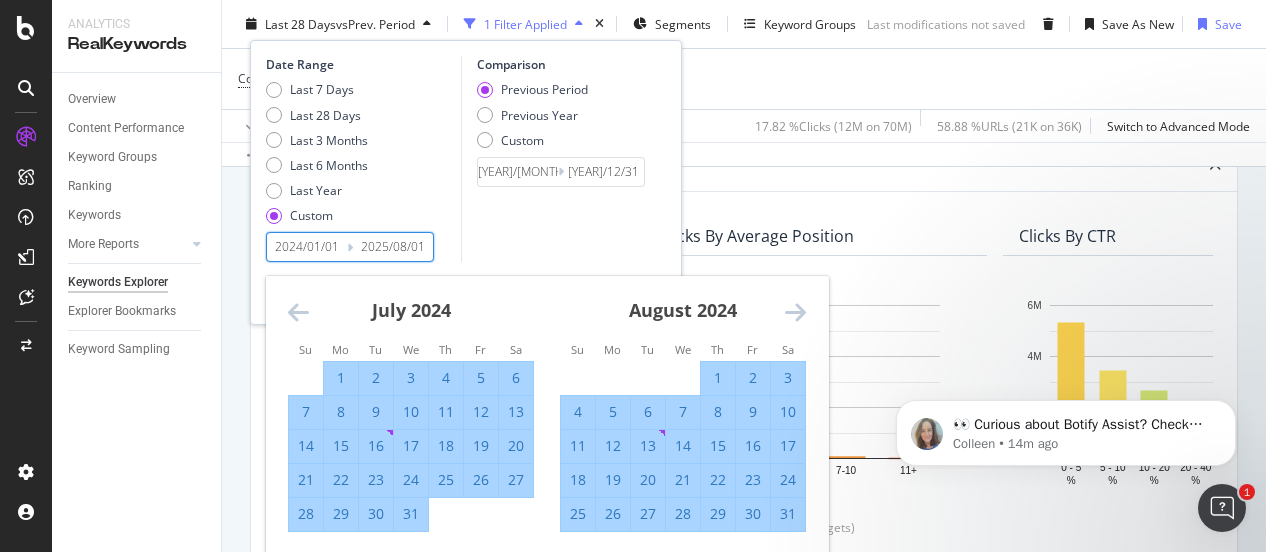 click at bounding box center [795, 312] 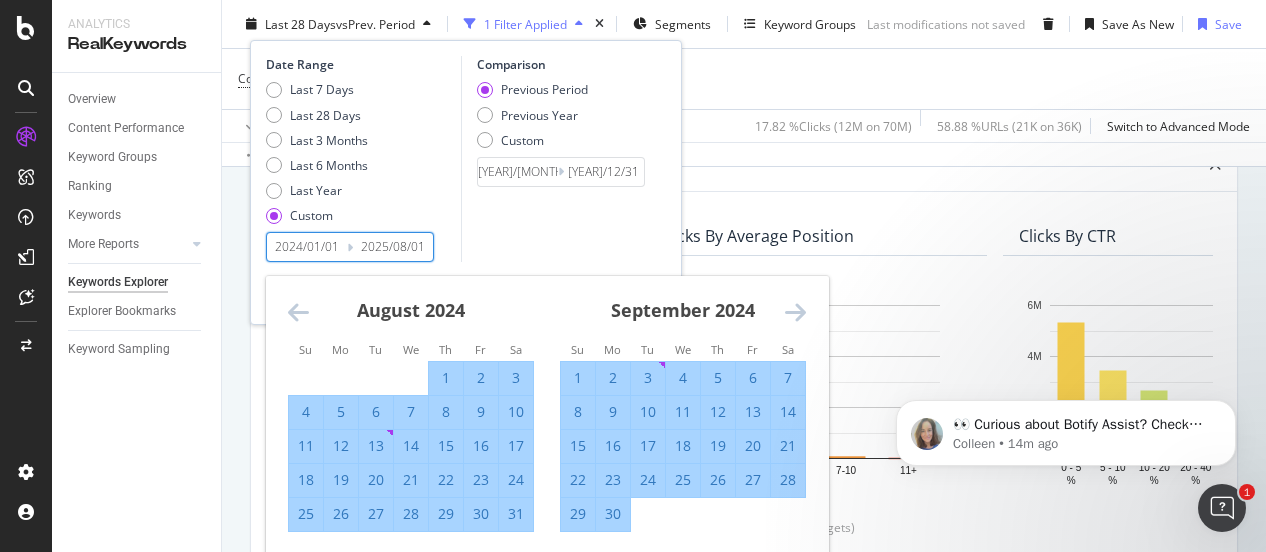 click at bounding box center (795, 312) 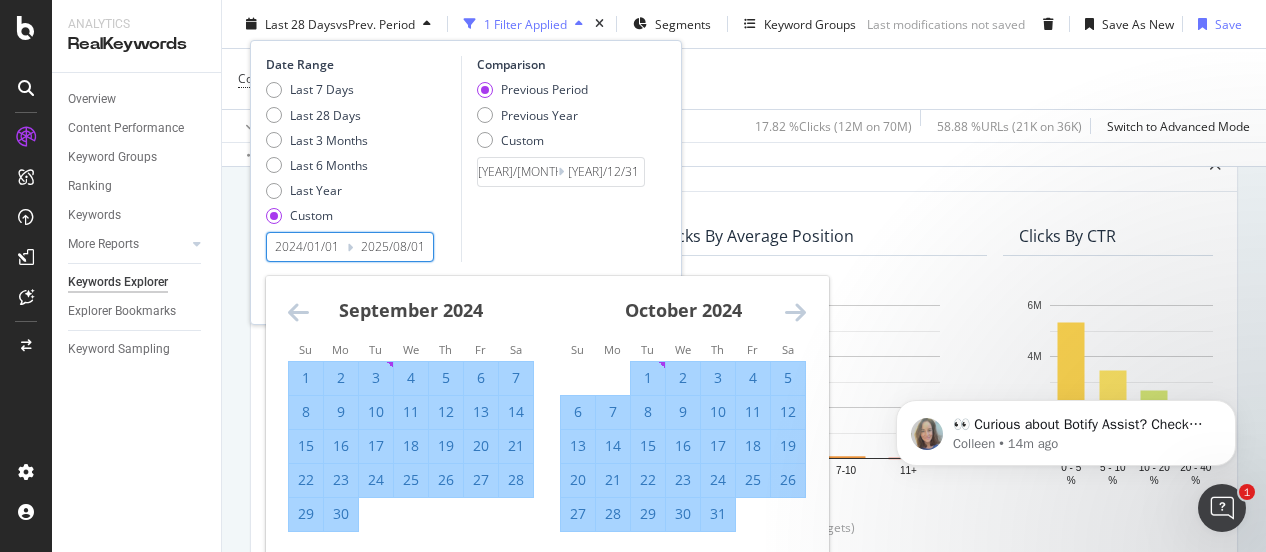 click at bounding box center (795, 312) 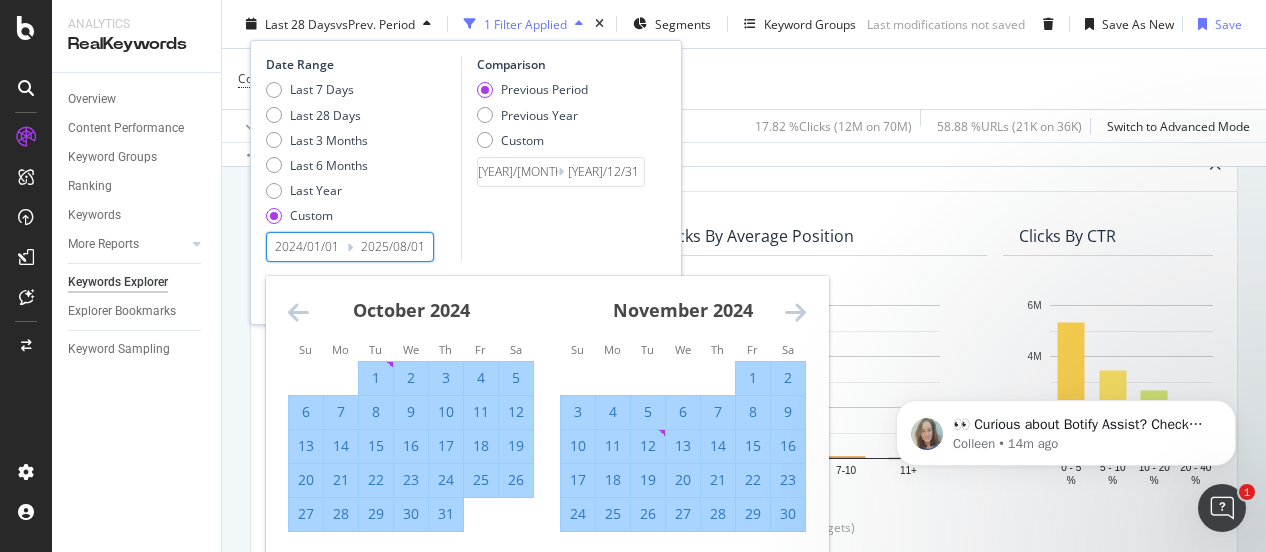 click at bounding box center [795, 312] 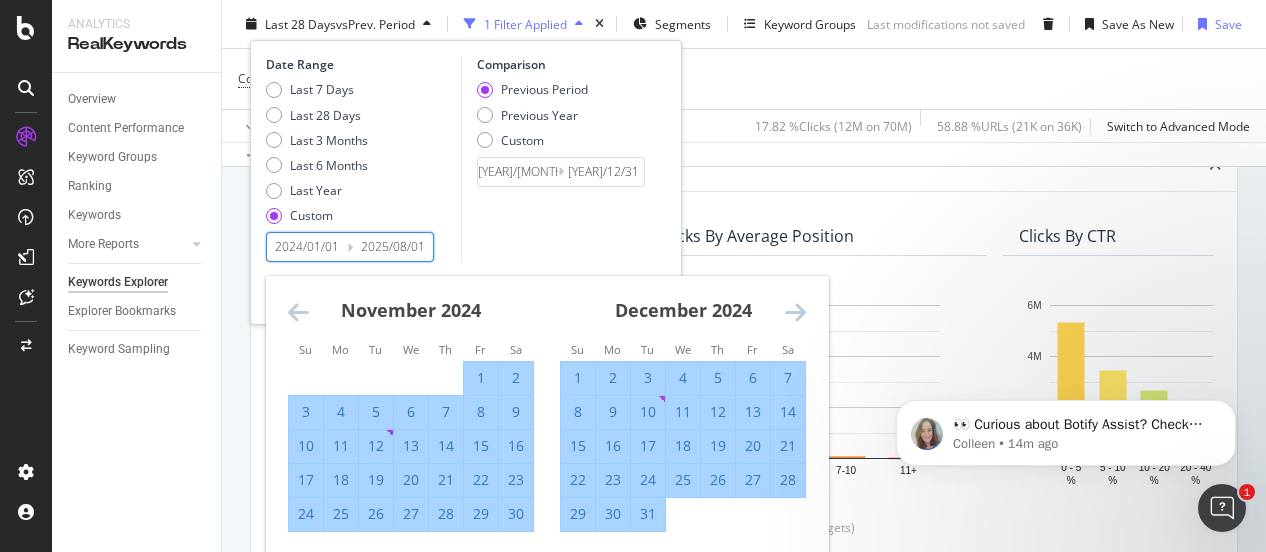 click on "31" at bounding box center (648, 514) 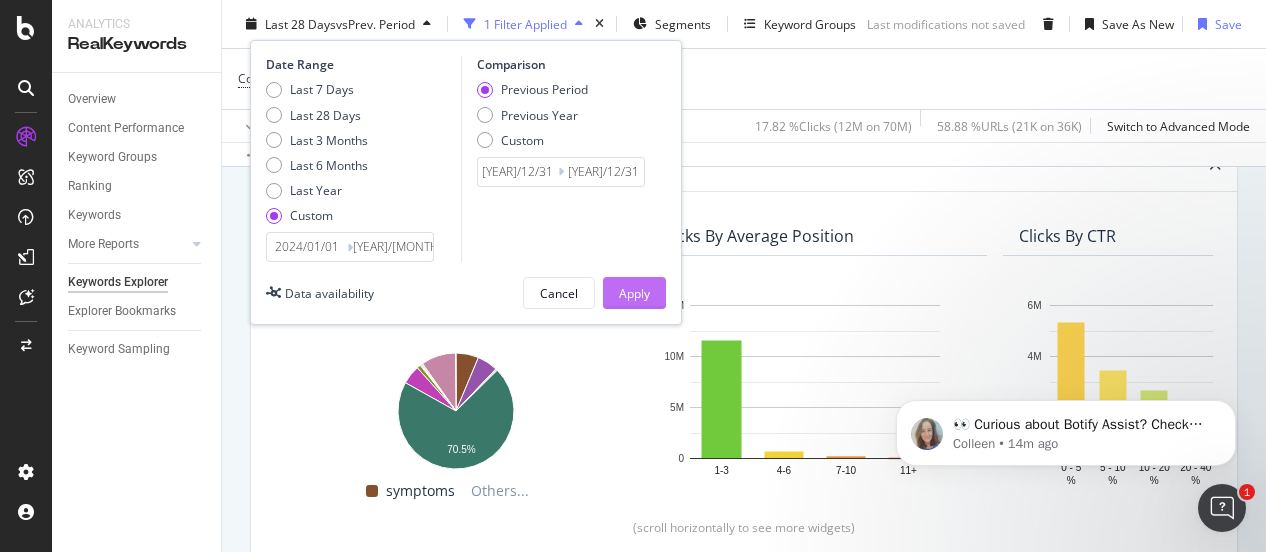 click on "Apply" at bounding box center (634, 292) 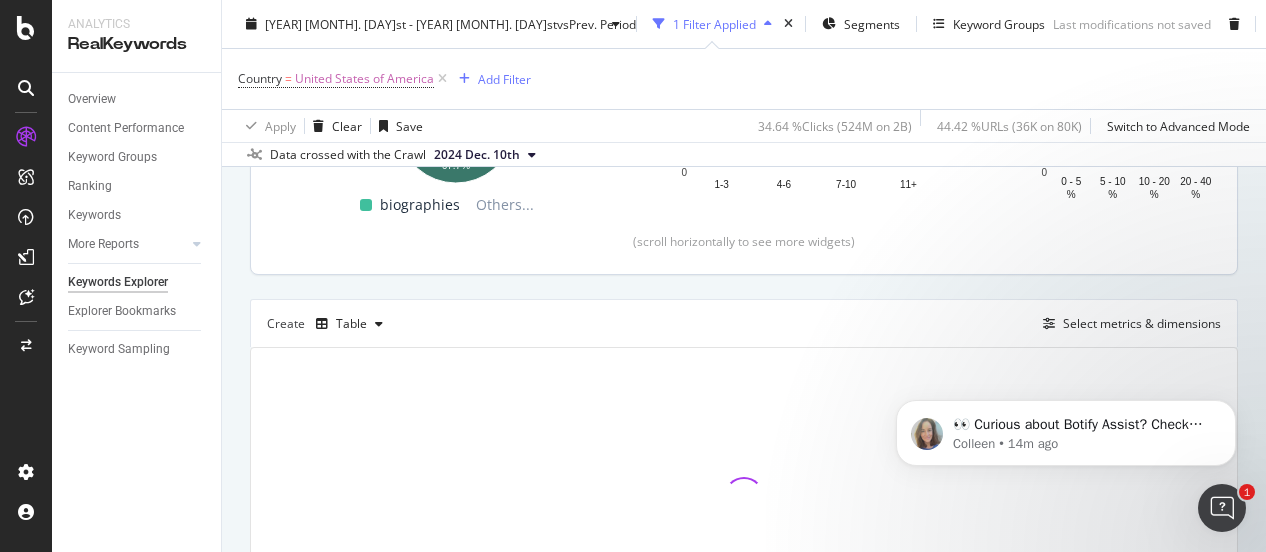 scroll, scrollTop: 500, scrollLeft: 0, axis: vertical 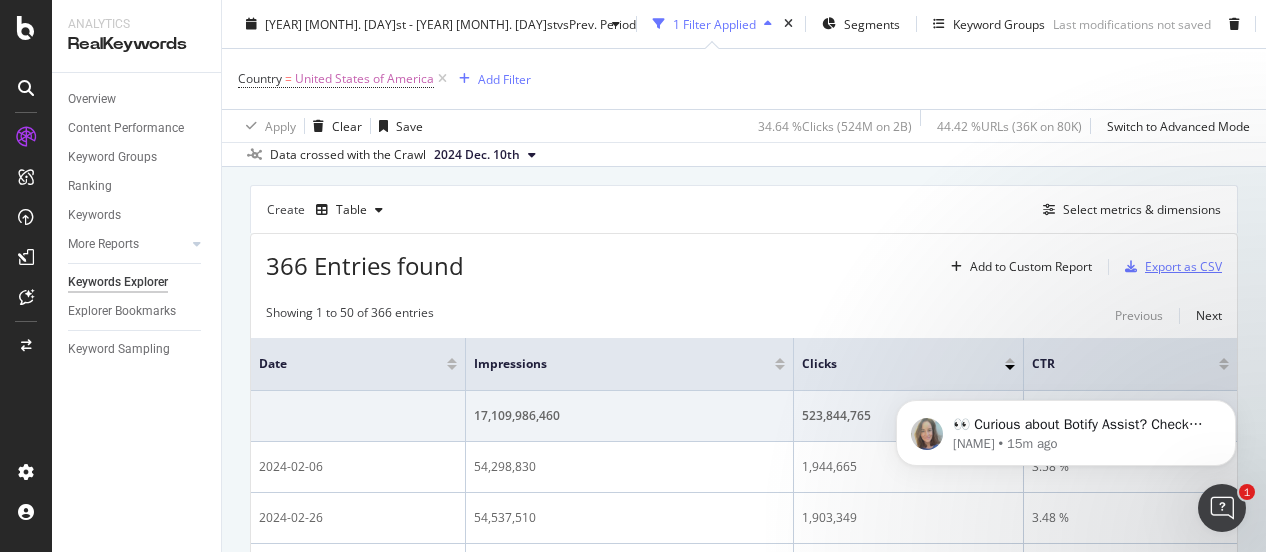 click on "Export as CSV" at bounding box center [1183, 266] 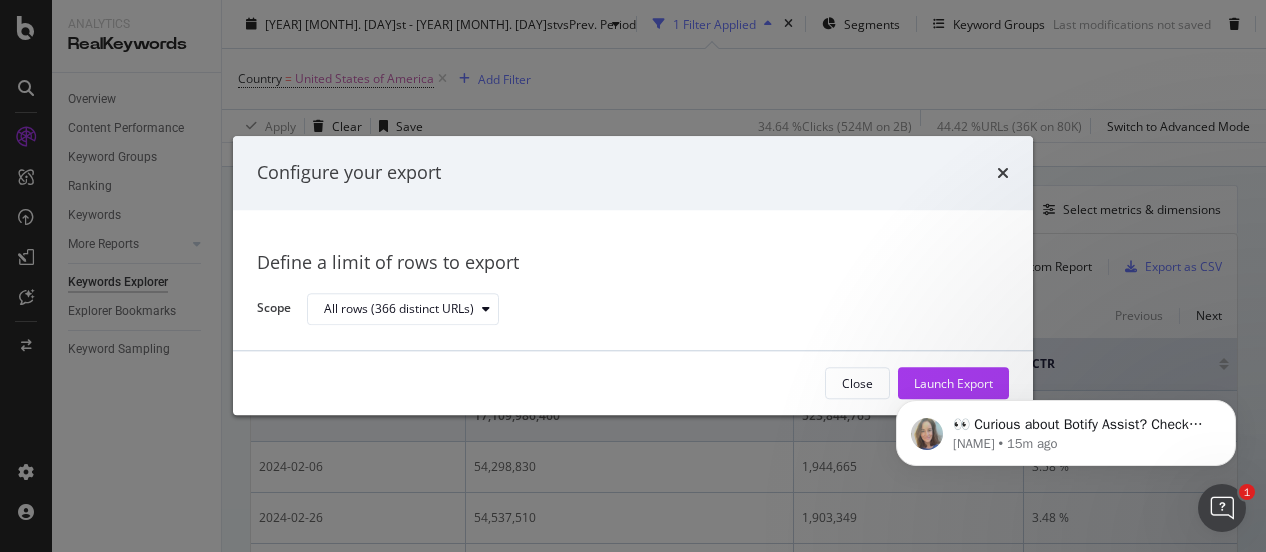 click on "👀 Curious about Botify Assist? Check out these use cases to explore what Assist can do! Colleen • 15m ago" at bounding box center (1066, 428) 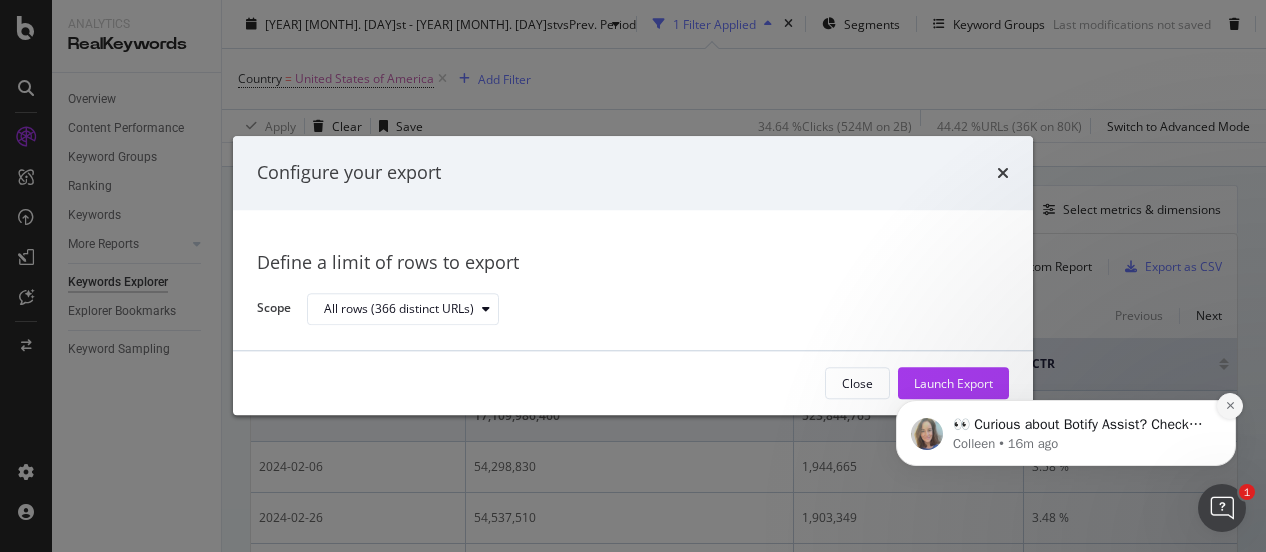 click 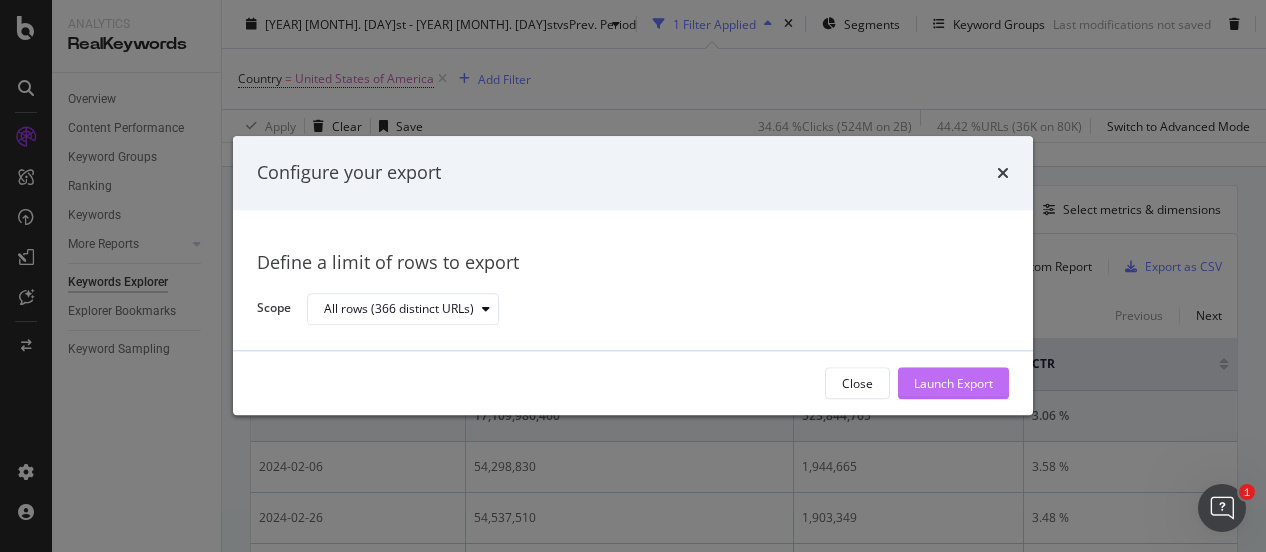 click on "Launch Export" at bounding box center [953, 383] 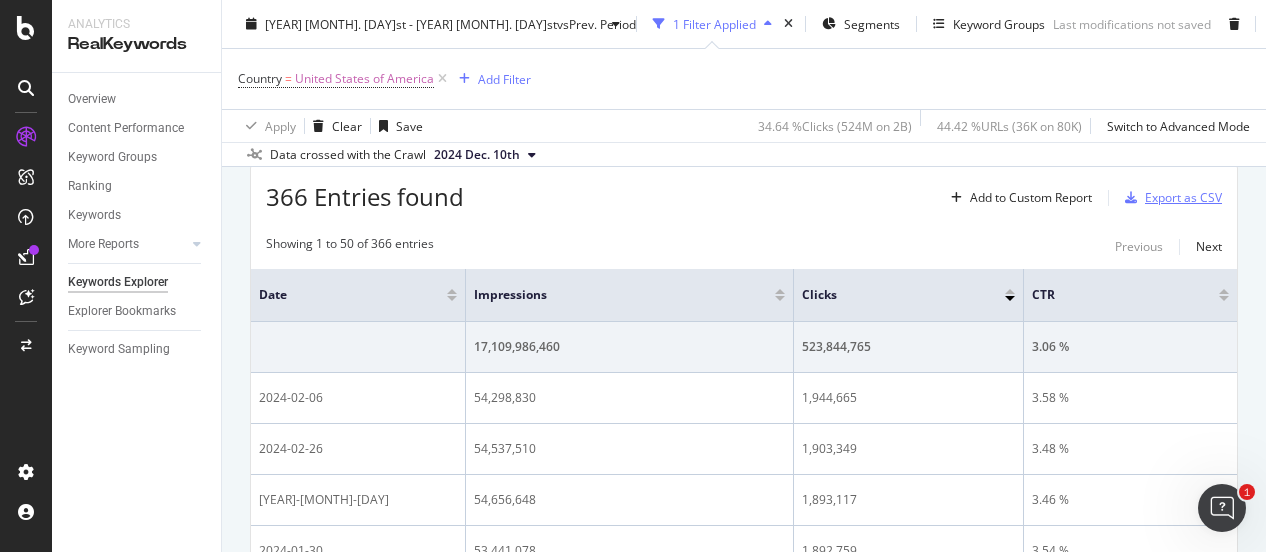 scroll, scrollTop: 700, scrollLeft: 0, axis: vertical 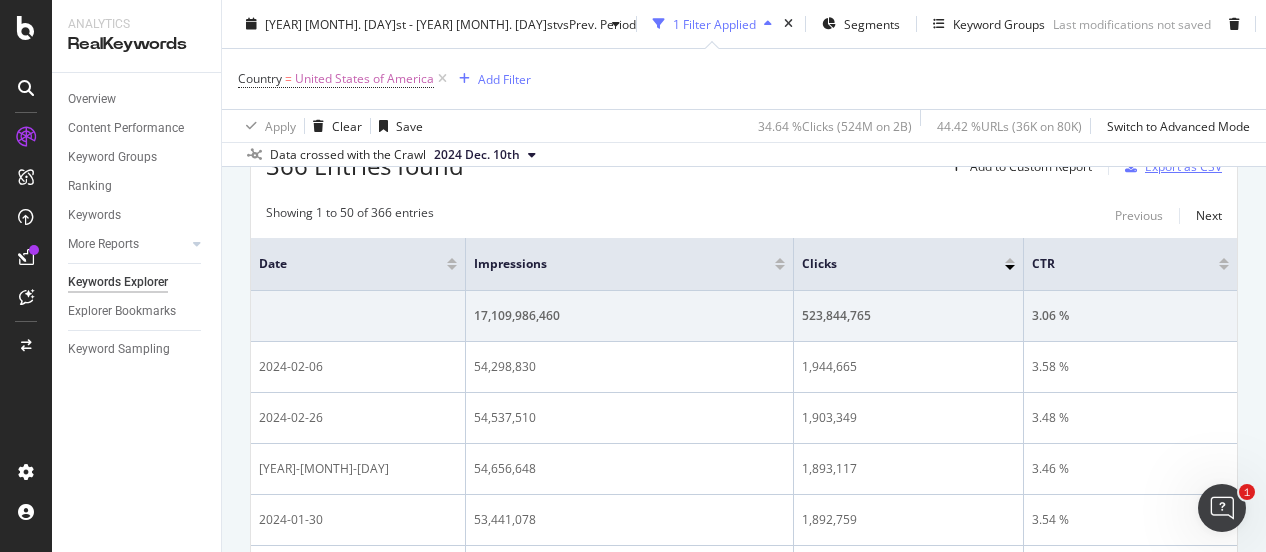 type 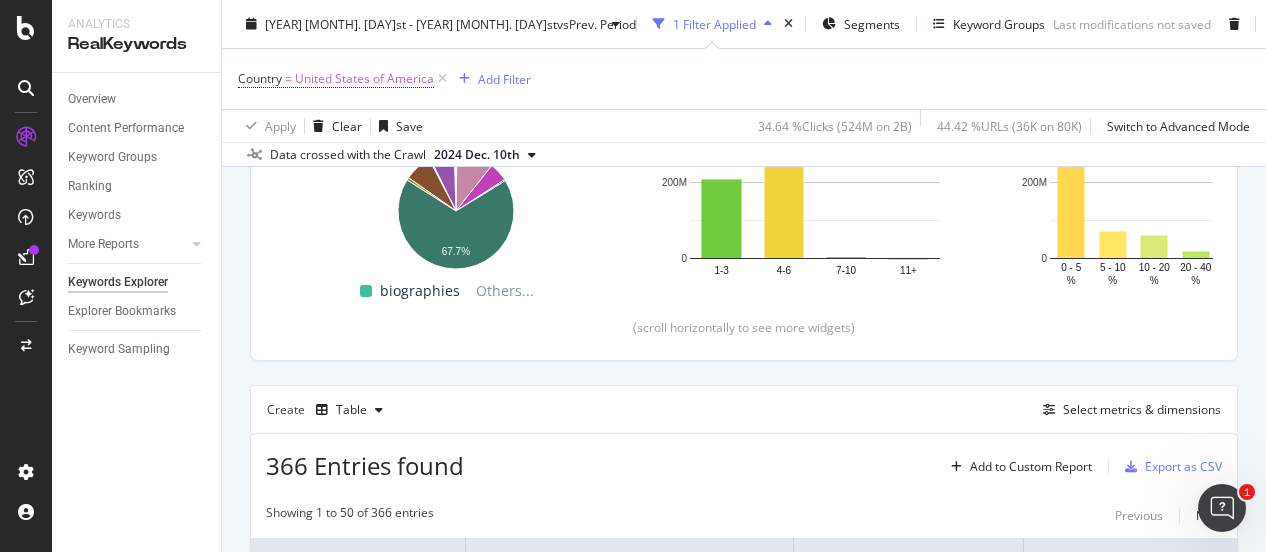 scroll, scrollTop: 0, scrollLeft: 0, axis: both 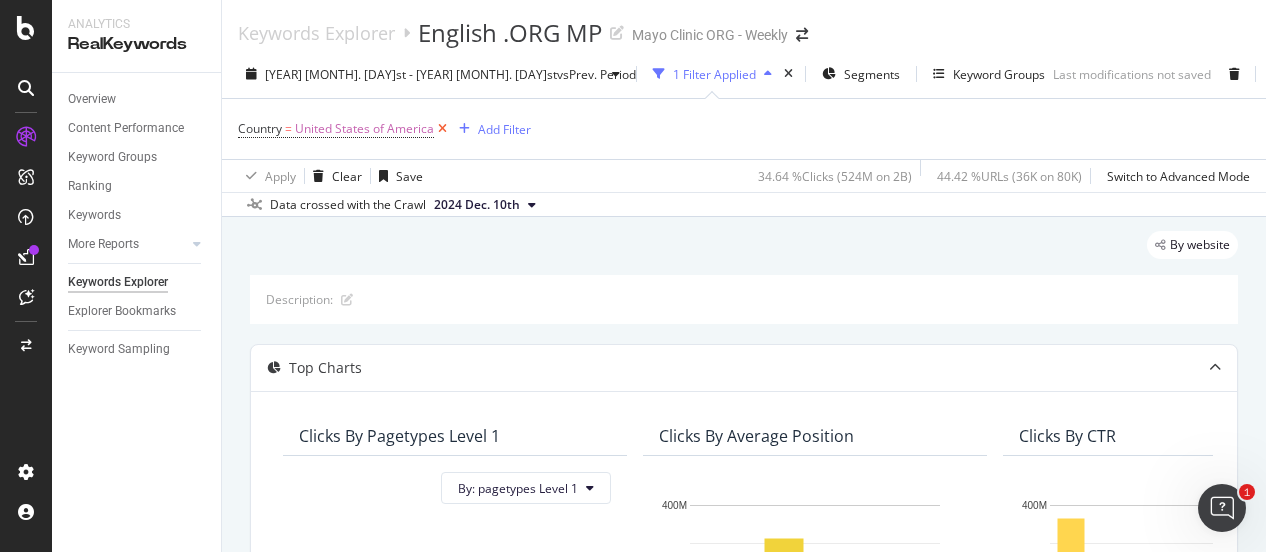 click at bounding box center (442, 129) 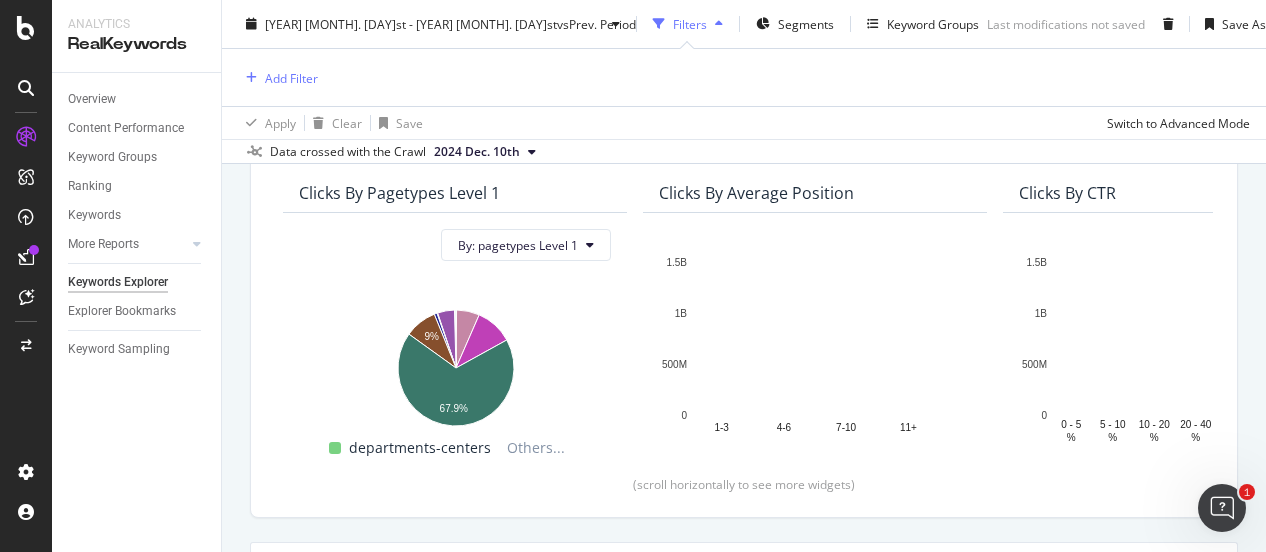 scroll, scrollTop: 700, scrollLeft: 0, axis: vertical 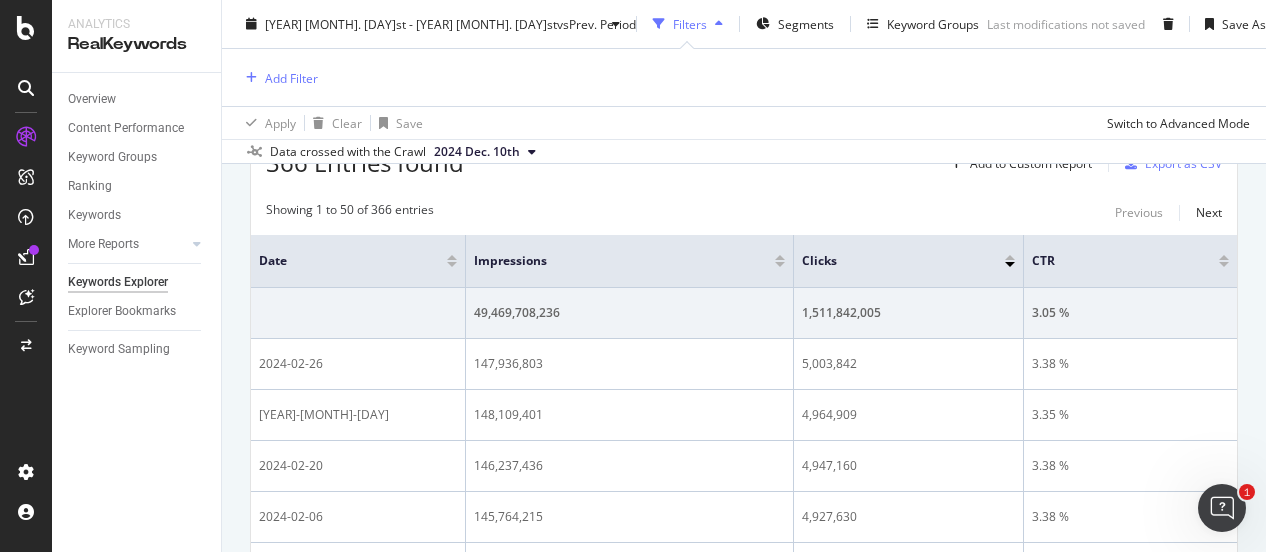 click at bounding box center [452, 264] 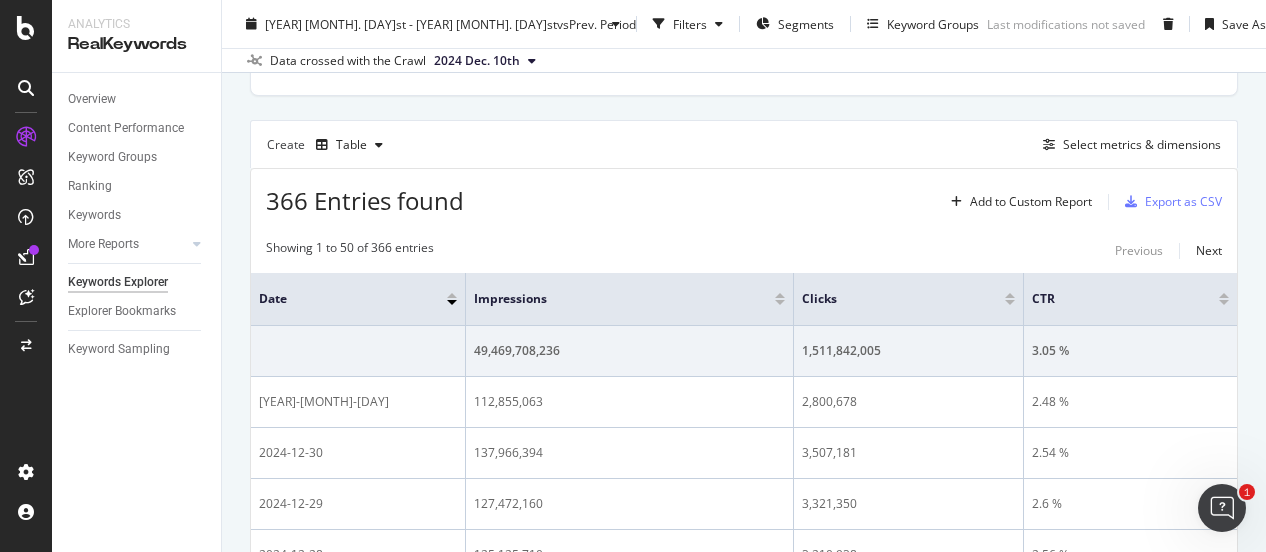 scroll, scrollTop: 609, scrollLeft: 0, axis: vertical 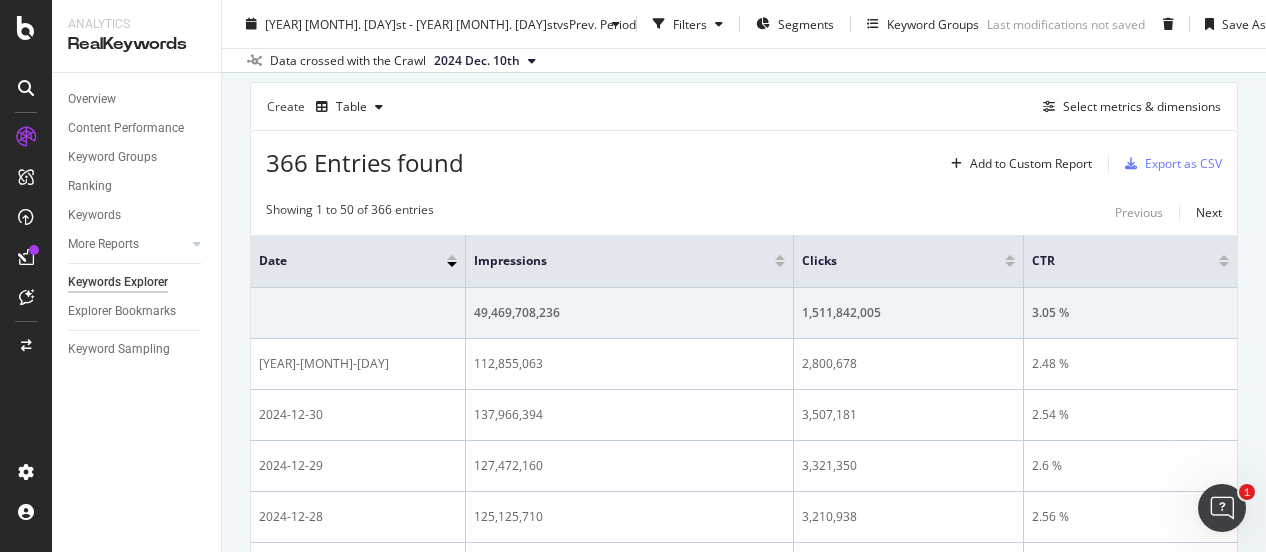 click at bounding box center [452, 257] 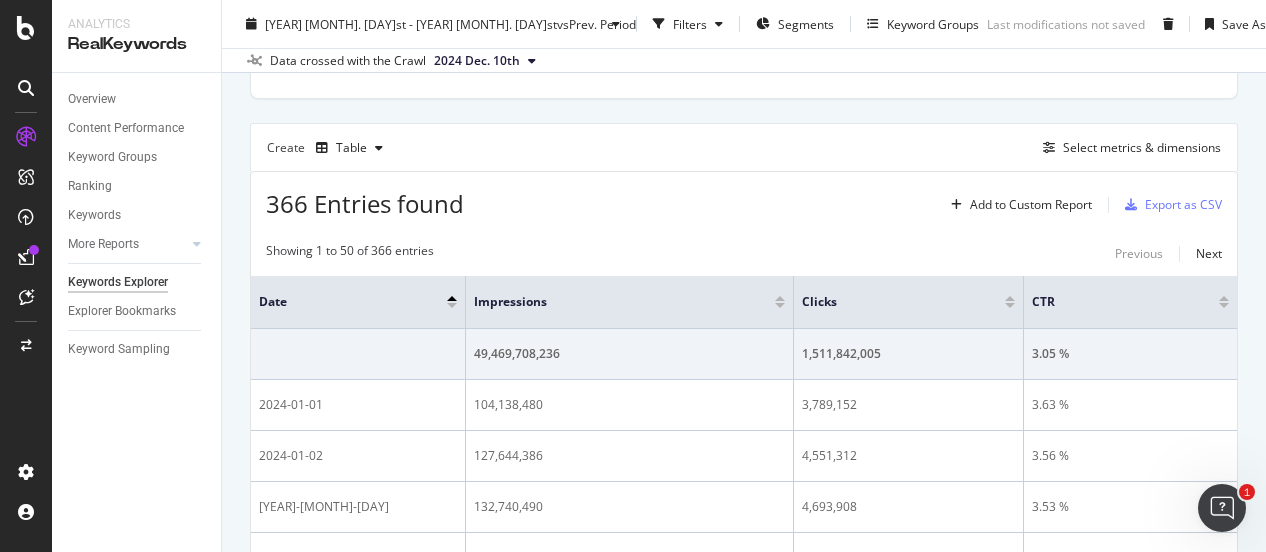 scroll, scrollTop: 600, scrollLeft: 0, axis: vertical 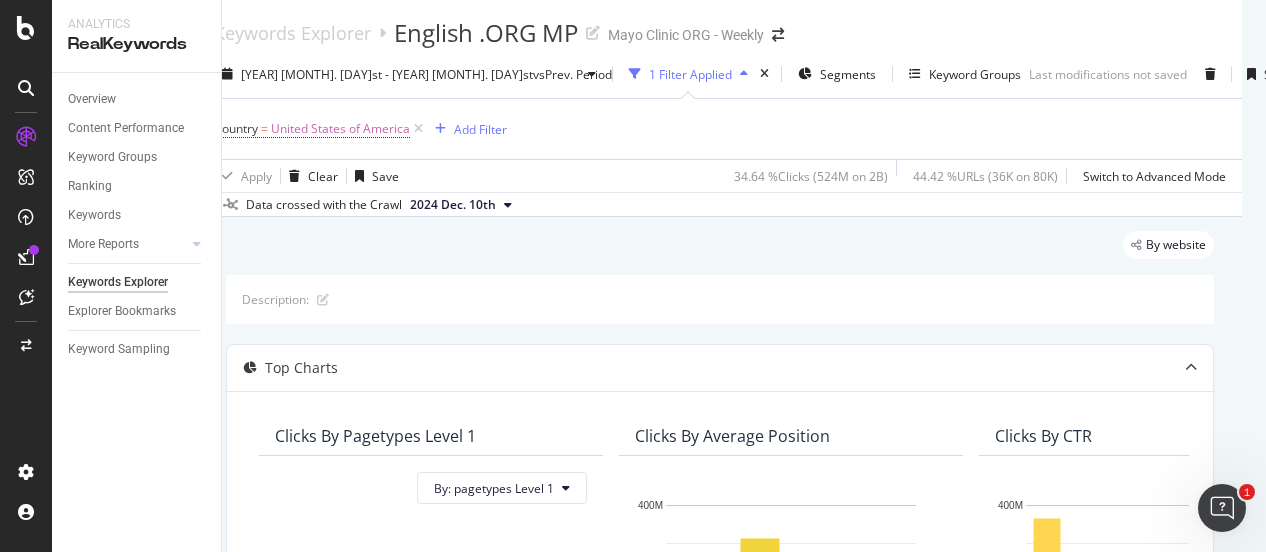 click on "Mayo Clinic ORG - Weekly" at bounding box center (686, 35) 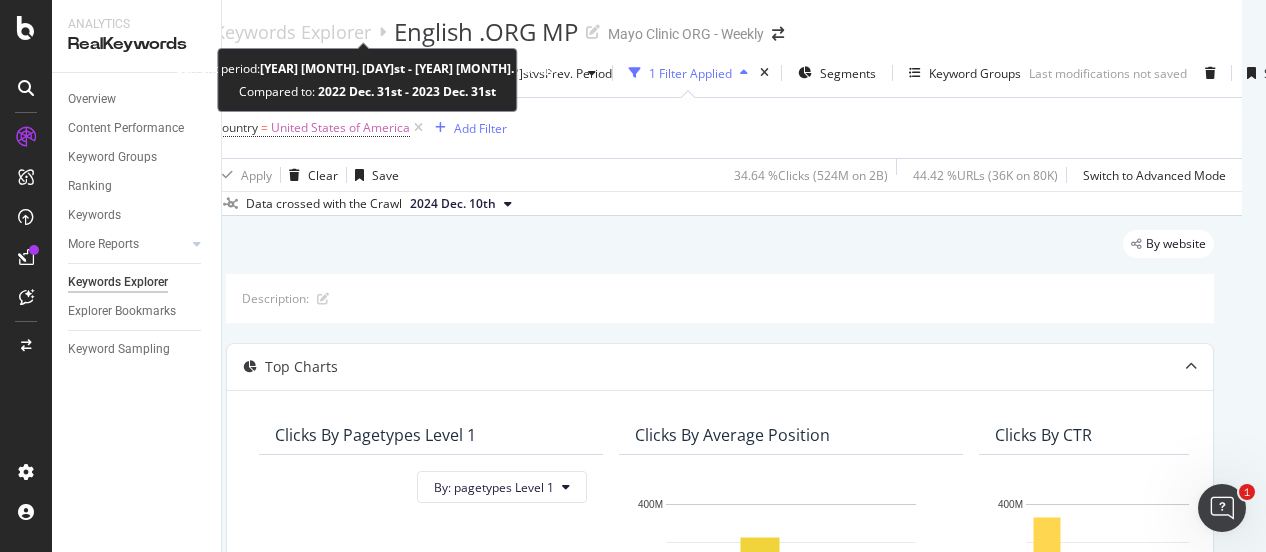scroll, scrollTop: 0, scrollLeft: 24, axis: horizontal 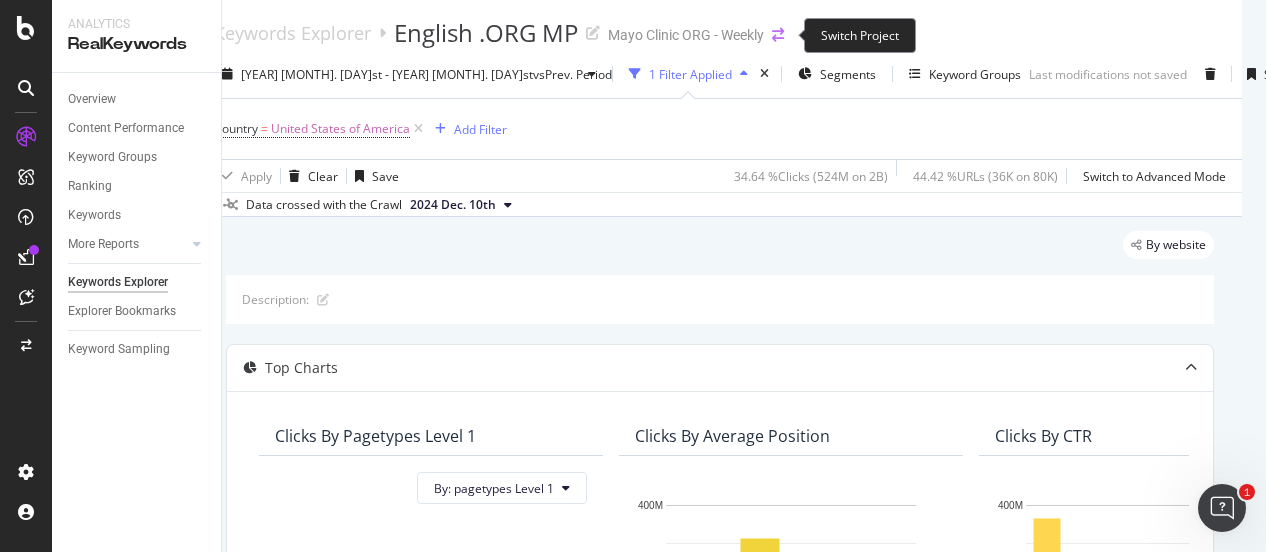 click at bounding box center (778, 35) 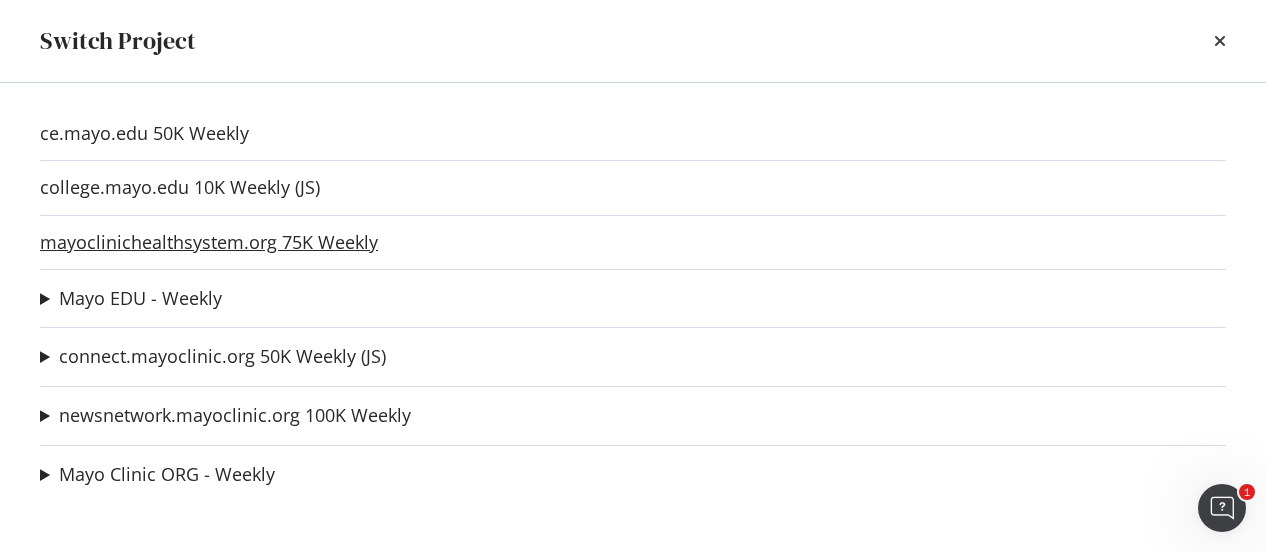 click on "mayoclinichealthsystem.org 75K Weekly" at bounding box center [209, 242] 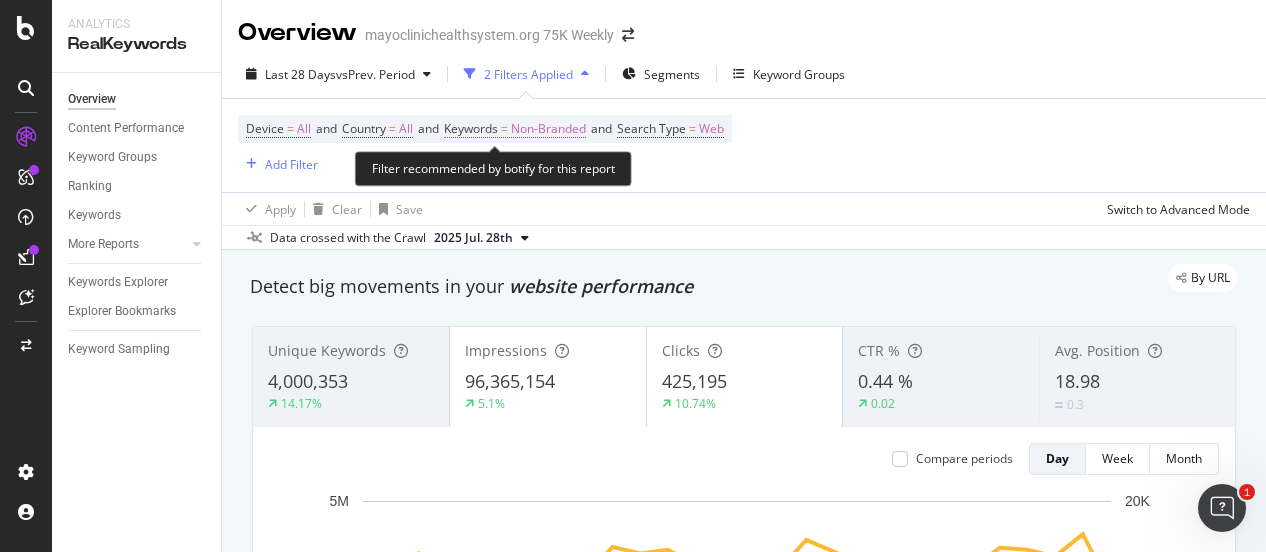 click on "Non-Branded" at bounding box center (548, 129) 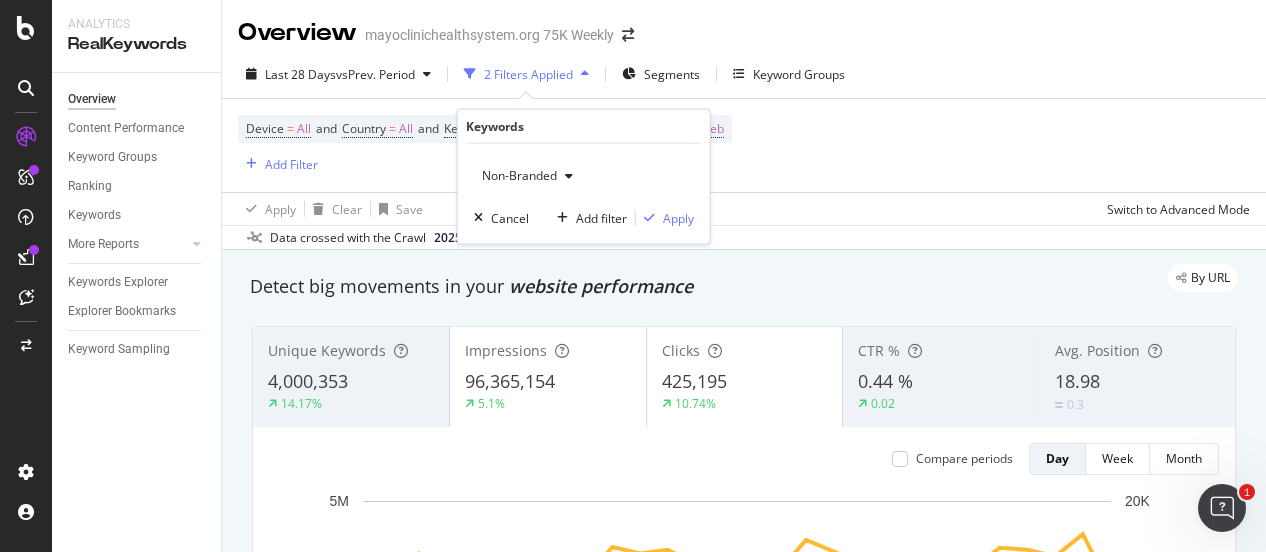click at bounding box center (569, 176) 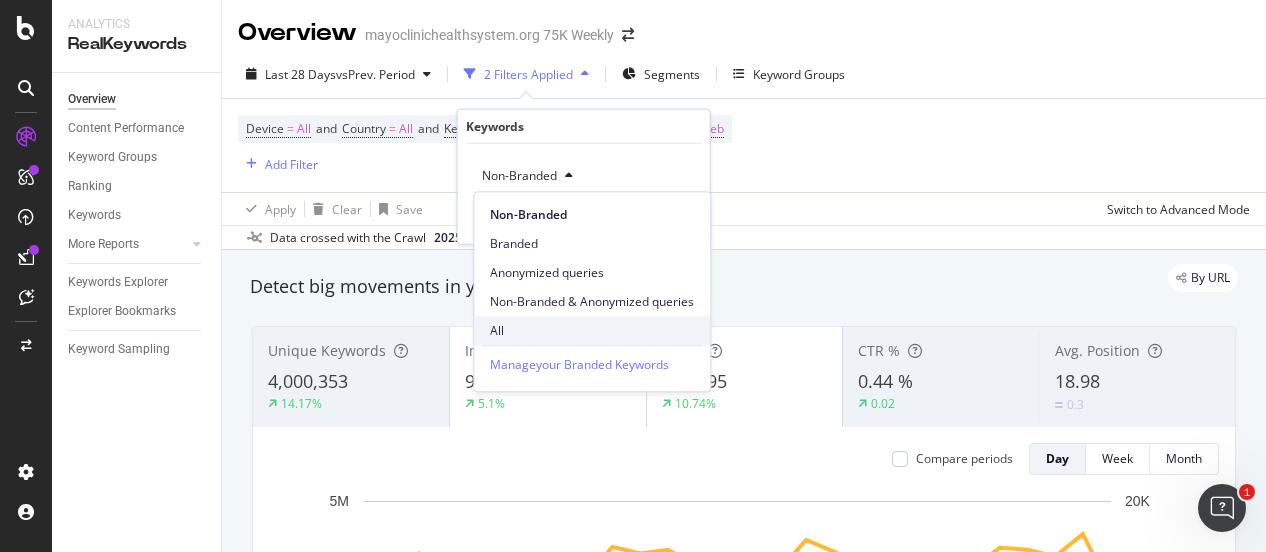 click on "All" at bounding box center [592, 331] 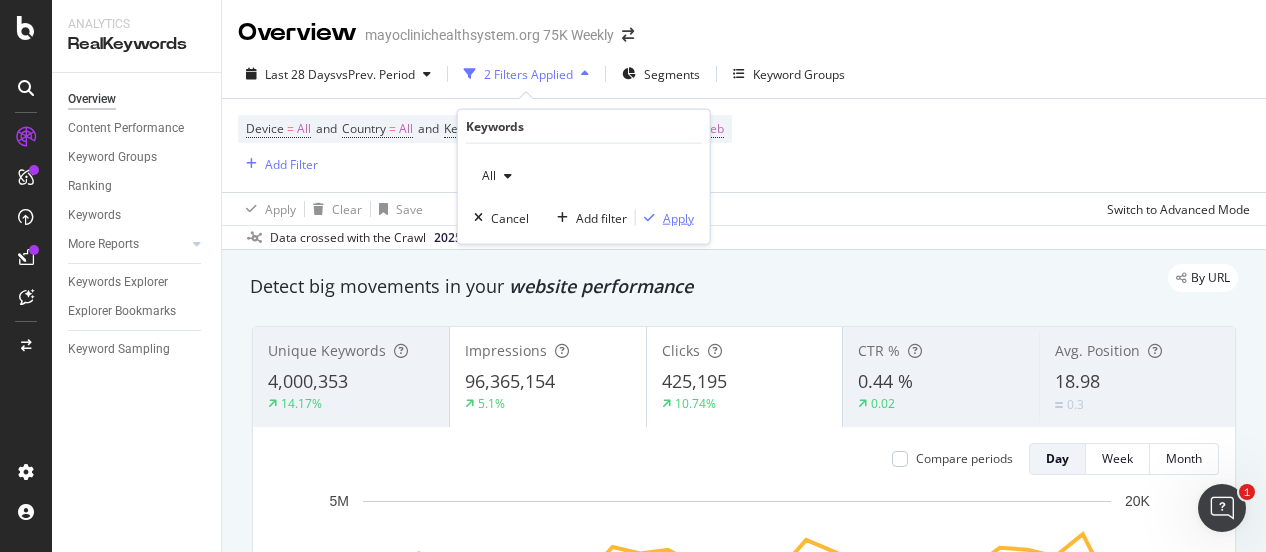 click on "Apply" at bounding box center (678, 217) 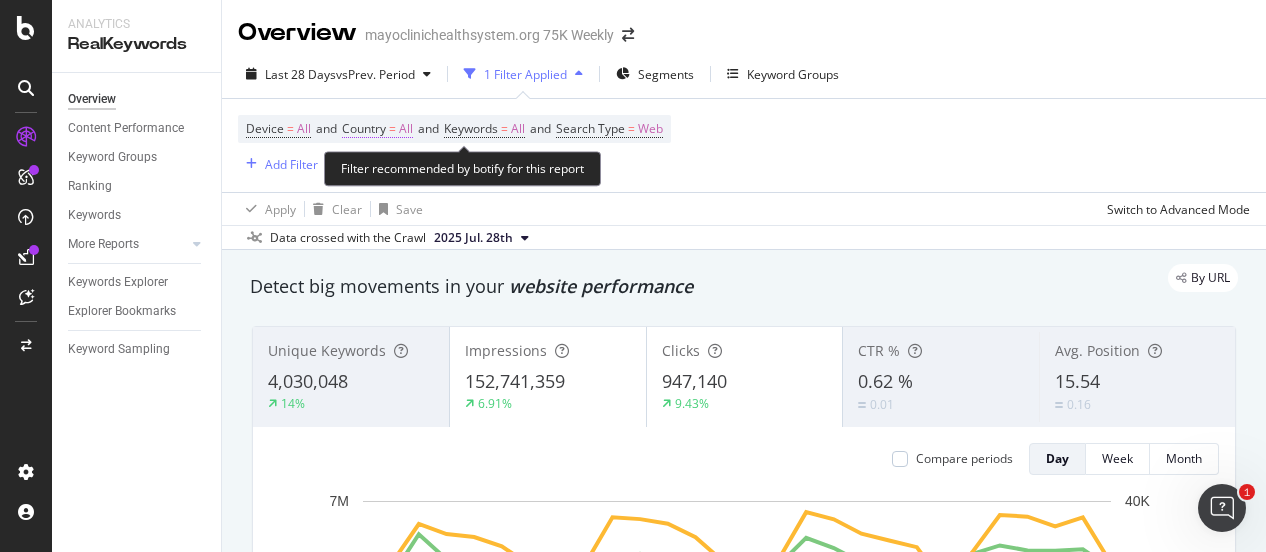 click on "All" at bounding box center [406, 129] 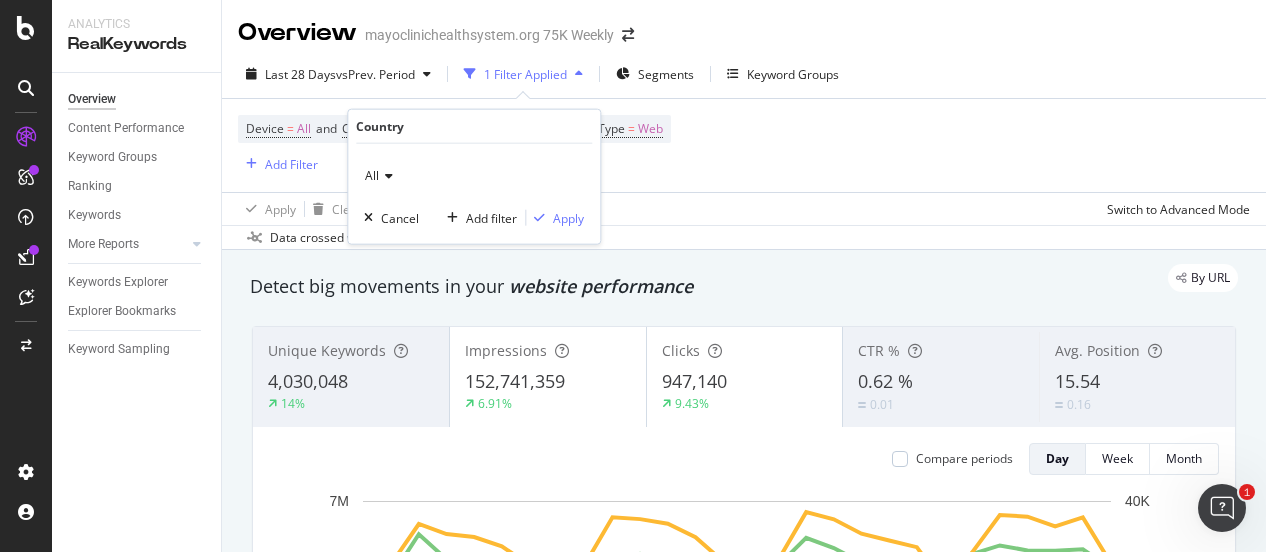 click at bounding box center [386, 176] 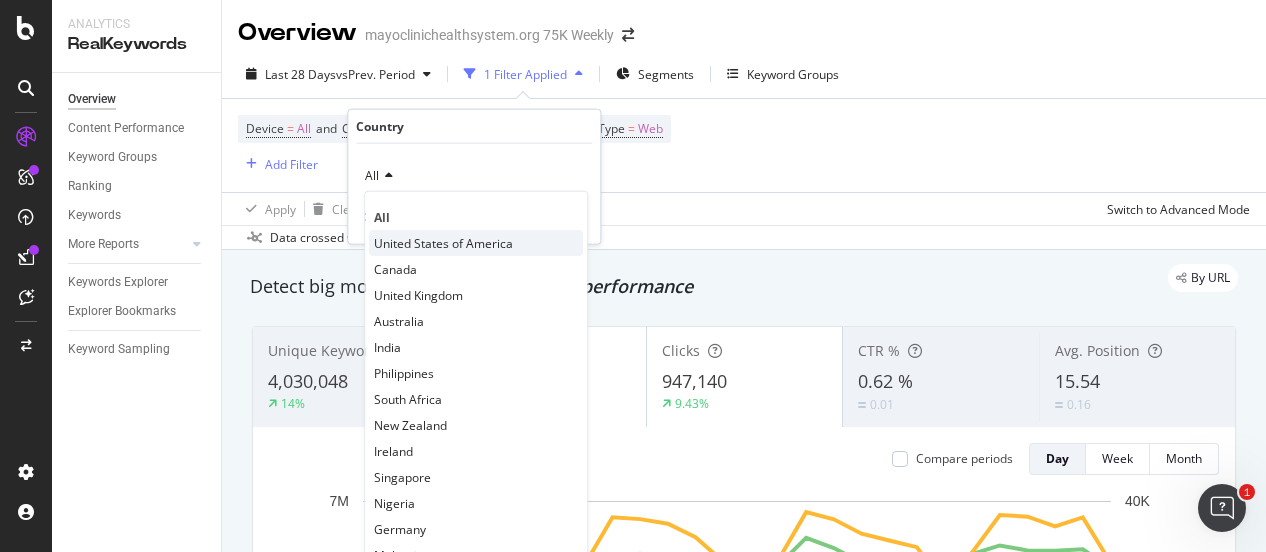 click on "United States of America" at bounding box center [443, 242] 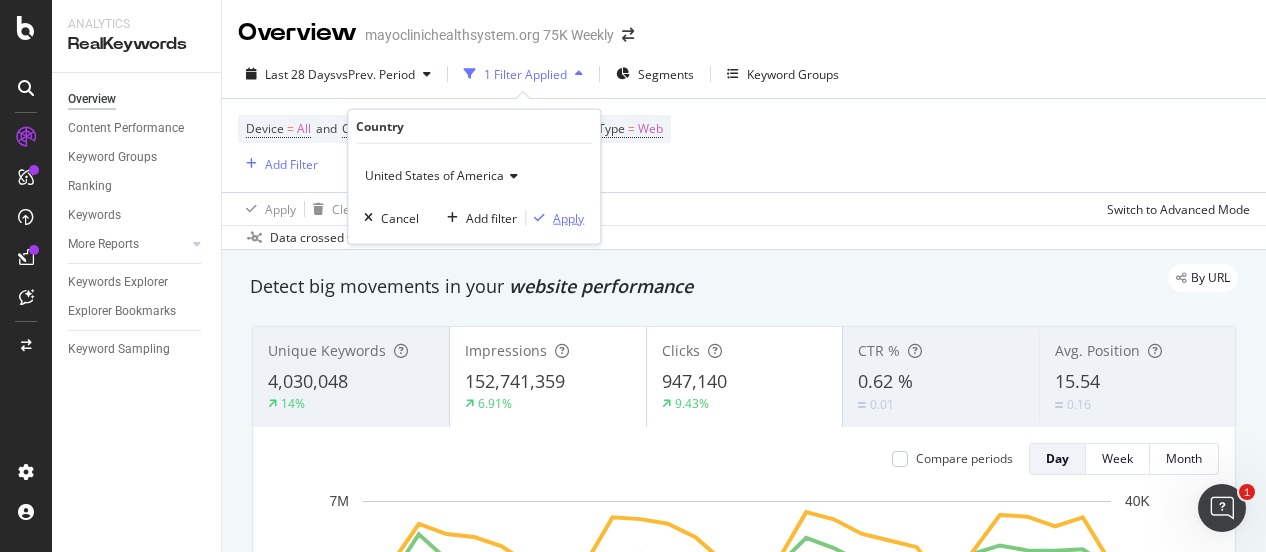 click on "Apply" at bounding box center (568, 217) 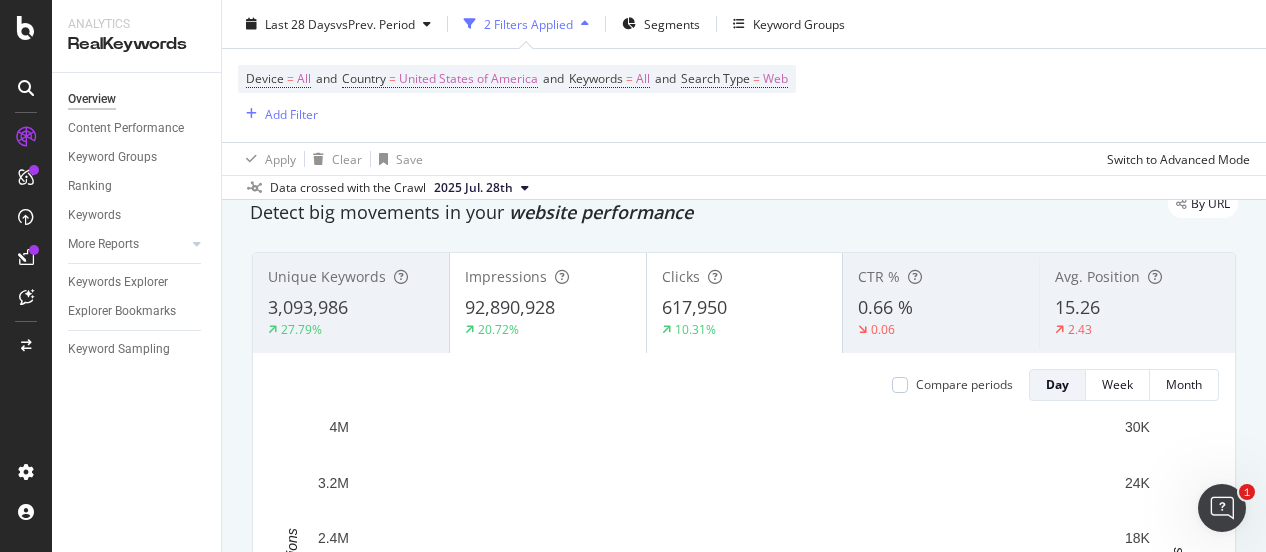 scroll, scrollTop: 100, scrollLeft: 0, axis: vertical 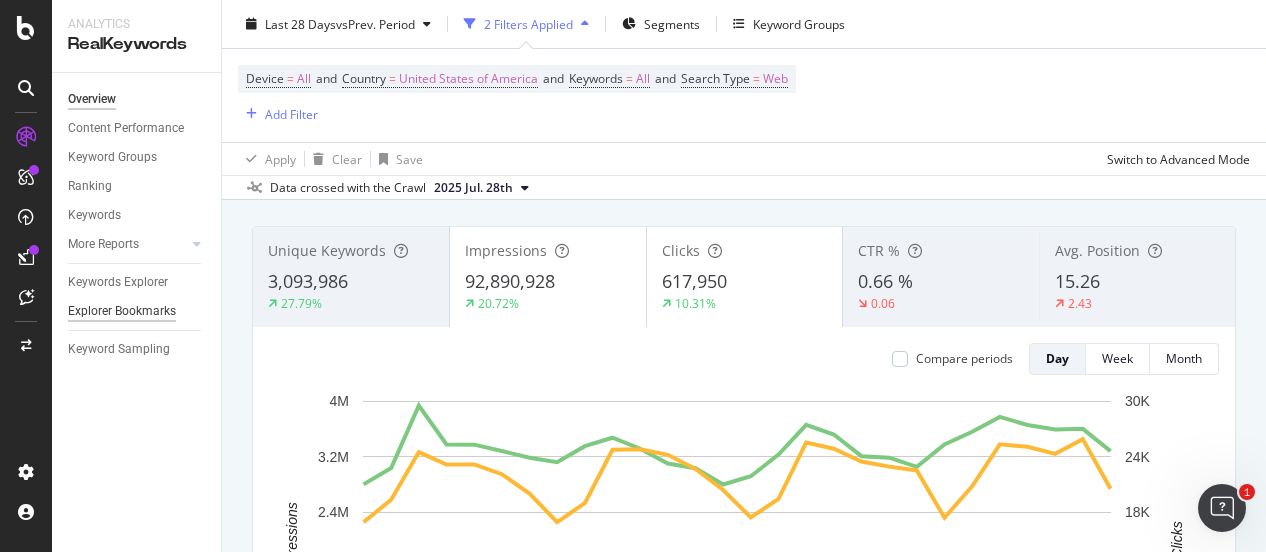click on "Explorer Bookmarks" at bounding box center (122, 311) 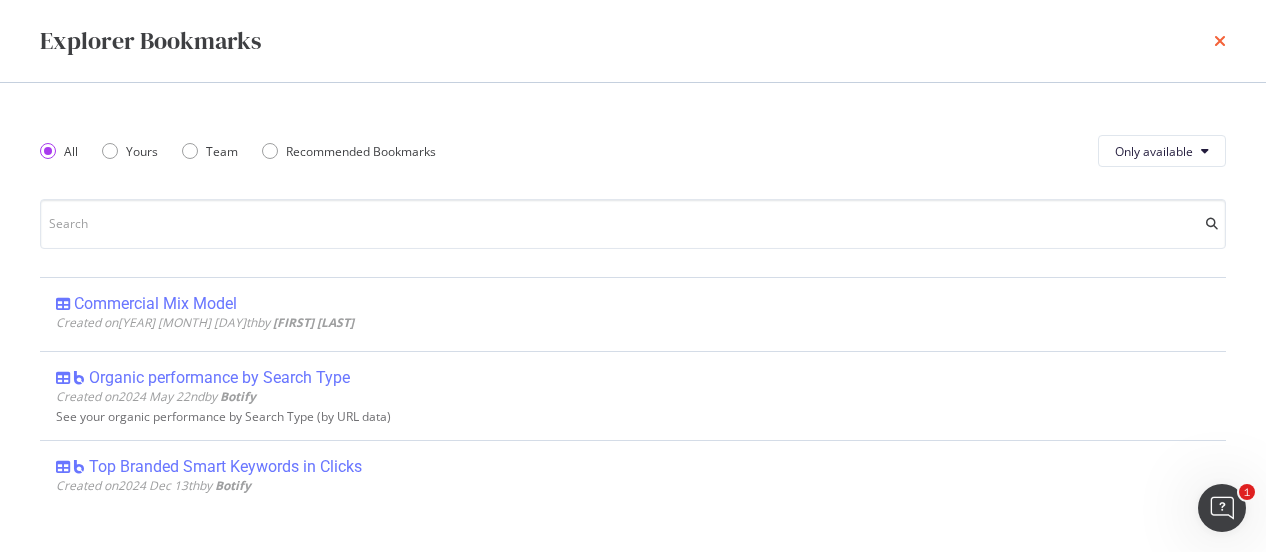 click at bounding box center [1220, 41] 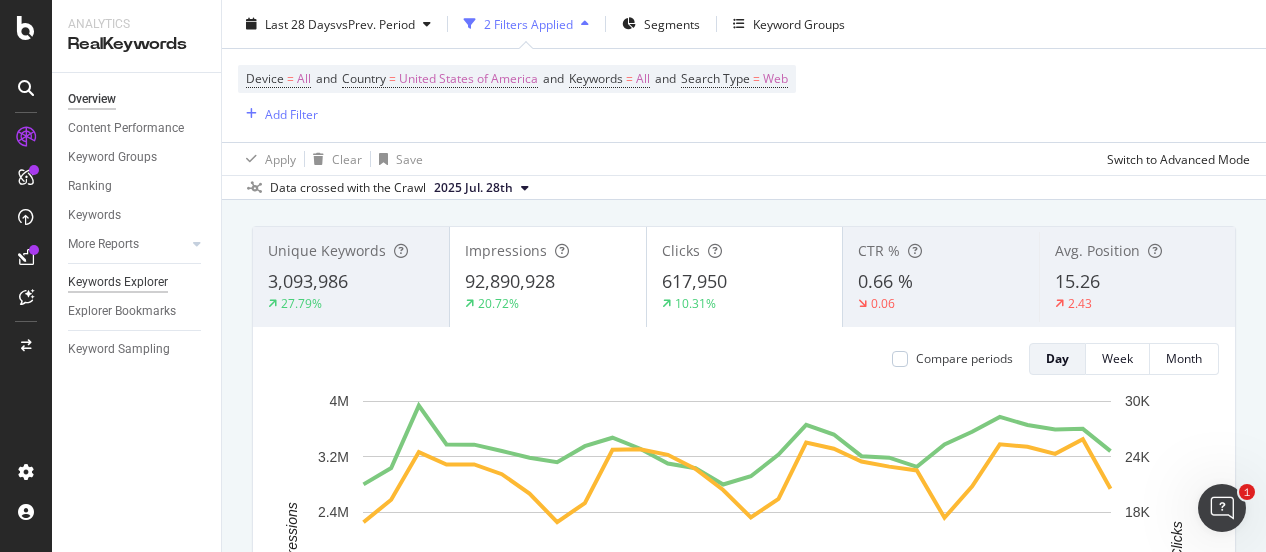 click on "Keywords Explorer" at bounding box center [118, 282] 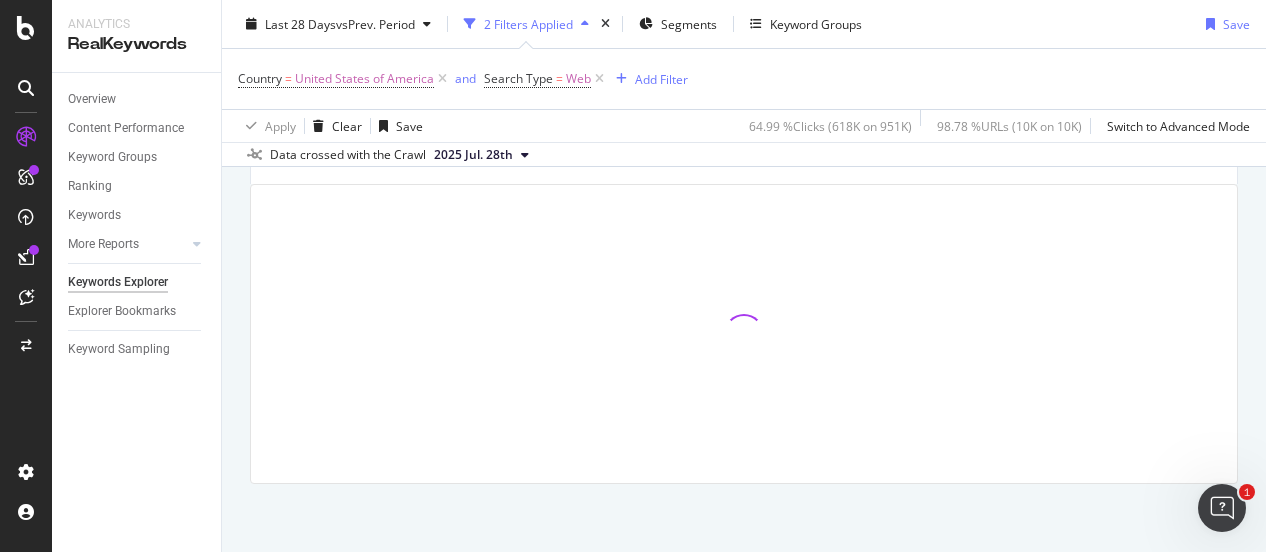 scroll, scrollTop: 480, scrollLeft: 0, axis: vertical 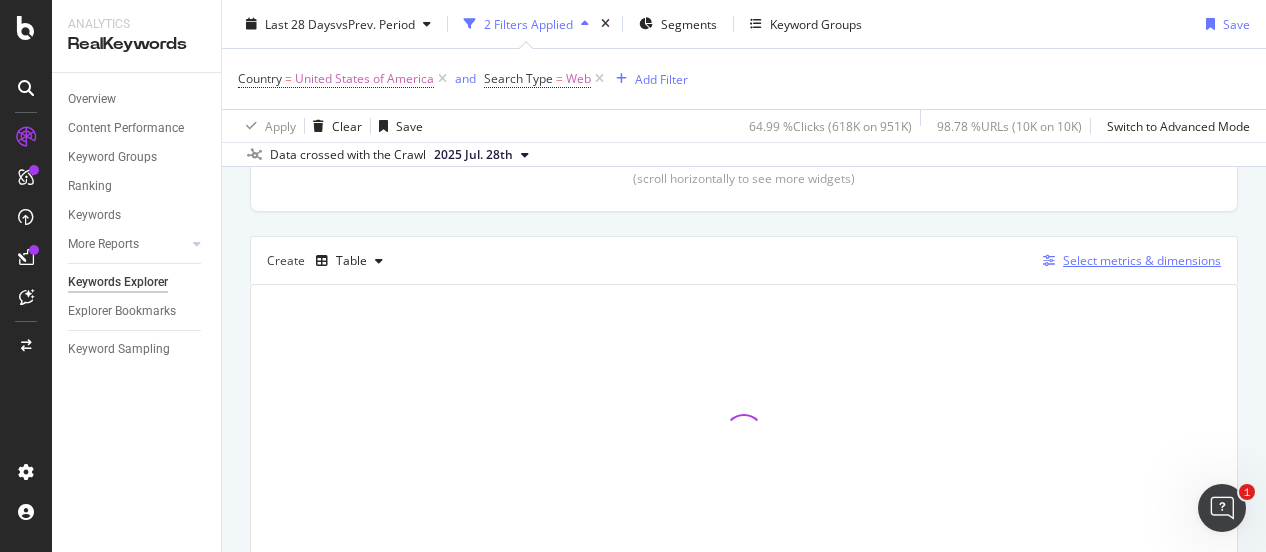 click on "Select metrics & dimensions" at bounding box center [1142, 260] 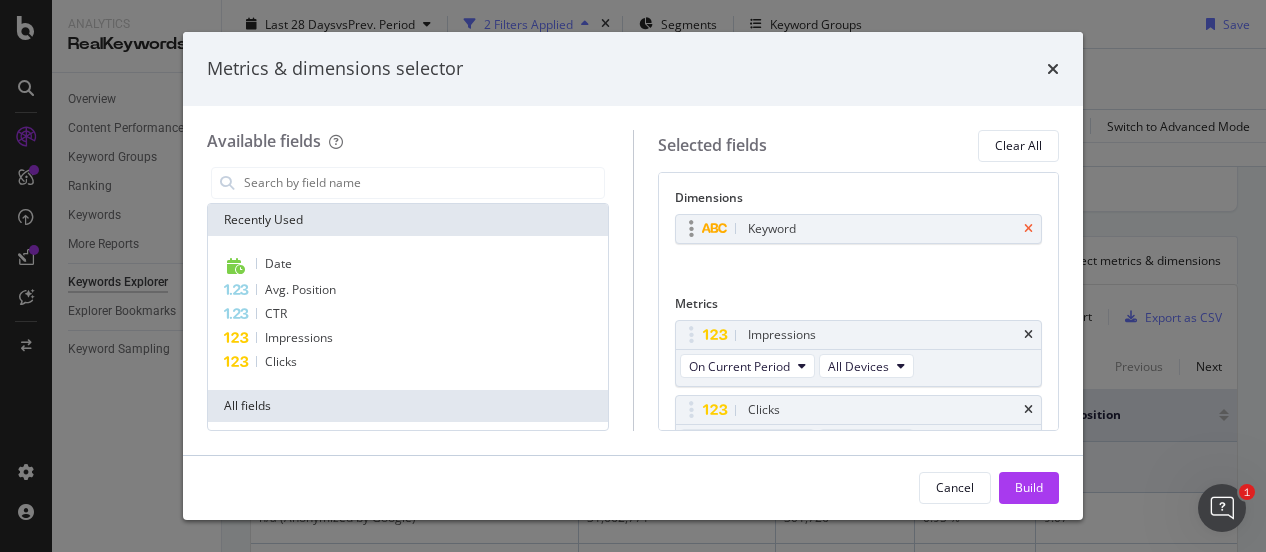 click at bounding box center (1028, 229) 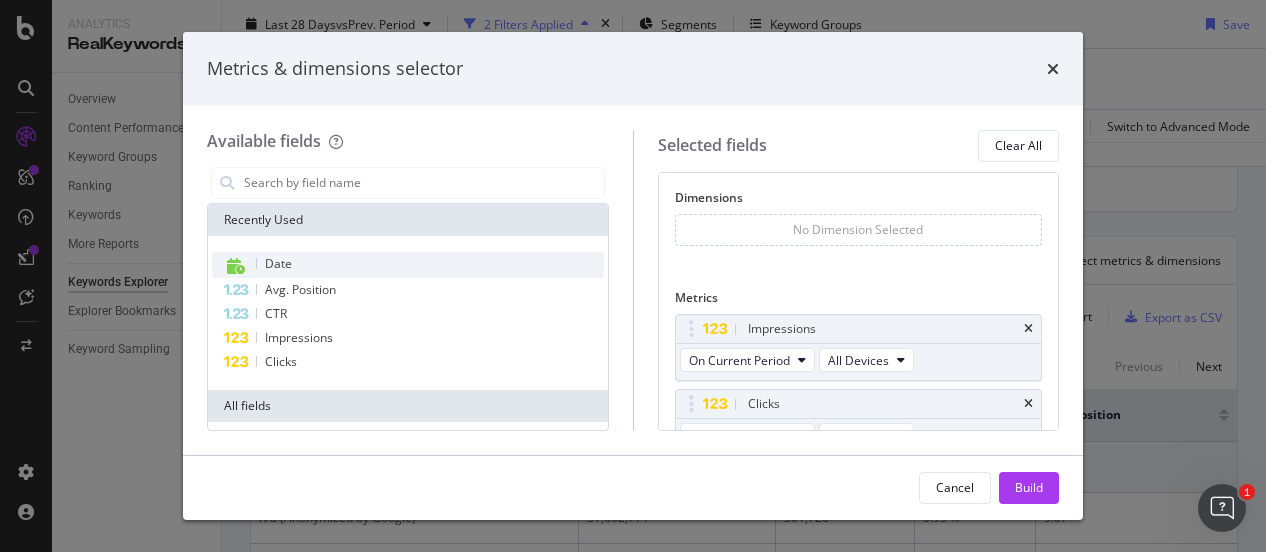 click on "Date" at bounding box center [408, 265] 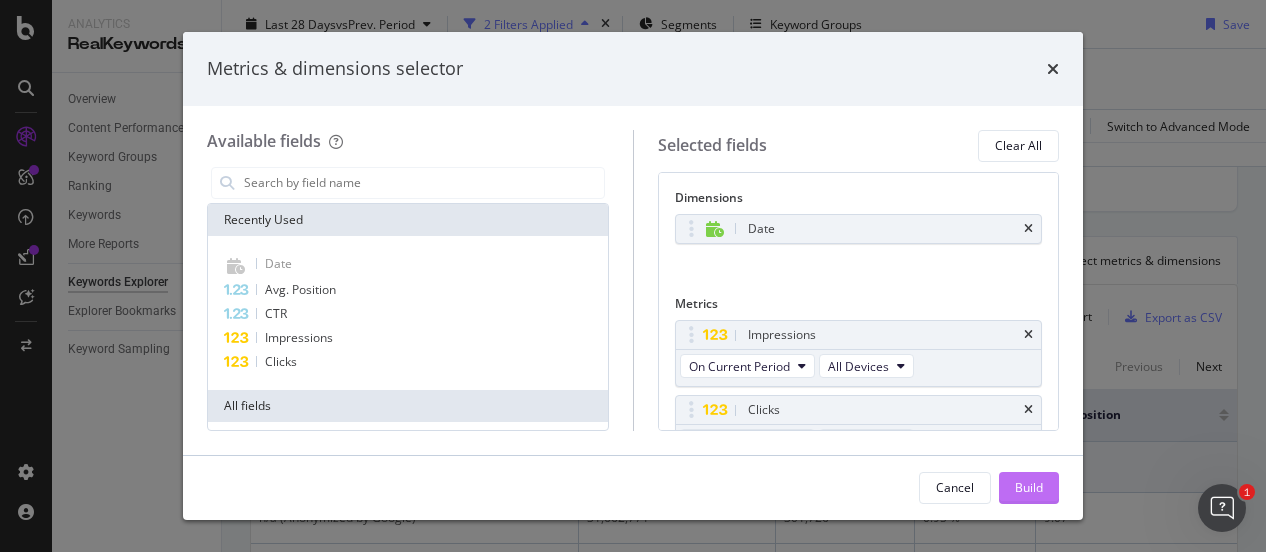 click on "Build" at bounding box center (1029, 487) 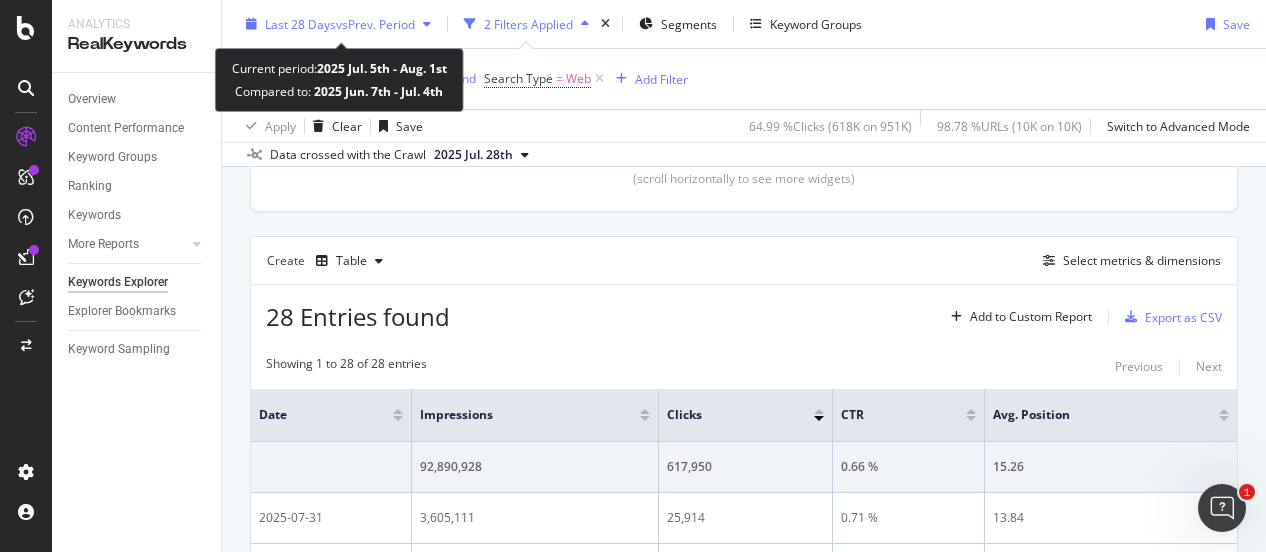 click on "Last 28 Days" at bounding box center (300, 23) 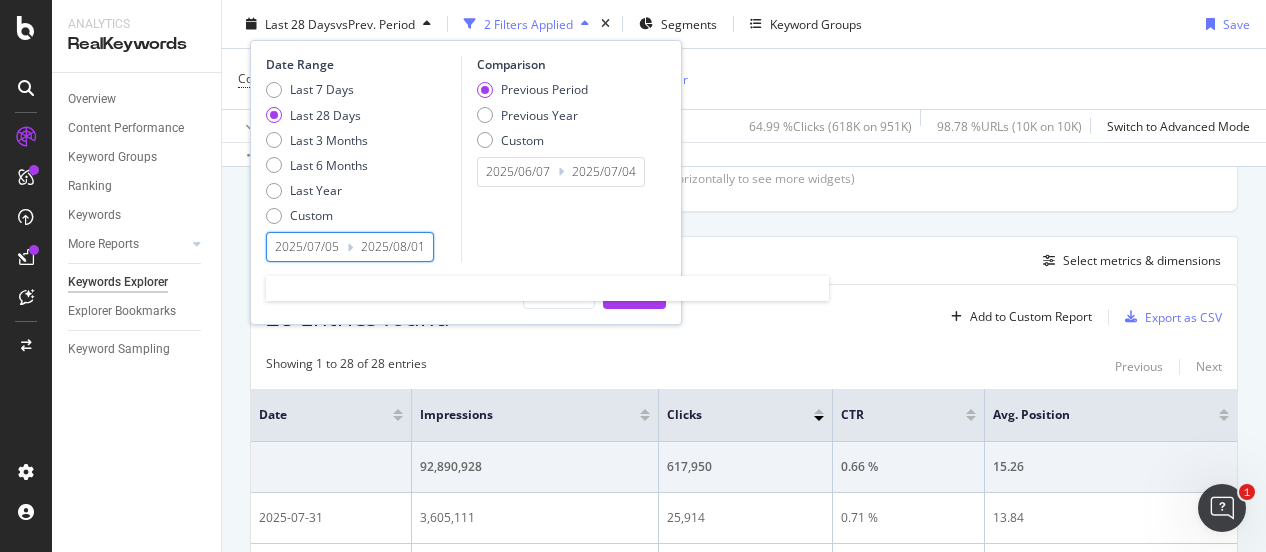click on "2025/07/05" at bounding box center [307, 247] 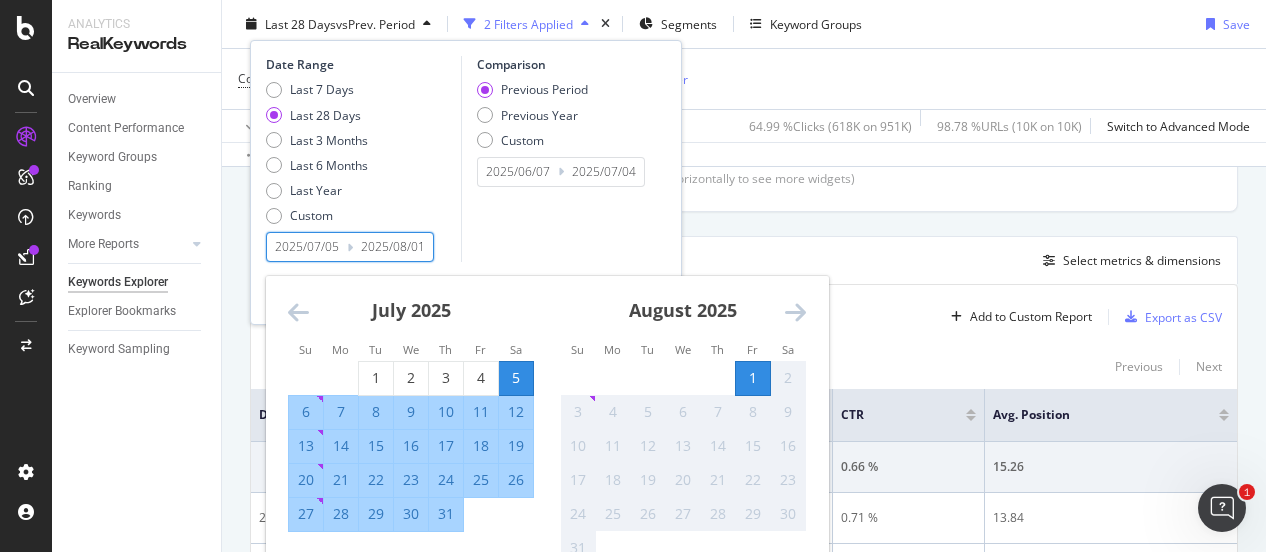 click at bounding box center (298, 312) 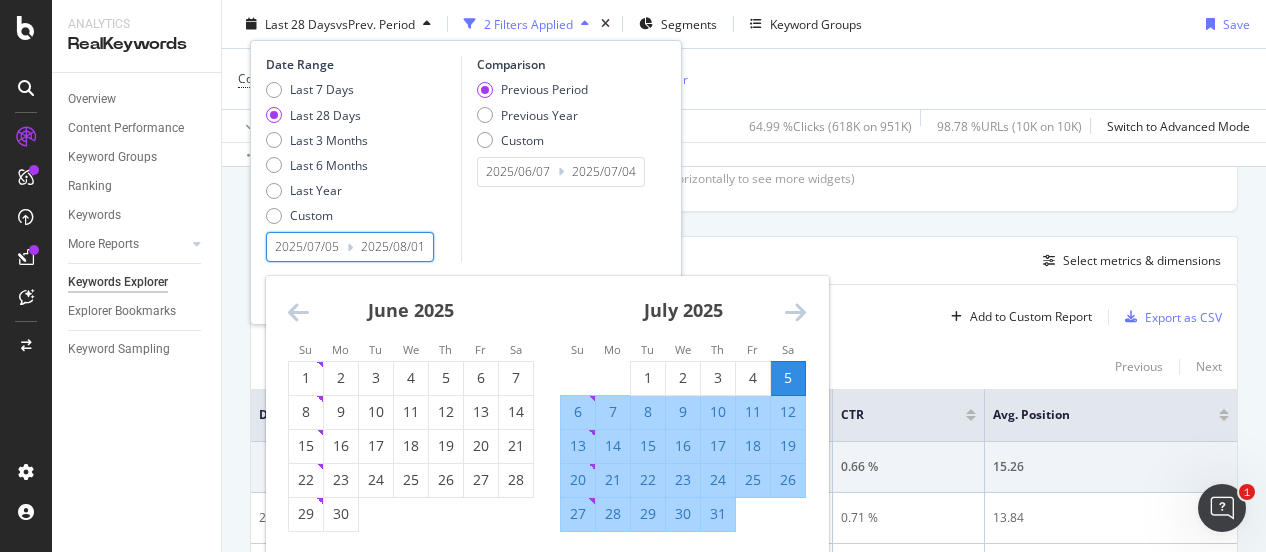 click at bounding box center [298, 312] 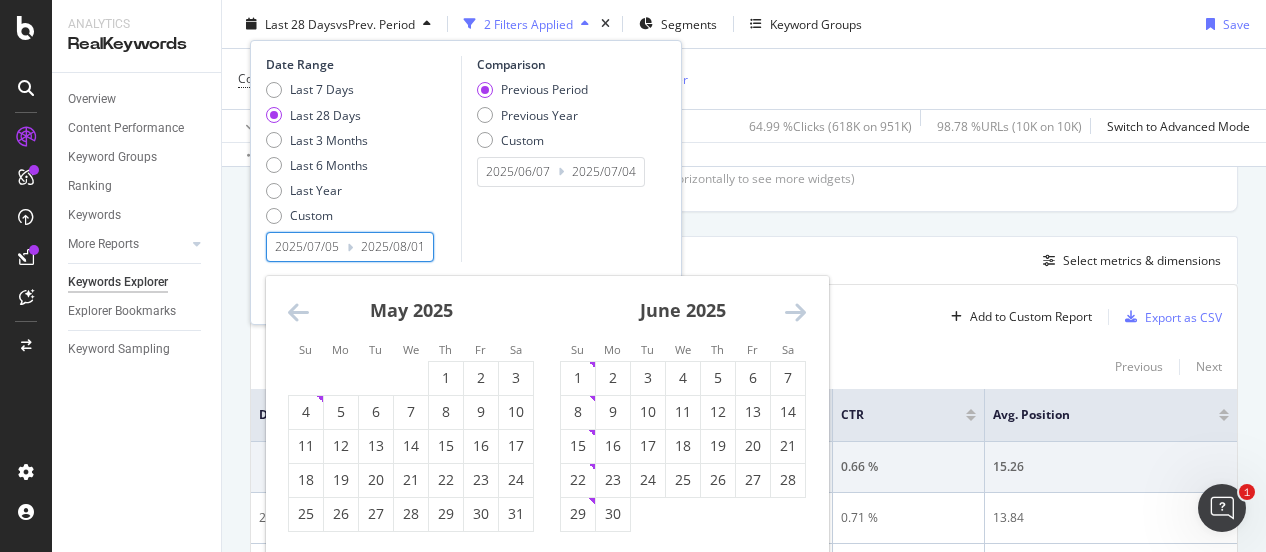click at bounding box center (298, 312) 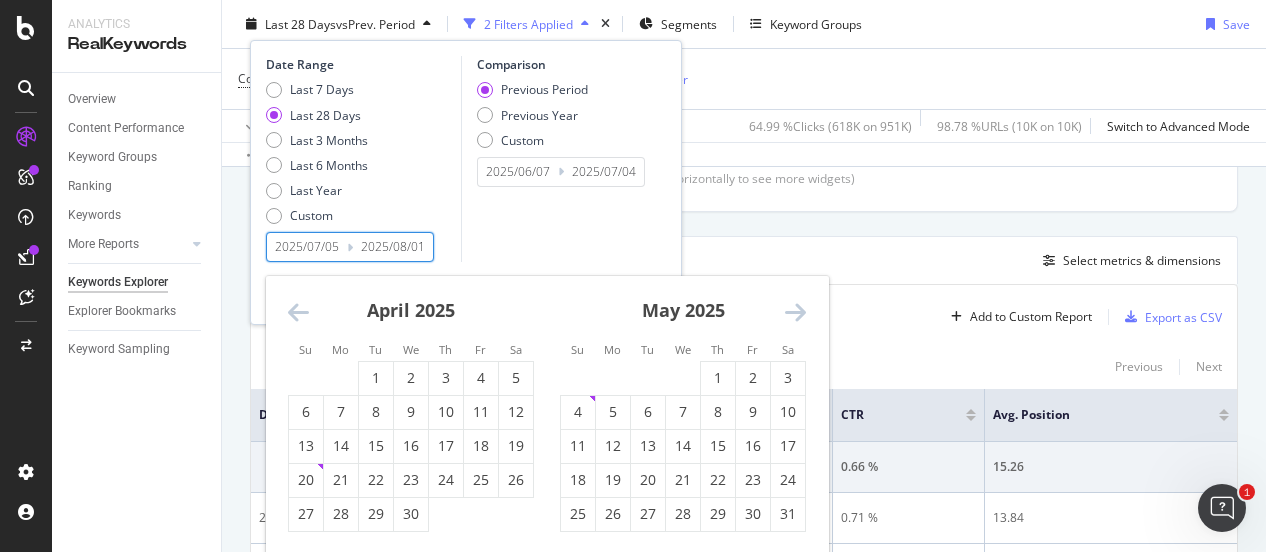 click at bounding box center (298, 312) 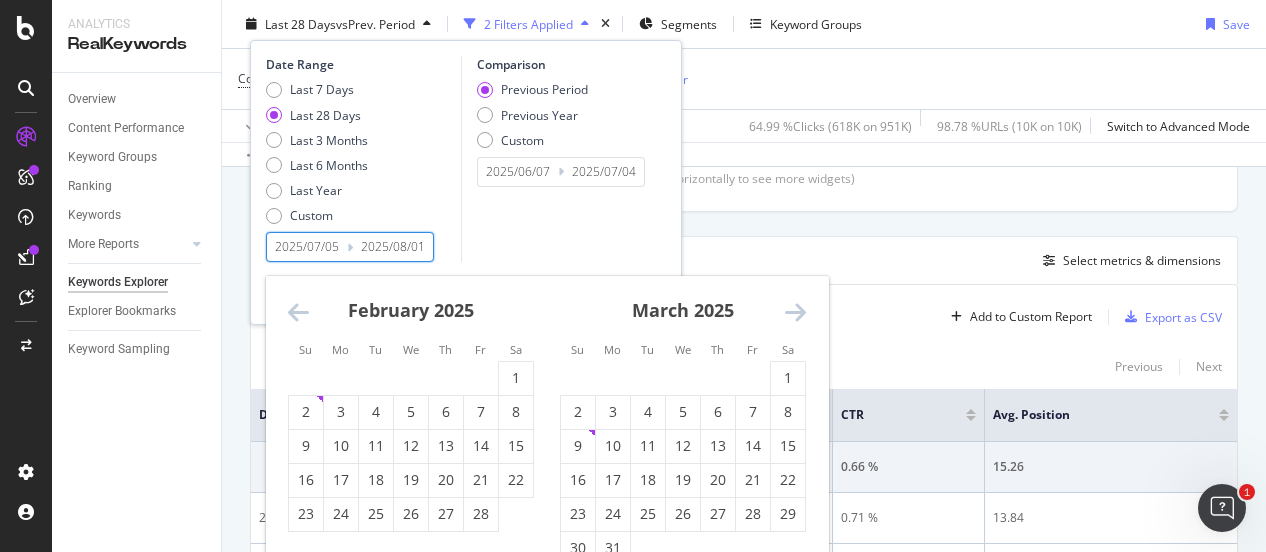 click at bounding box center (298, 312) 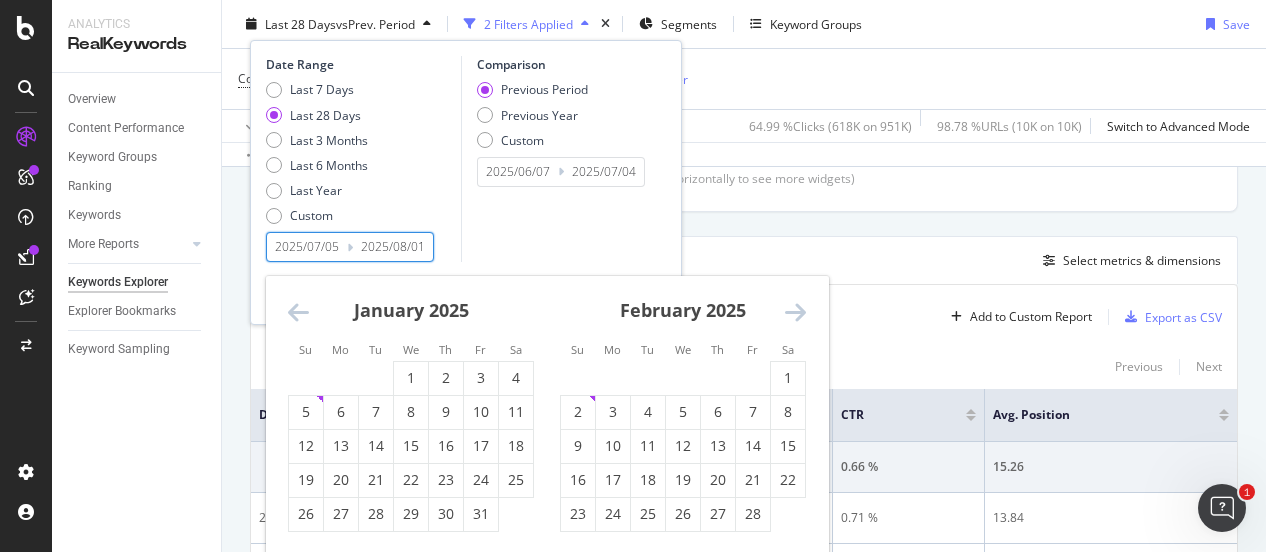 click at bounding box center [298, 312] 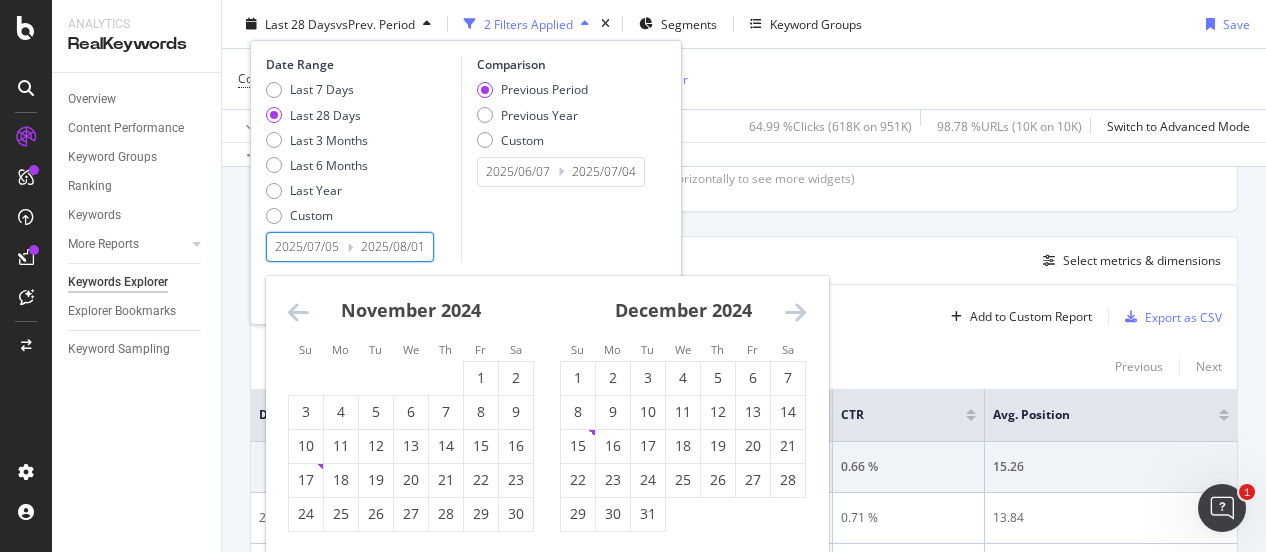 click at bounding box center (298, 312) 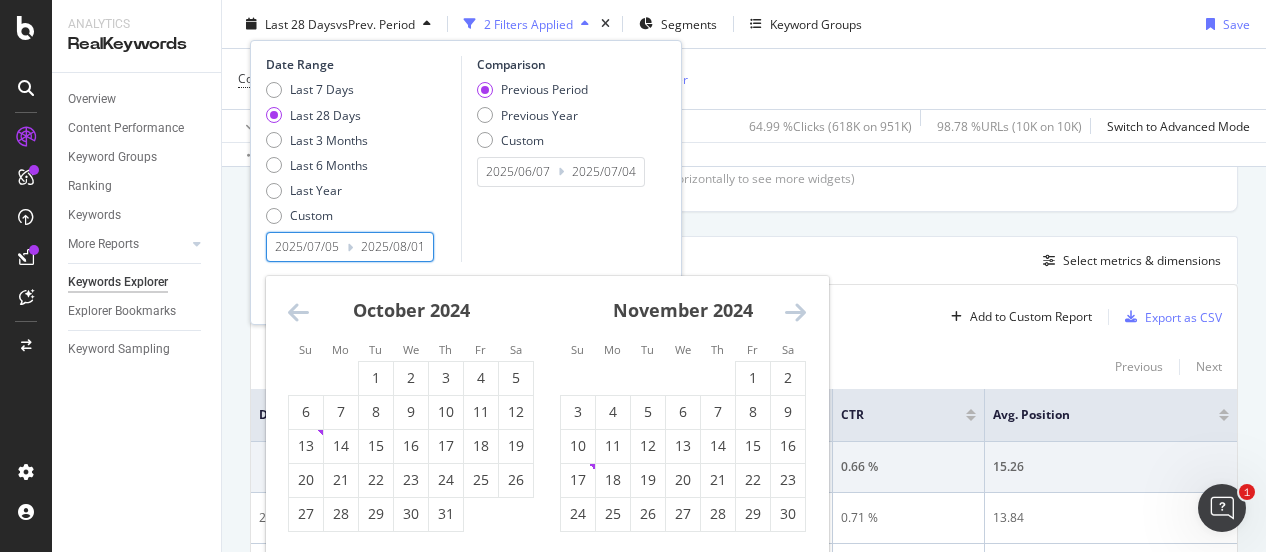 click at bounding box center (298, 312) 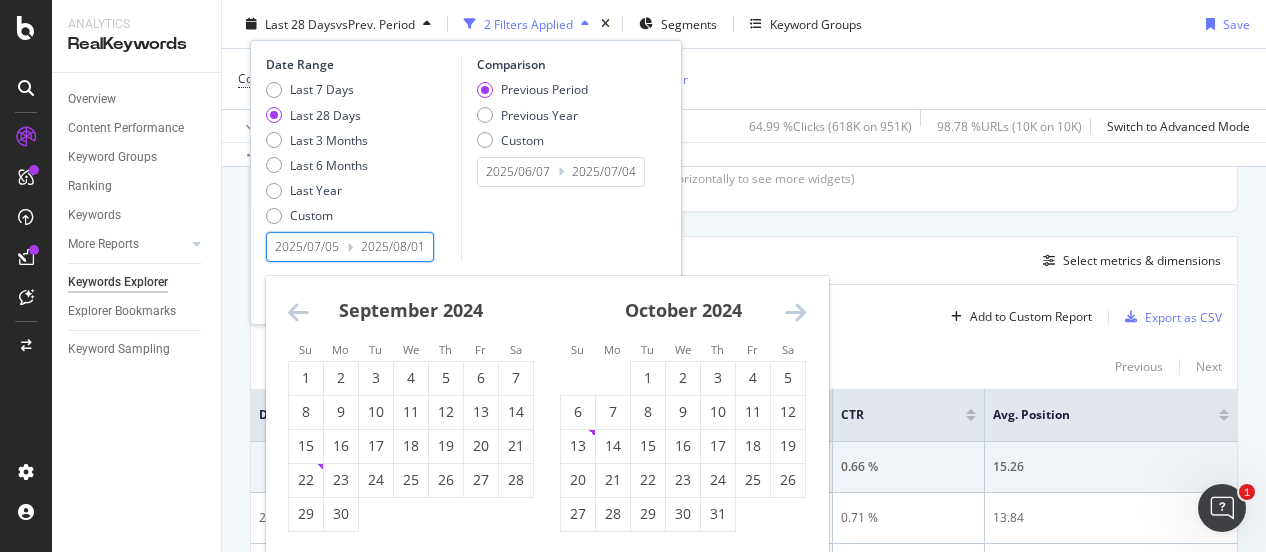click at bounding box center (298, 312) 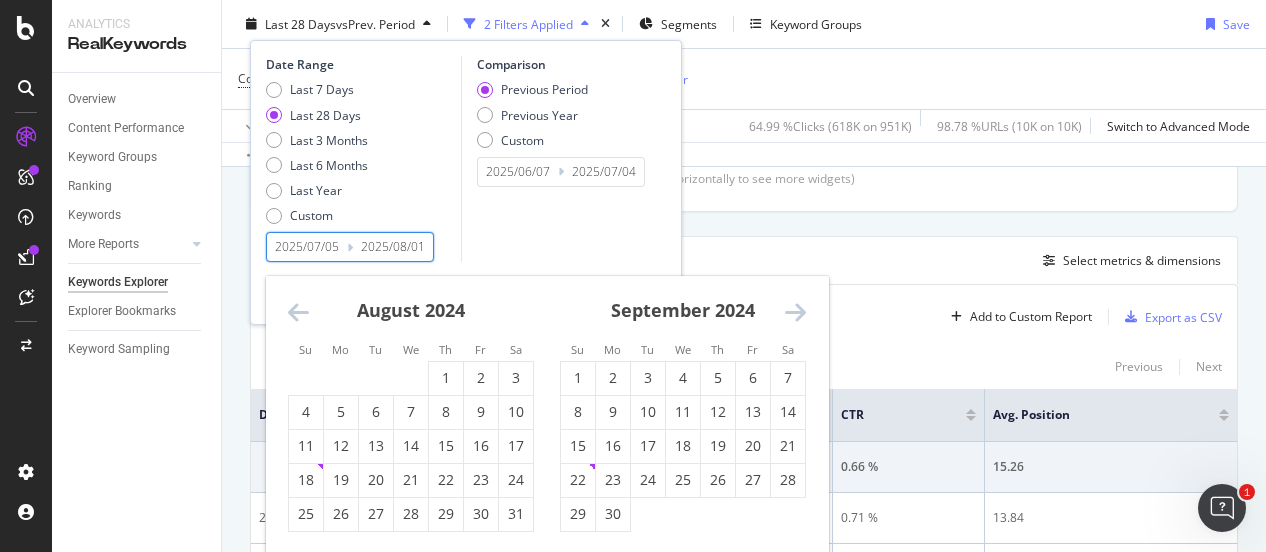 click at bounding box center (298, 312) 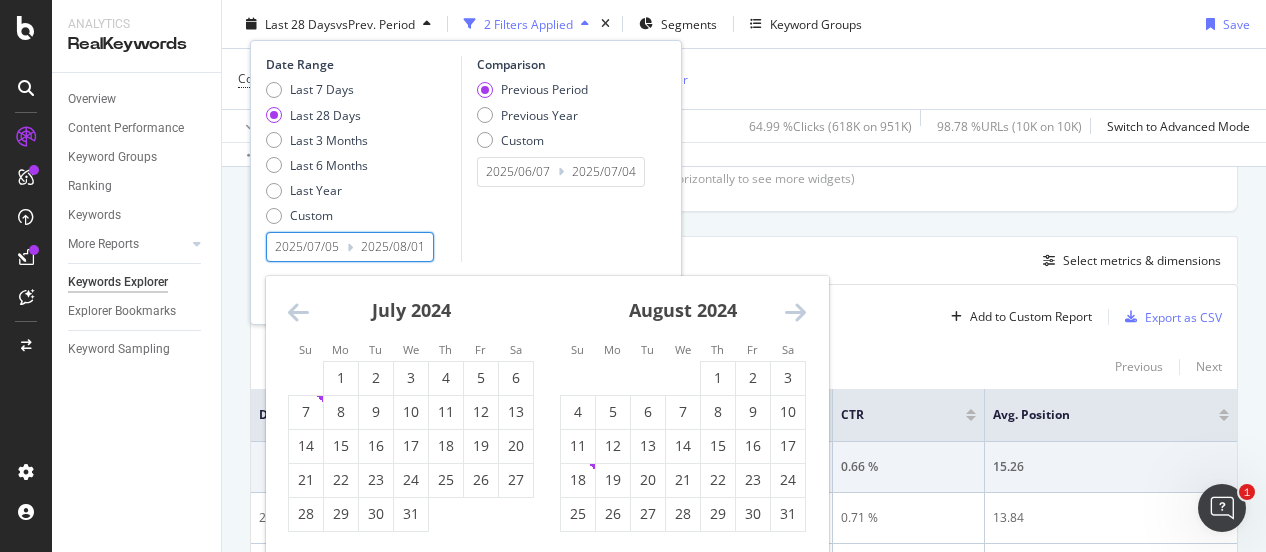 click at bounding box center (298, 312) 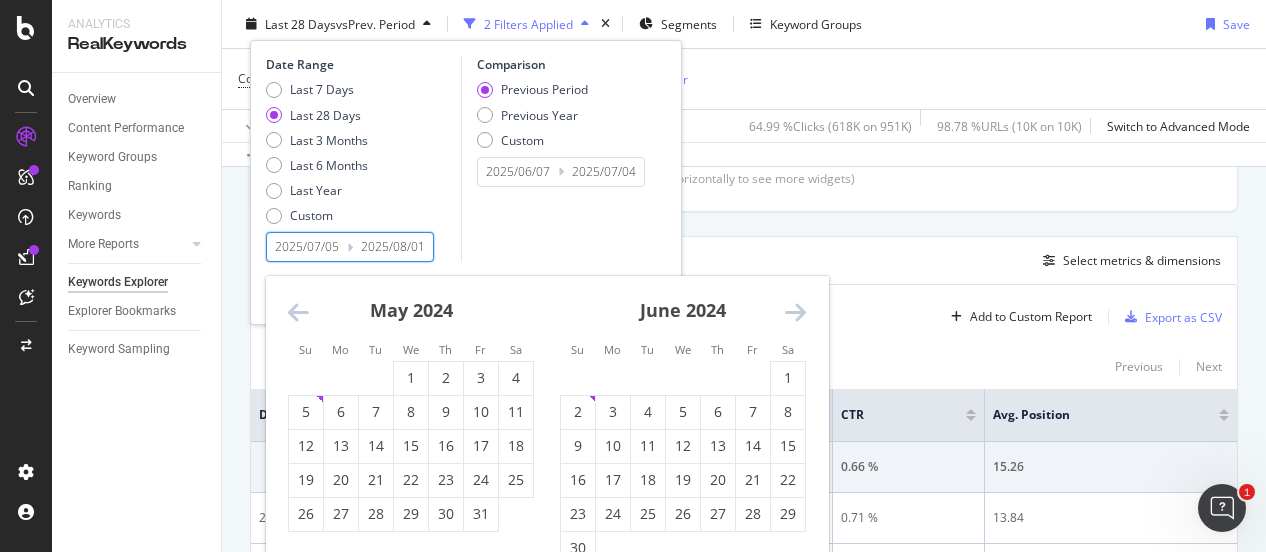 click at bounding box center [298, 312] 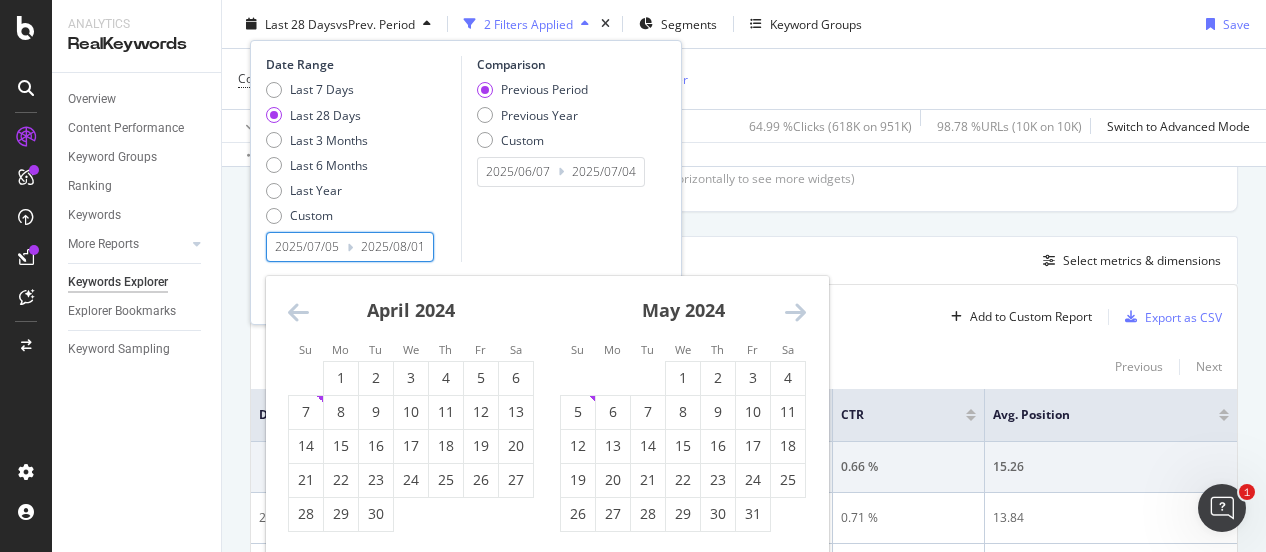 click at bounding box center (298, 312) 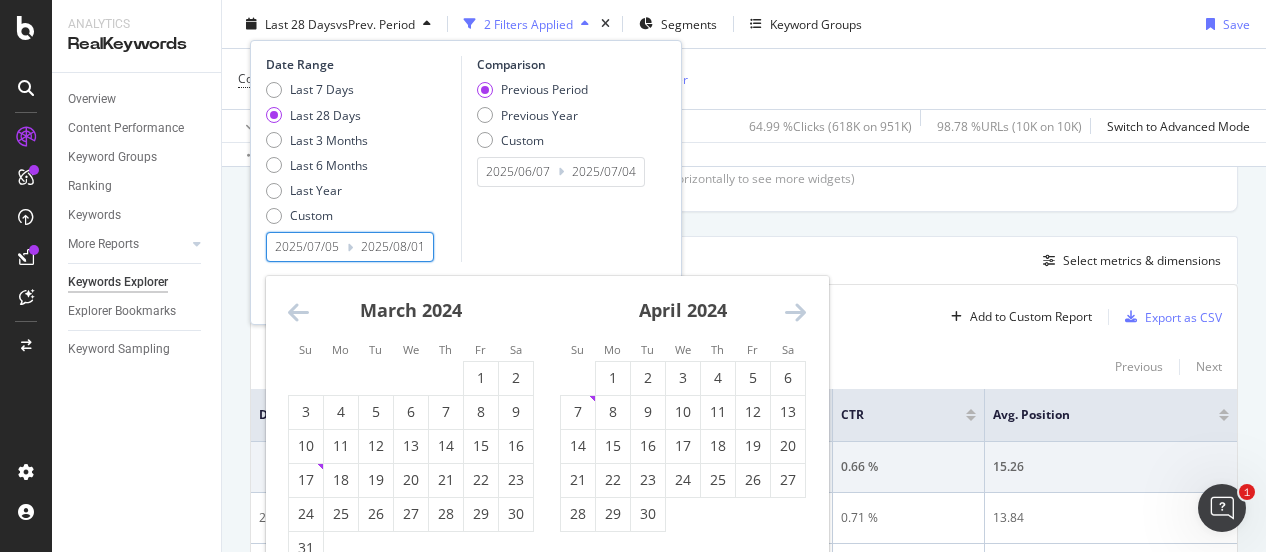 click at bounding box center (298, 312) 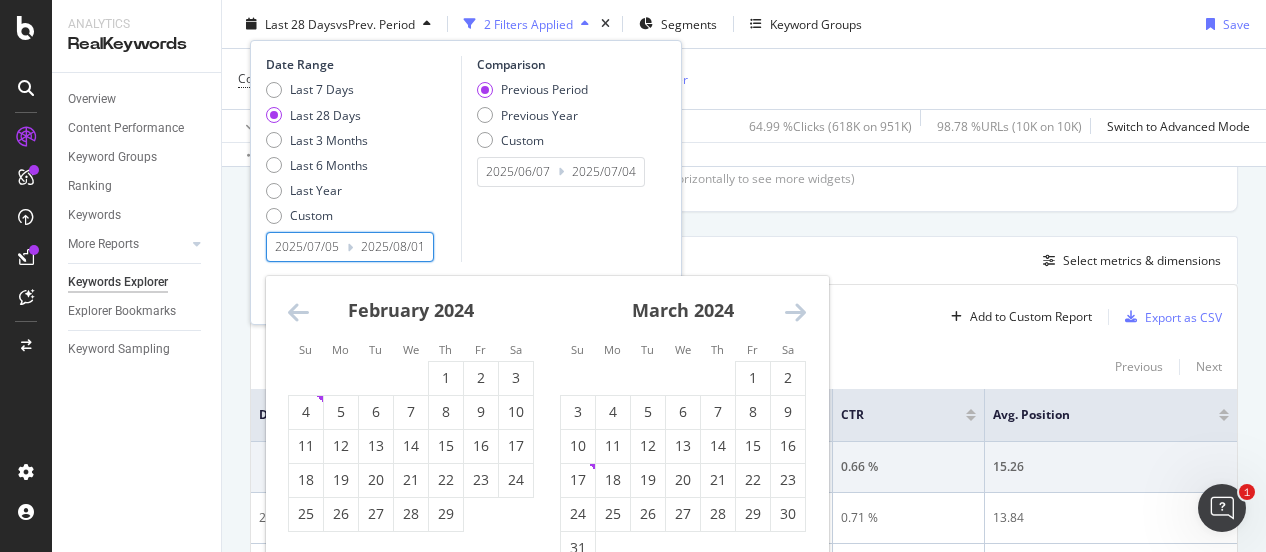 click at bounding box center (298, 312) 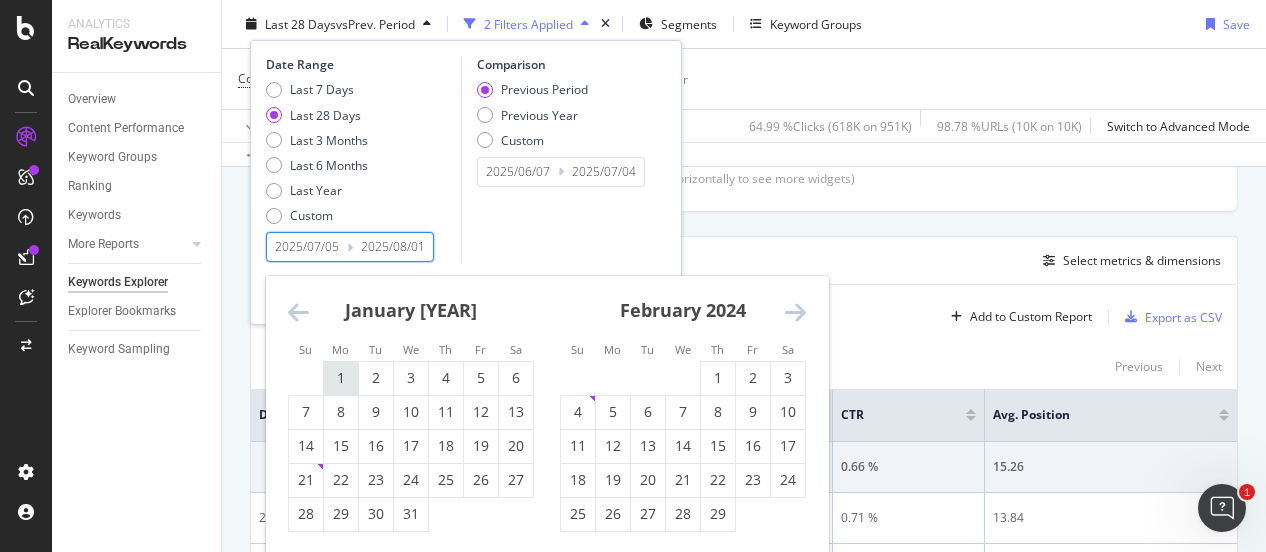 click on "1" at bounding box center (341, 378) 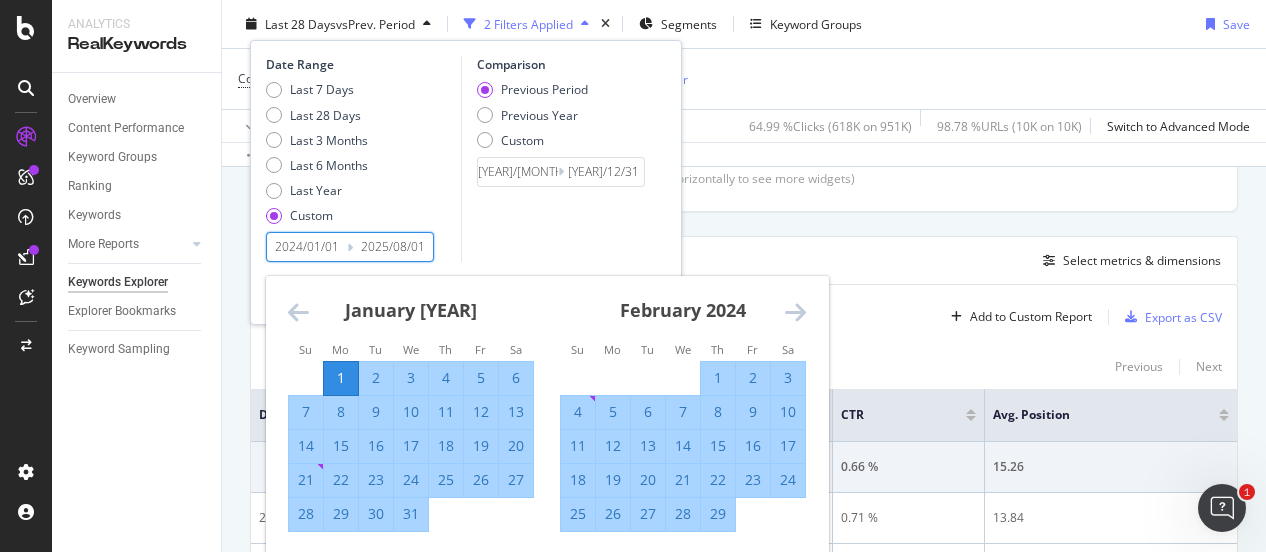 click at bounding box center (795, 312) 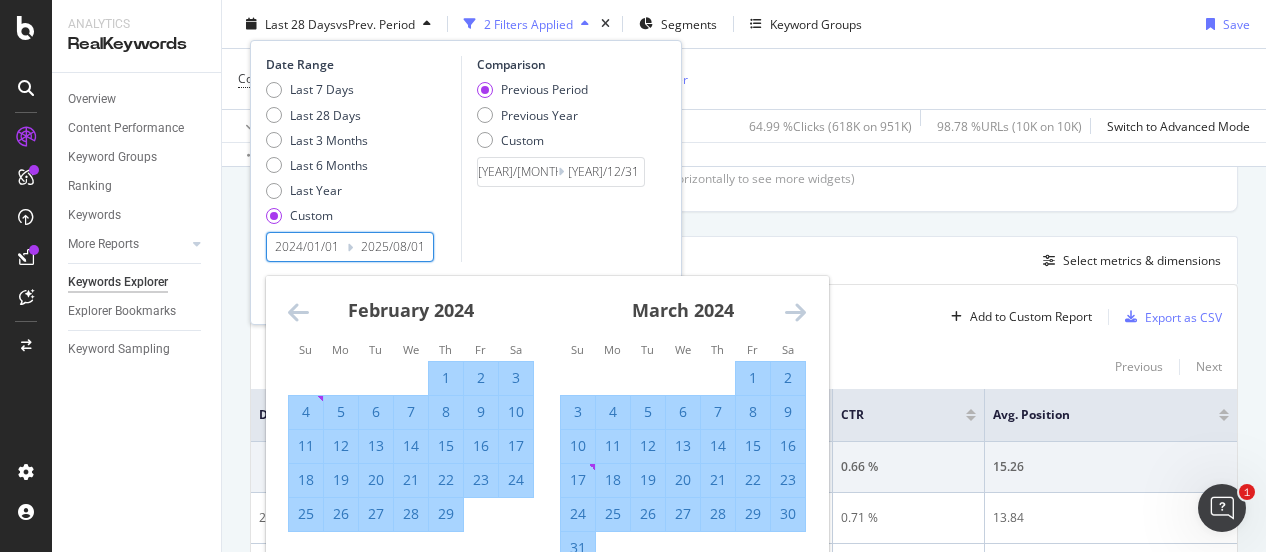 click at bounding box center (795, 312) 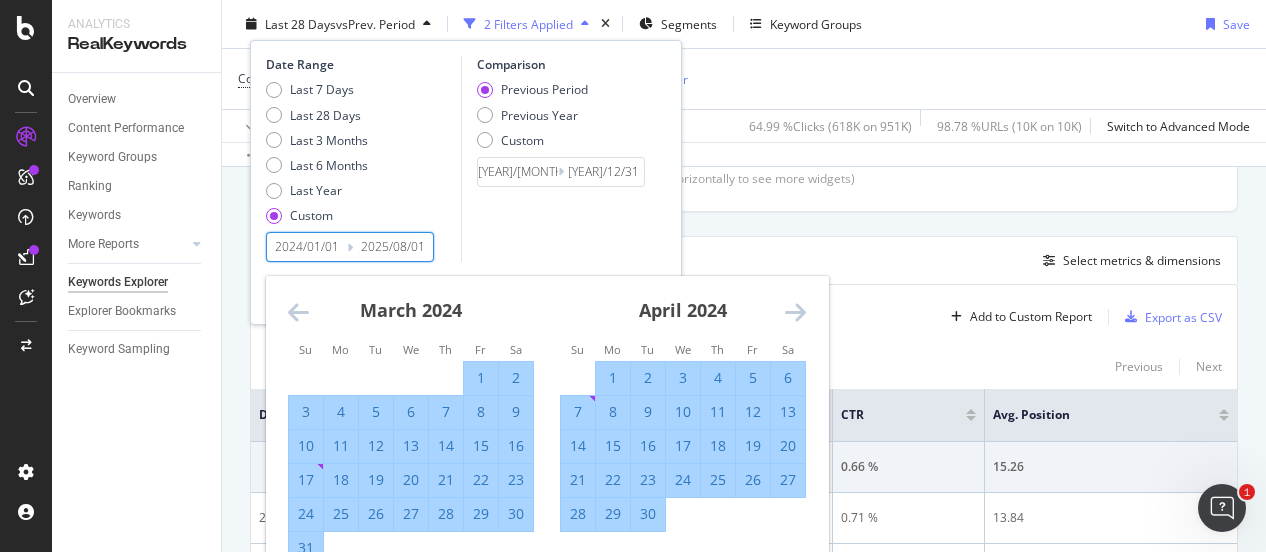 click at bounding box center (795, 312) 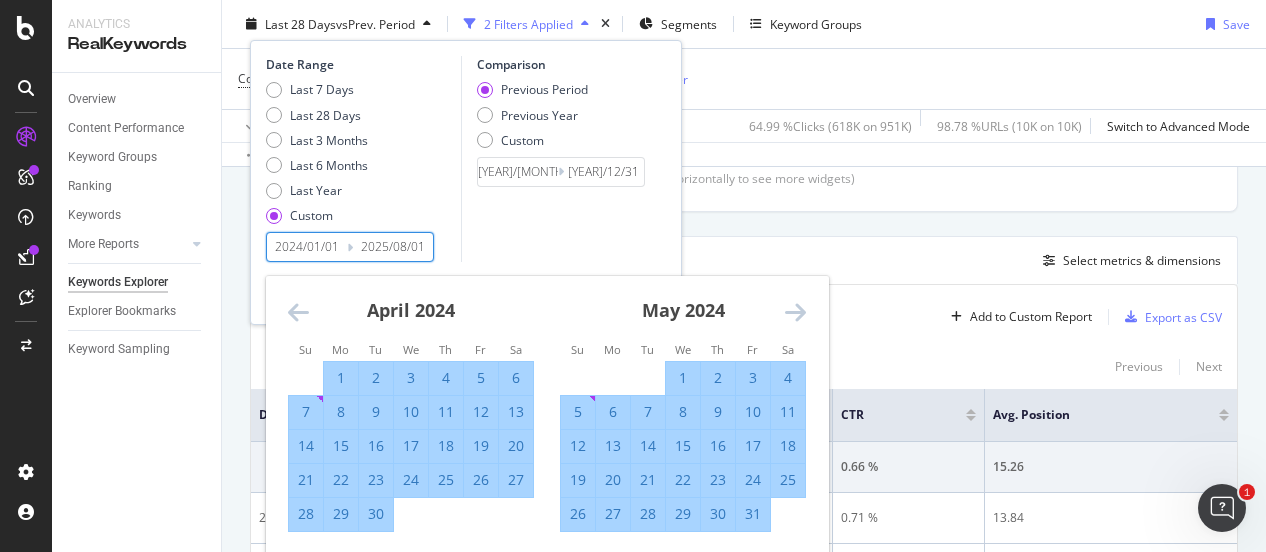 click at bounding box center (795, 312) 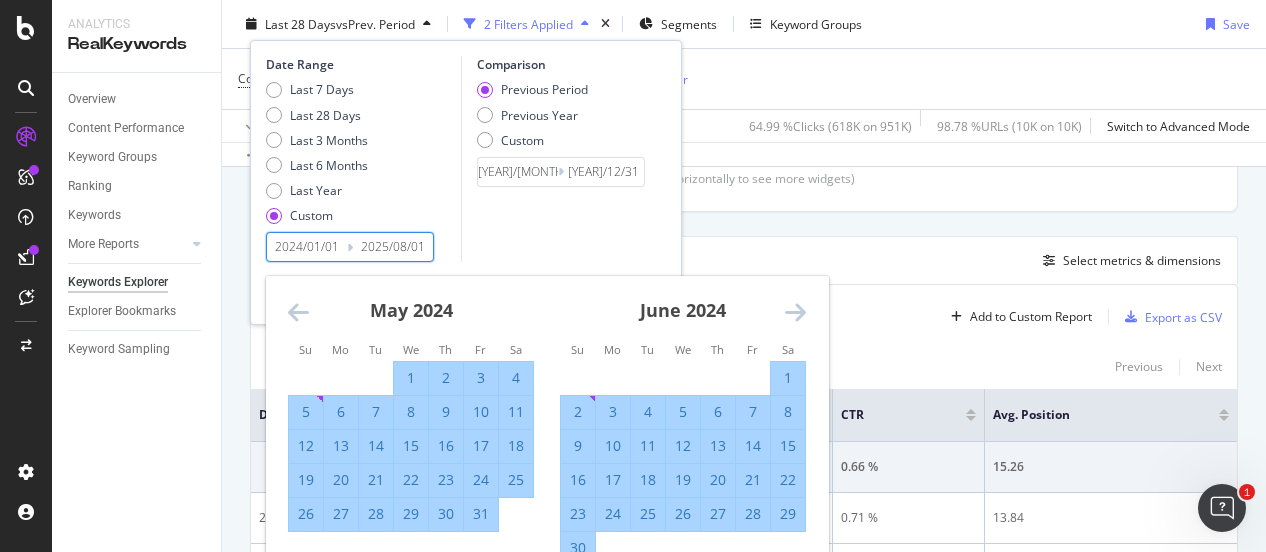 click at bounding box center (795, 312) 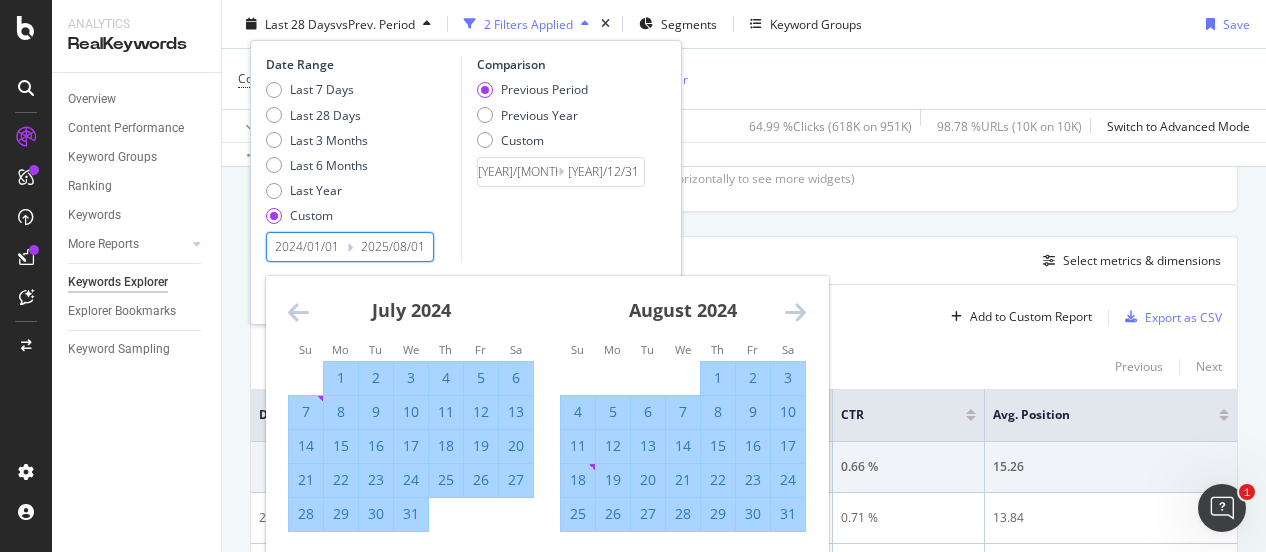 click at bounding box center (795, 312) 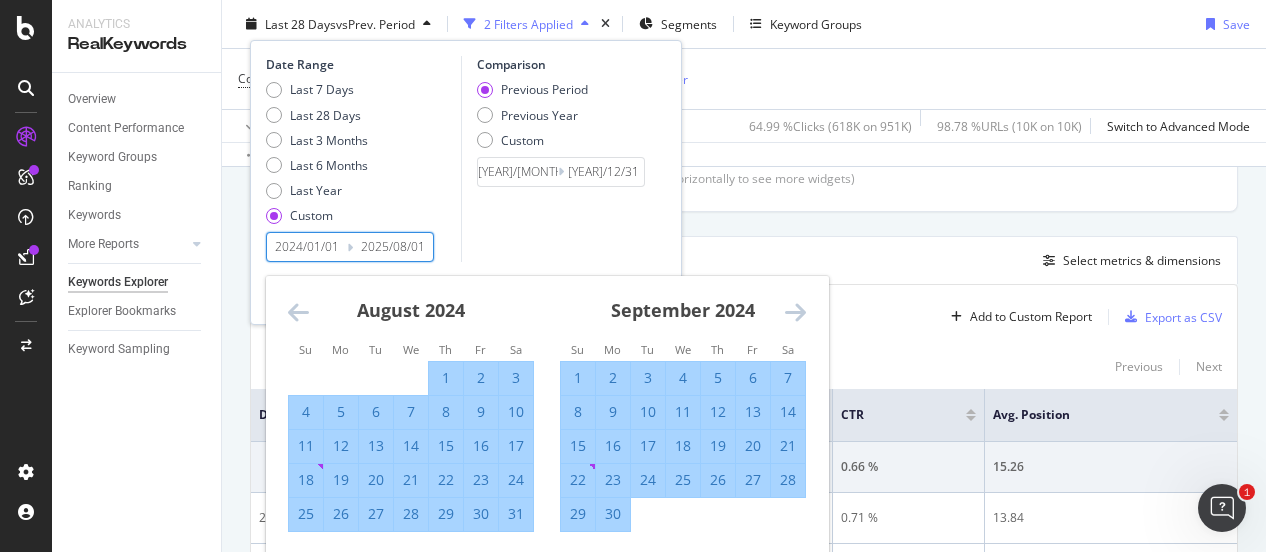 click at bounding box center (795, 312) 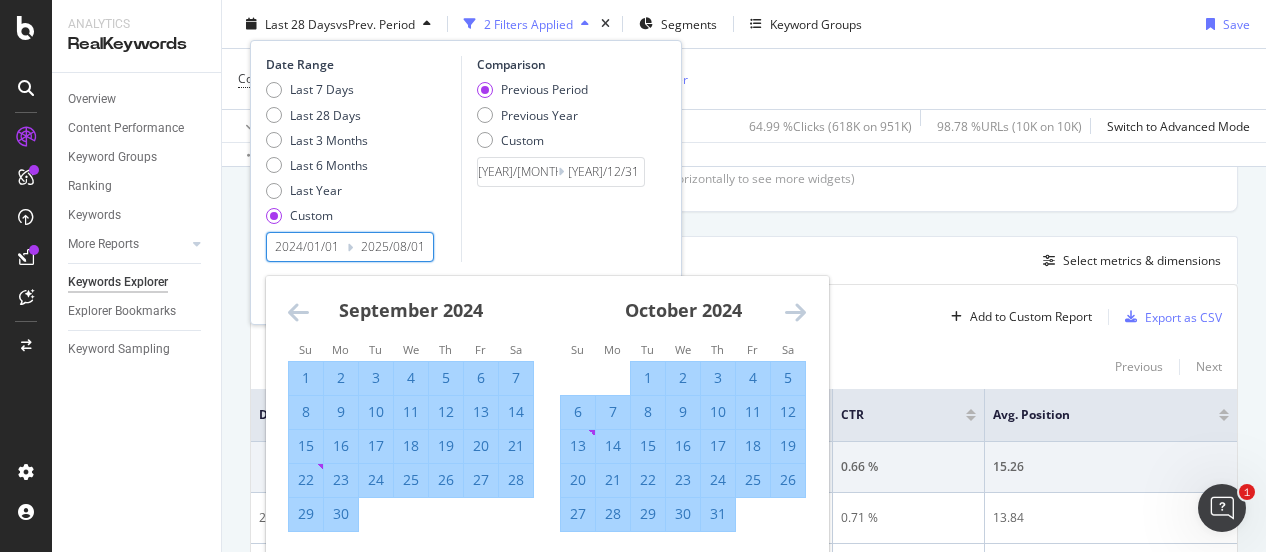 click at bounding box center [795, 312] 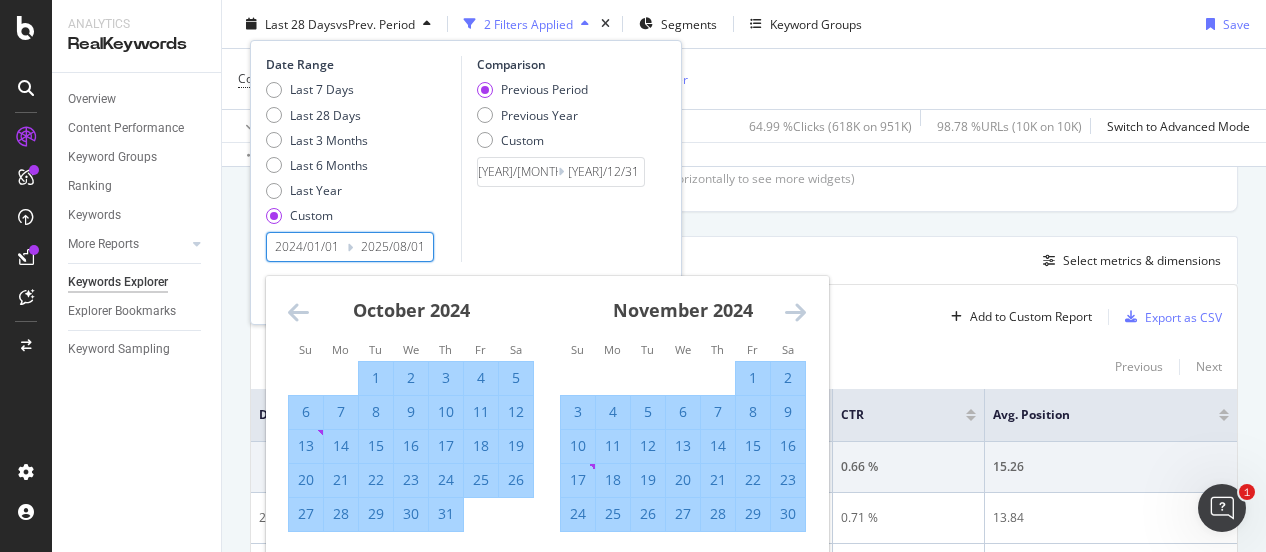 click at bounding box center [795, 312] 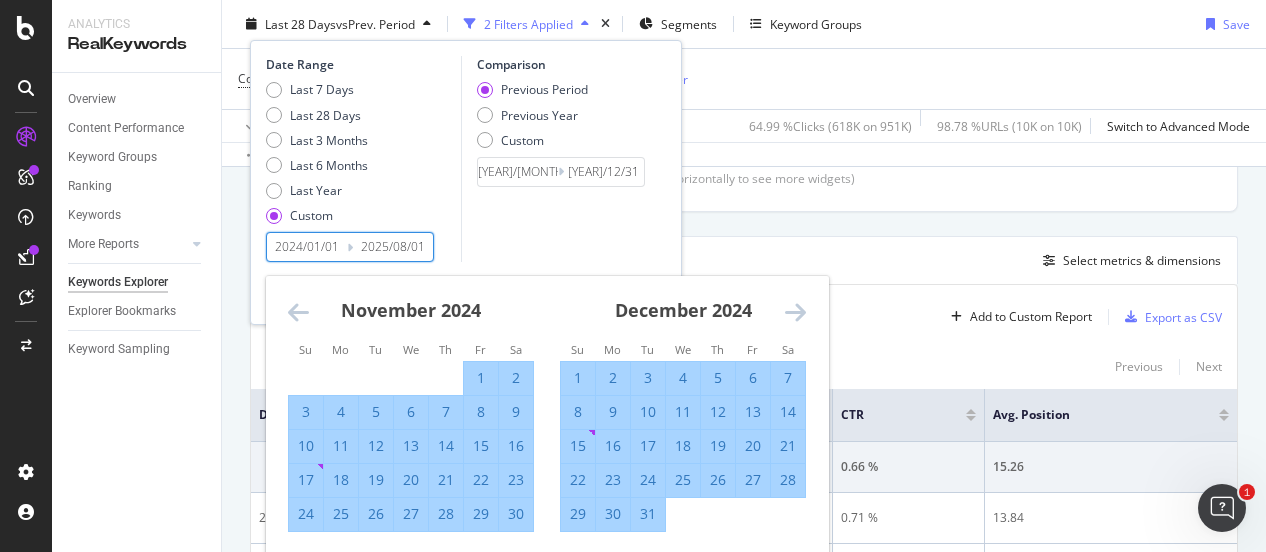 click on "31" at bounding box center (648, 514) 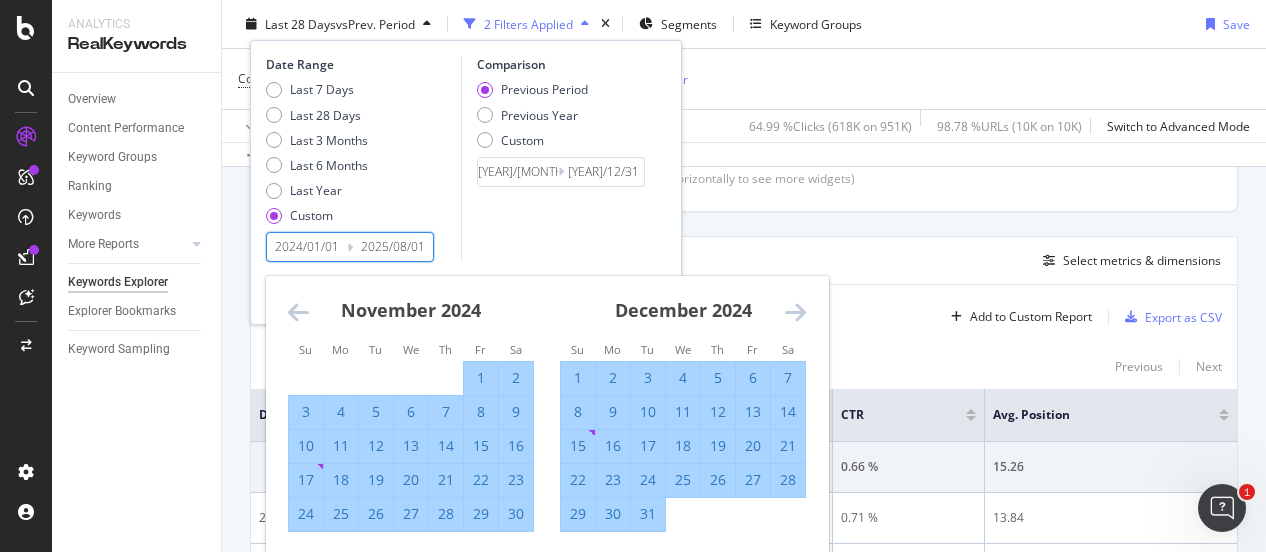 type on "[YEAR]/[MONTH]/[DAY]" 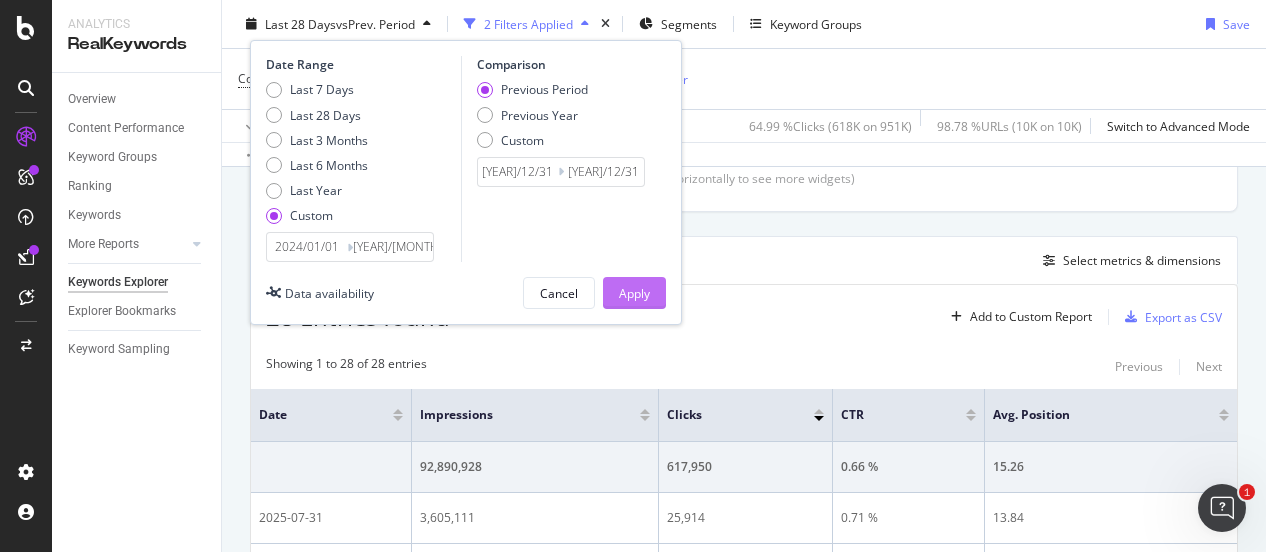 click on "Apply" at bounding box center [634, 292] 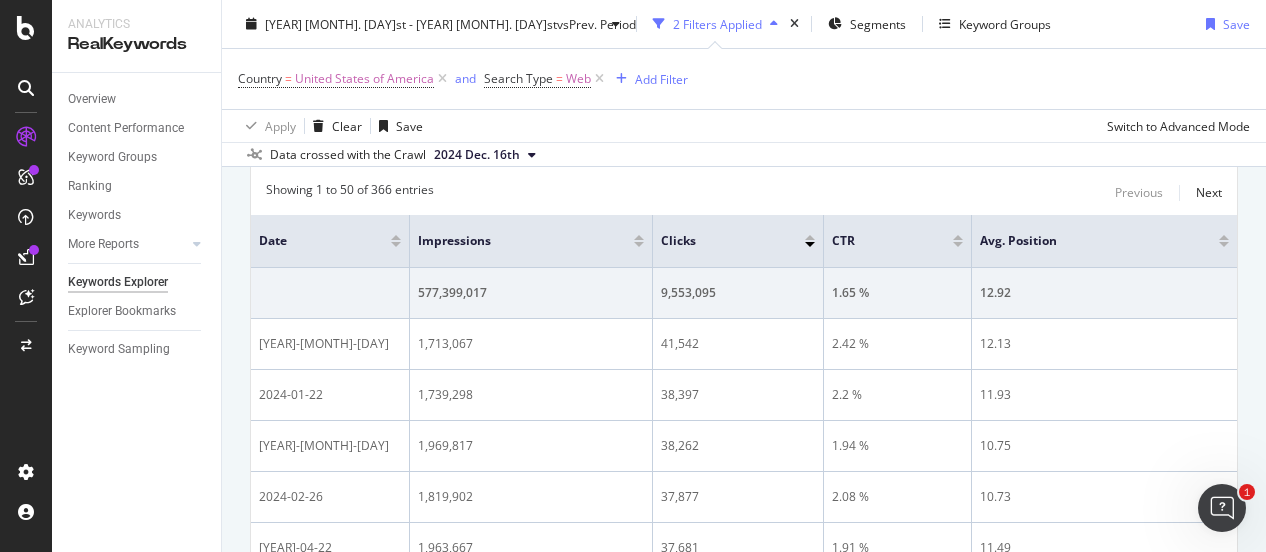 scroll, scrollTop: 680, scrollLeft: 0, axis: vertical 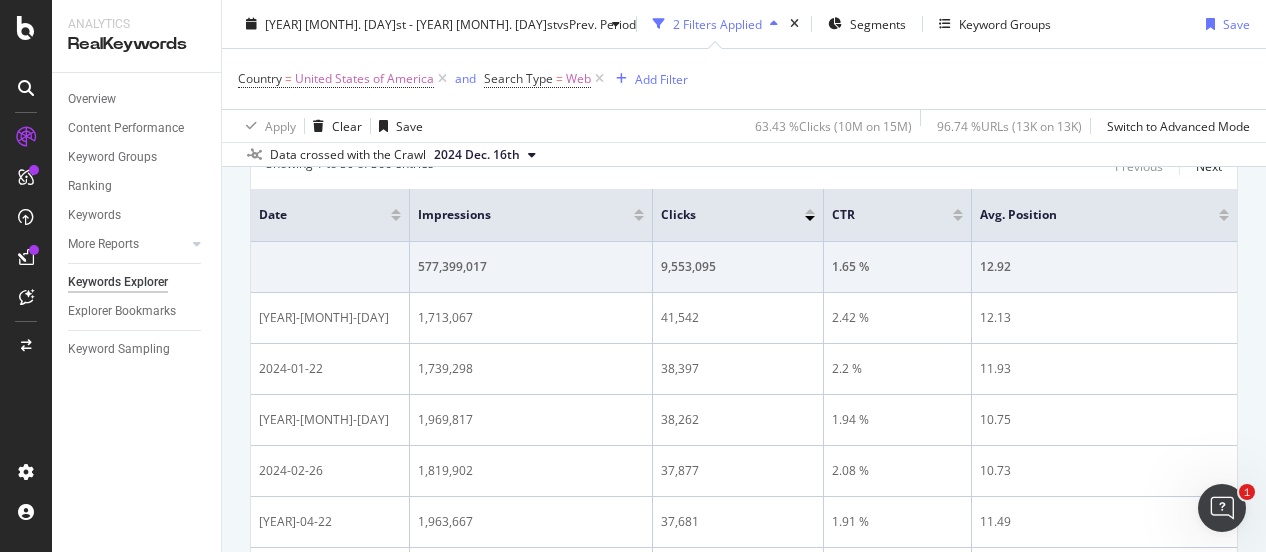 click at bounding box center (396, 211) 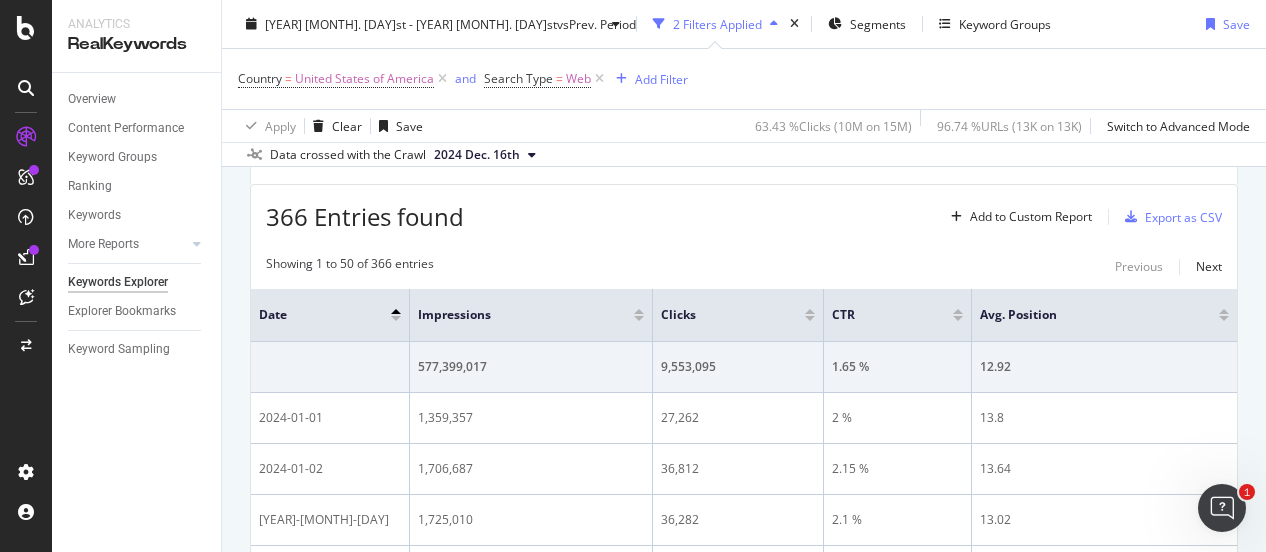 scroll, scrollTop: 680, scrollLeft: 0, axis: vertical 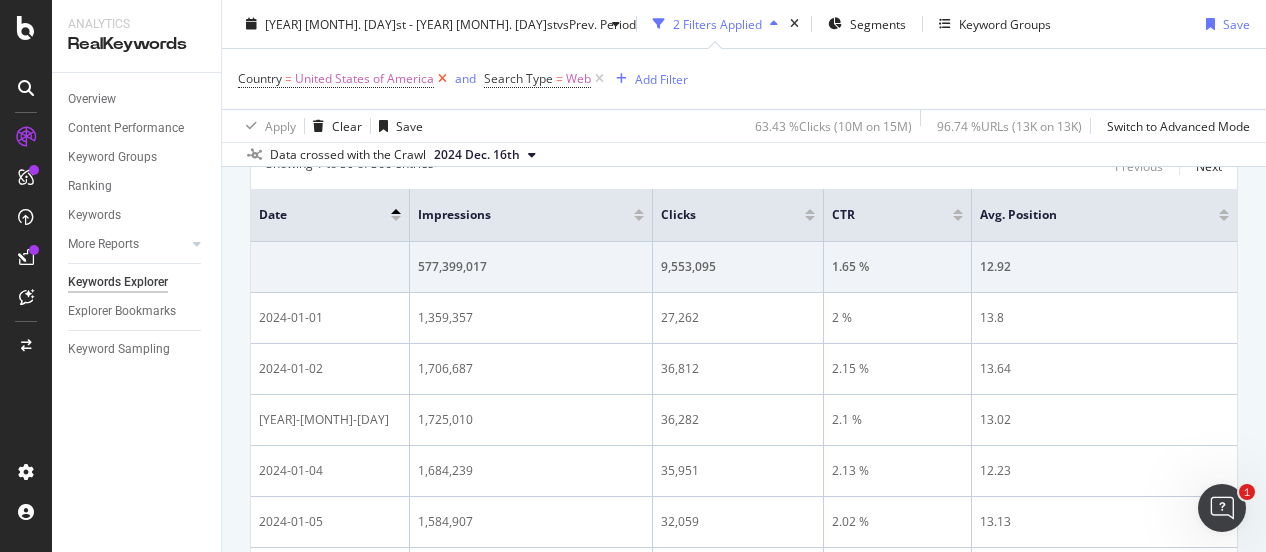 click at bounding box center (442, 79) 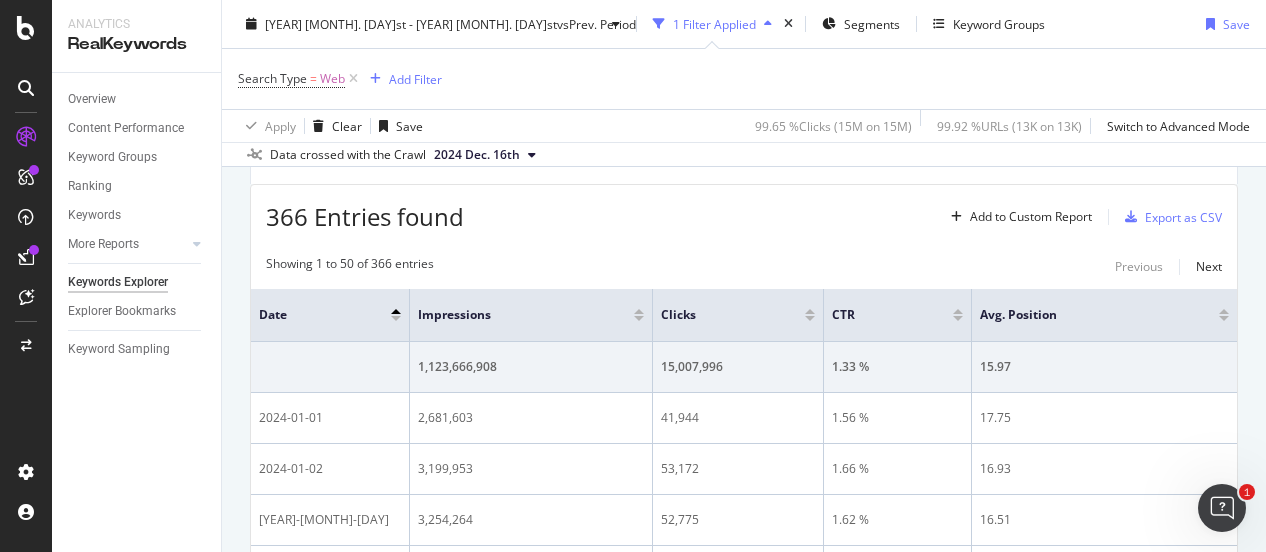 scroll, scrollTop: 680, scrollLeft: 0, axis: vertical 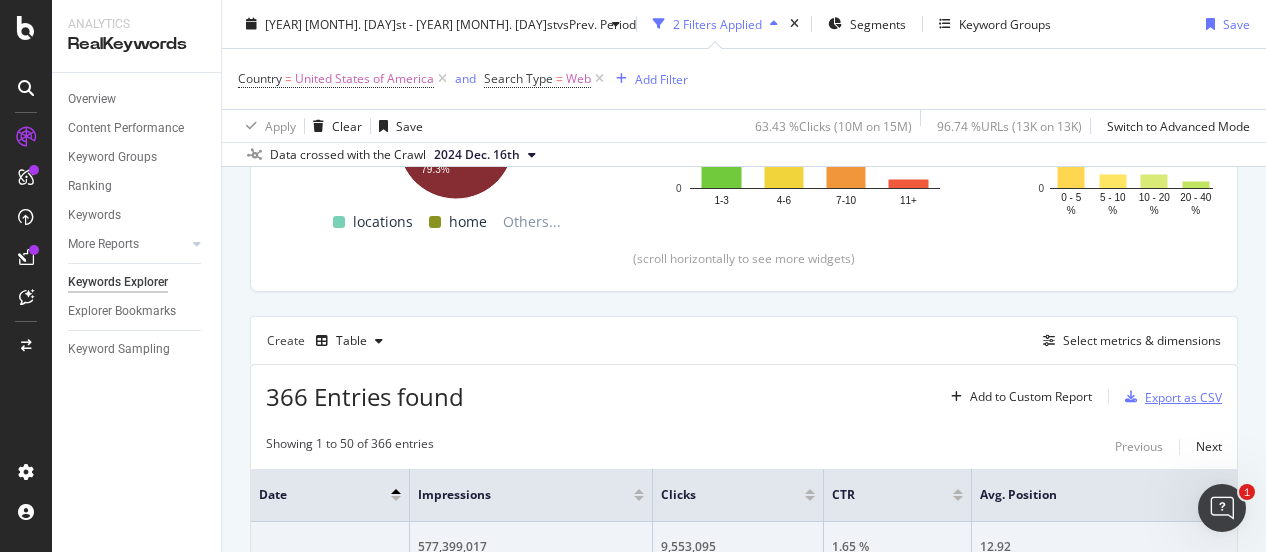 click on "Export as CSV" at bounding box center [1183, 397] 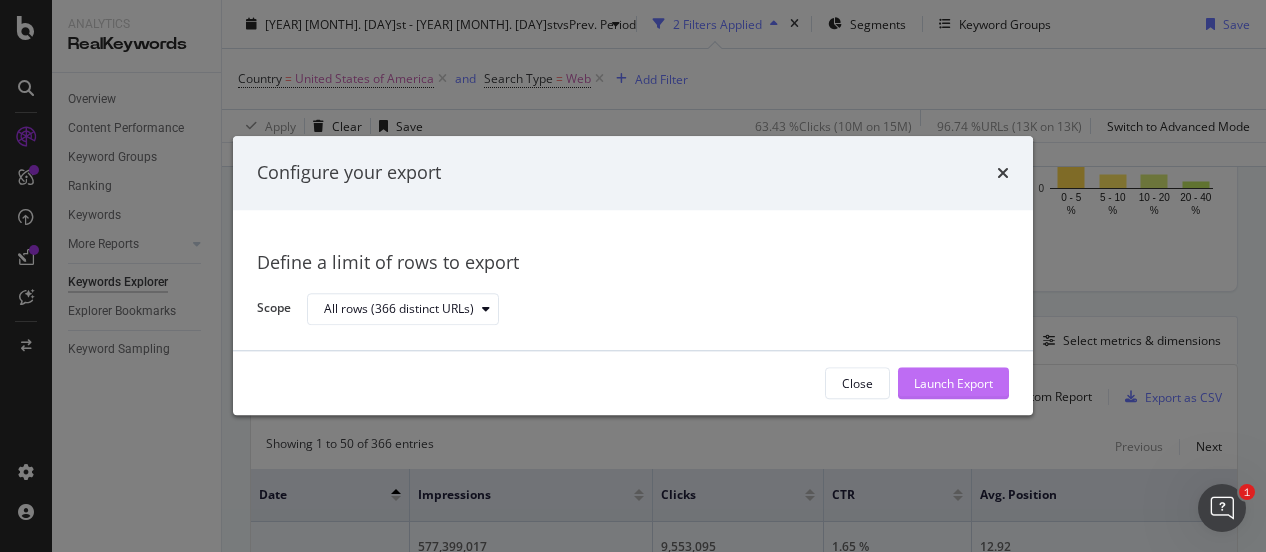 click on "Launch Export" at bounding box center [953, 383] 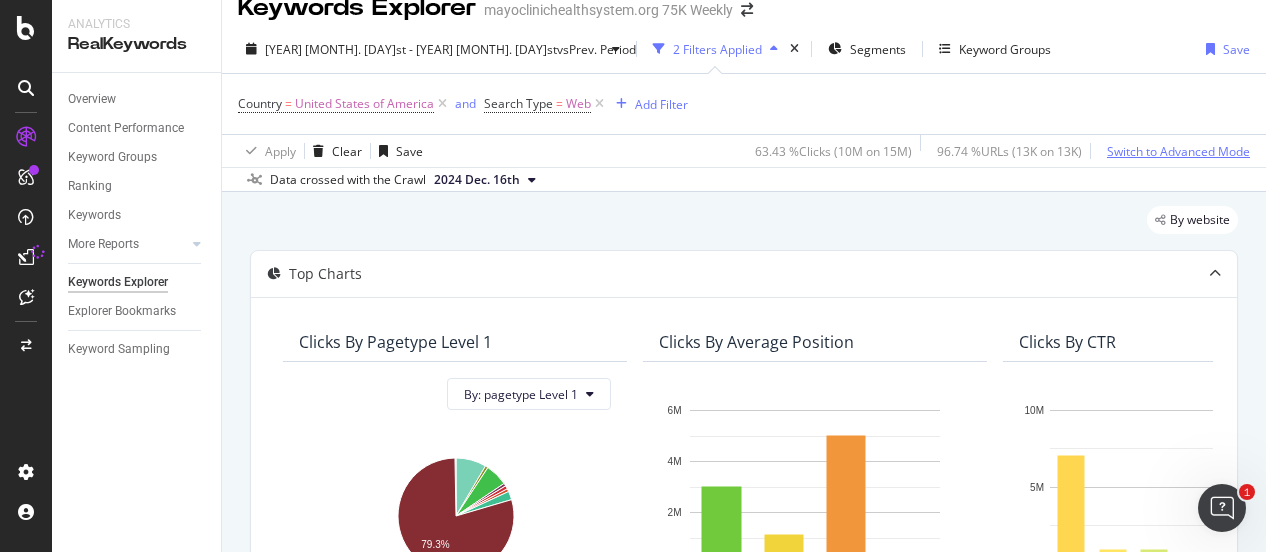scroll, scrollTop: 0, scrollLeft: 0, axis: both 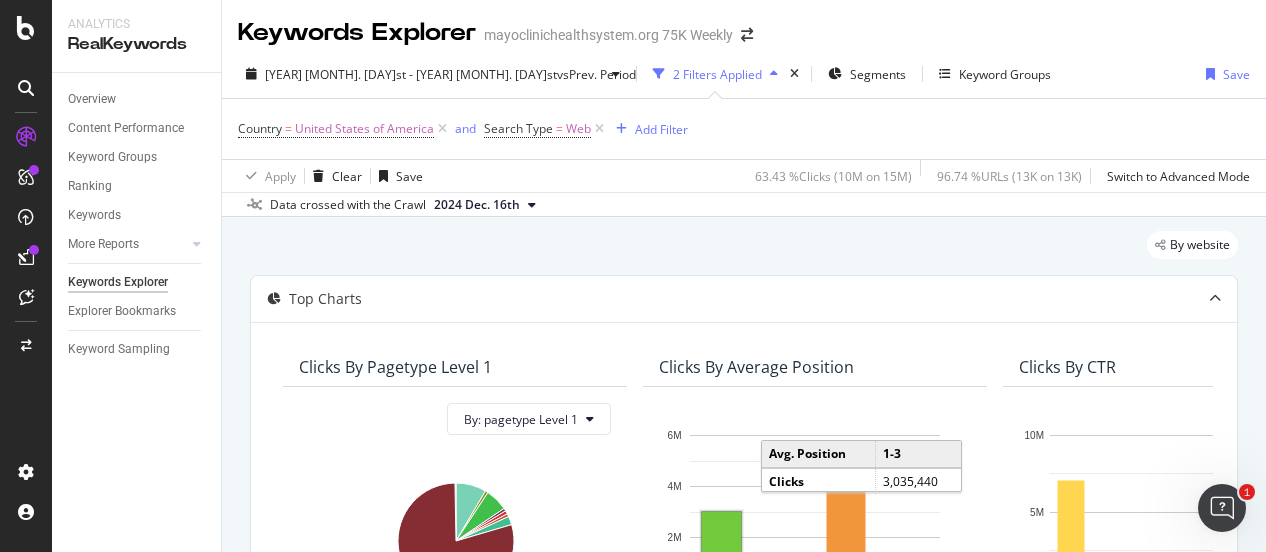 click on "By website" at bounding box center [744, 253] 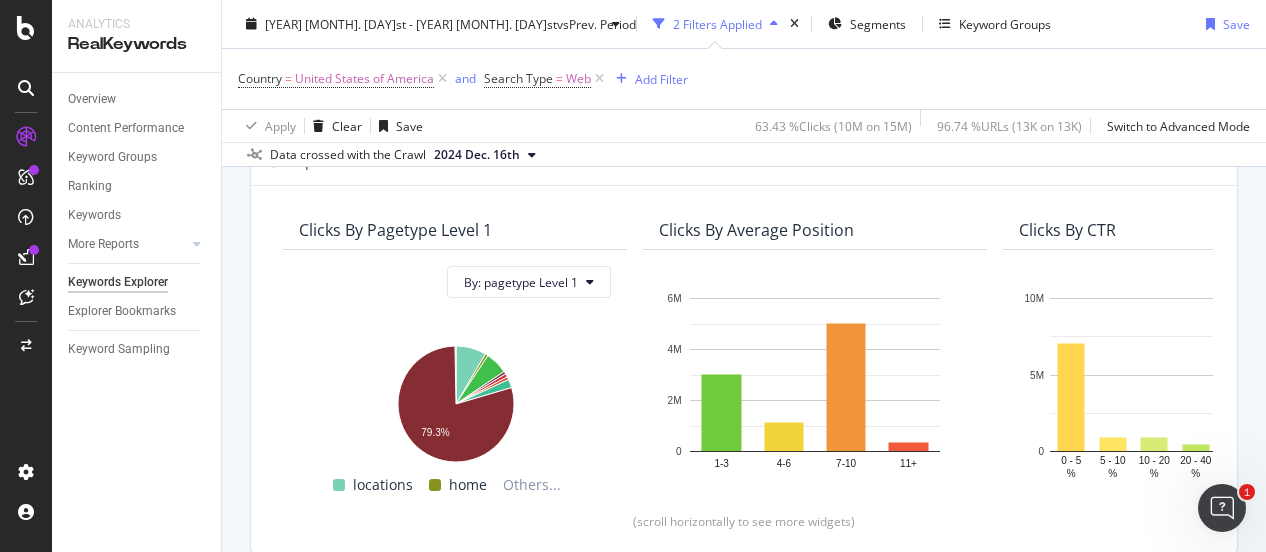 scroll, scrollTop: 0, scrollLeft: 0, axis: both 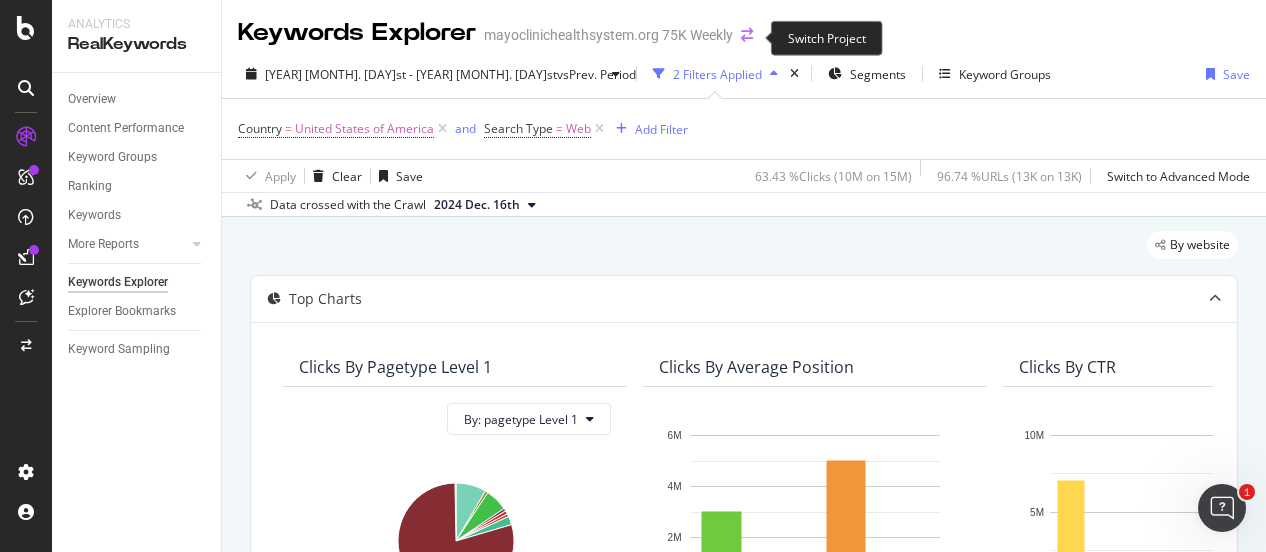 click at bounding box center [747, 35] 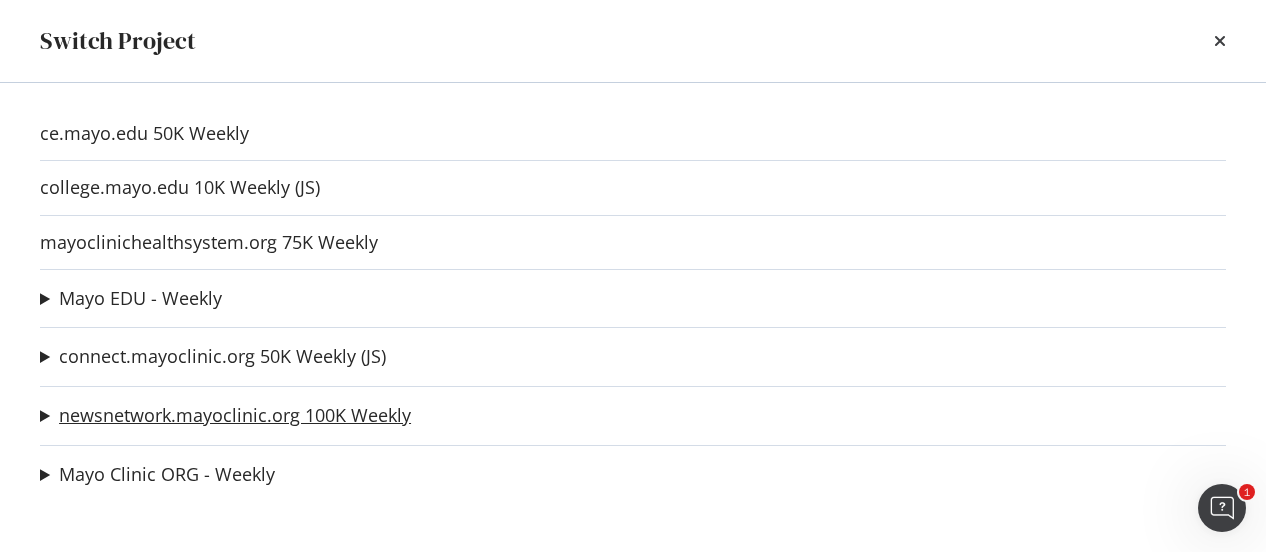 click on "newsnetwork.mayoclinic.org 100K Weekly" at bounding box center [235, 415] 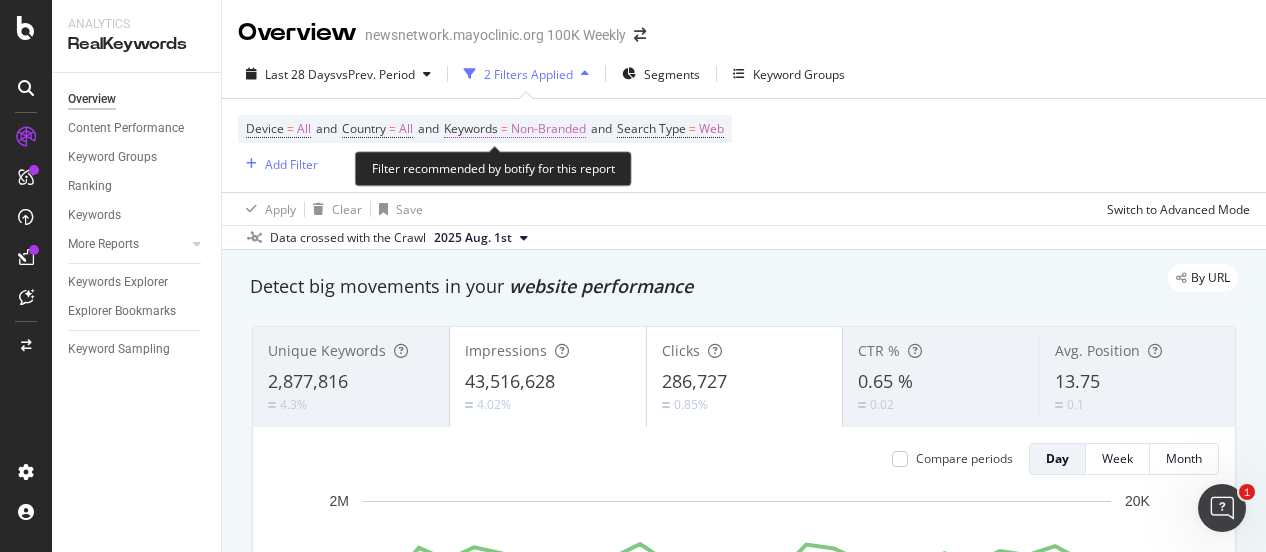 click on "Non-Branded" at bounding box center (548, 129) 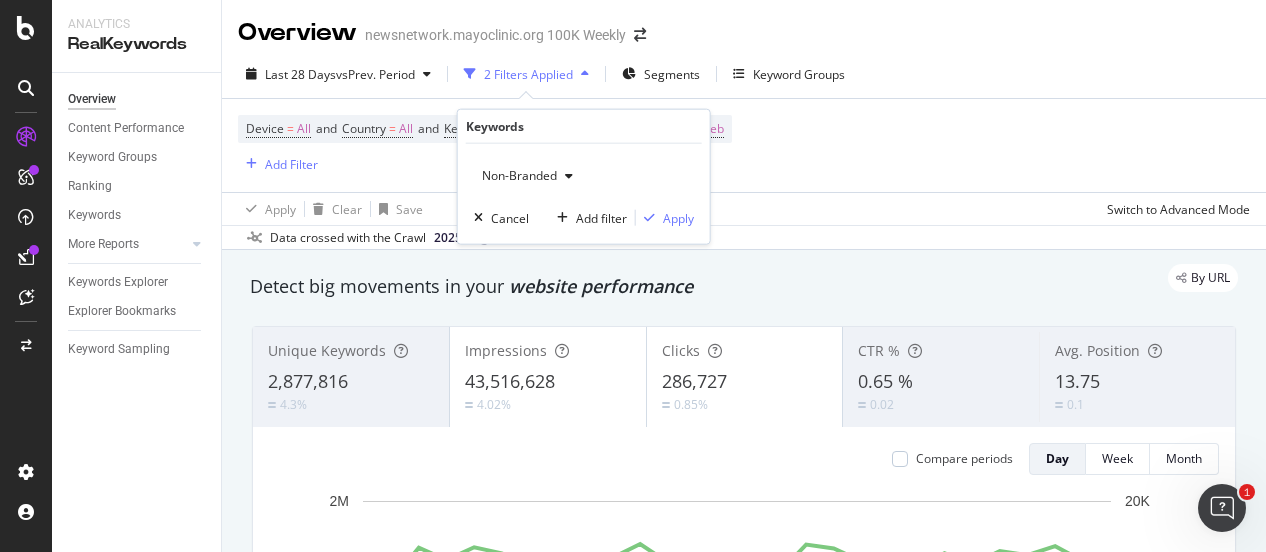 click at bounding box center [569, 176] 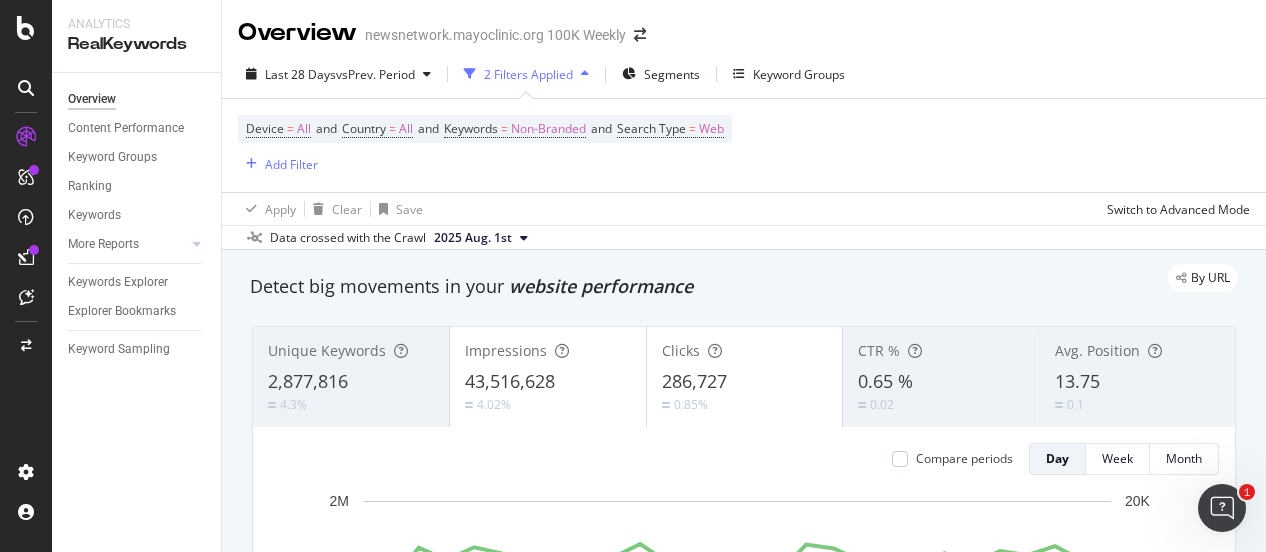 click on "Device   =     All  and  Country   =     All  and  Keywords   =     Non-Branded  and  Search Type   =     Web Add Filter" at bounding box center (744, 145) 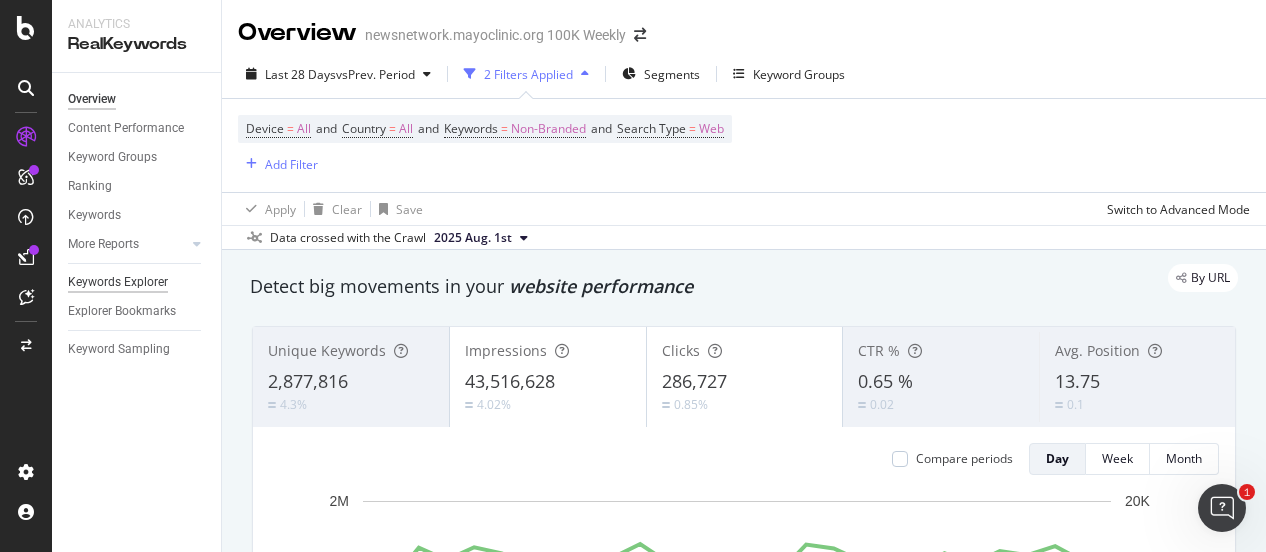 click on "Keywords Explorer" at bounding box center [118, 282] 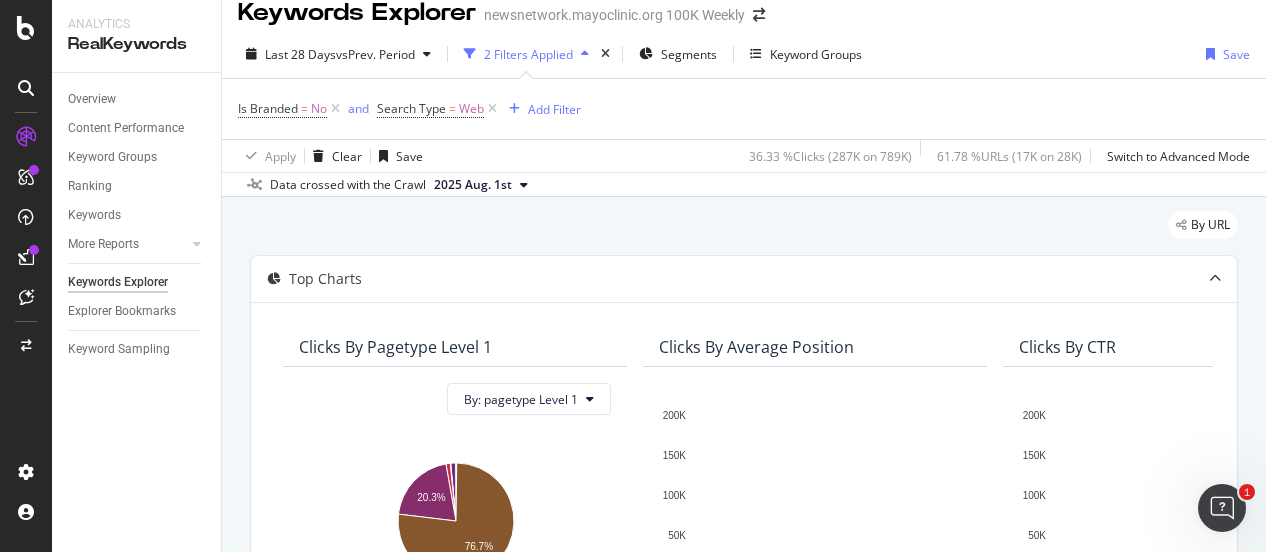 scroll, scrollTop: 0, scrollLeft: 0, axis: both 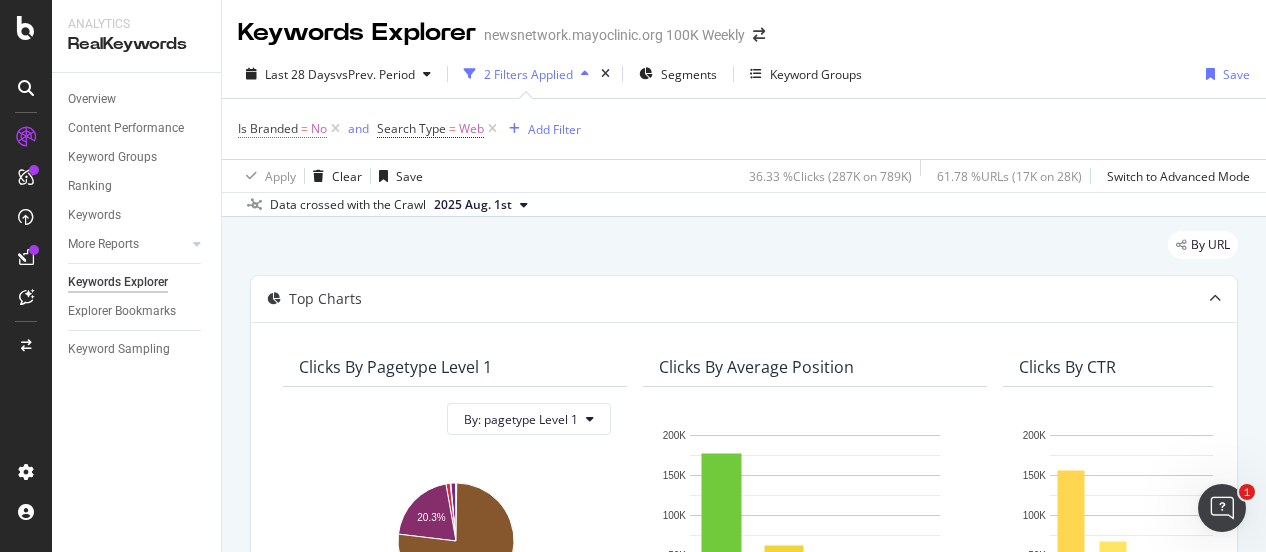 click at bounding box center [335, 129] 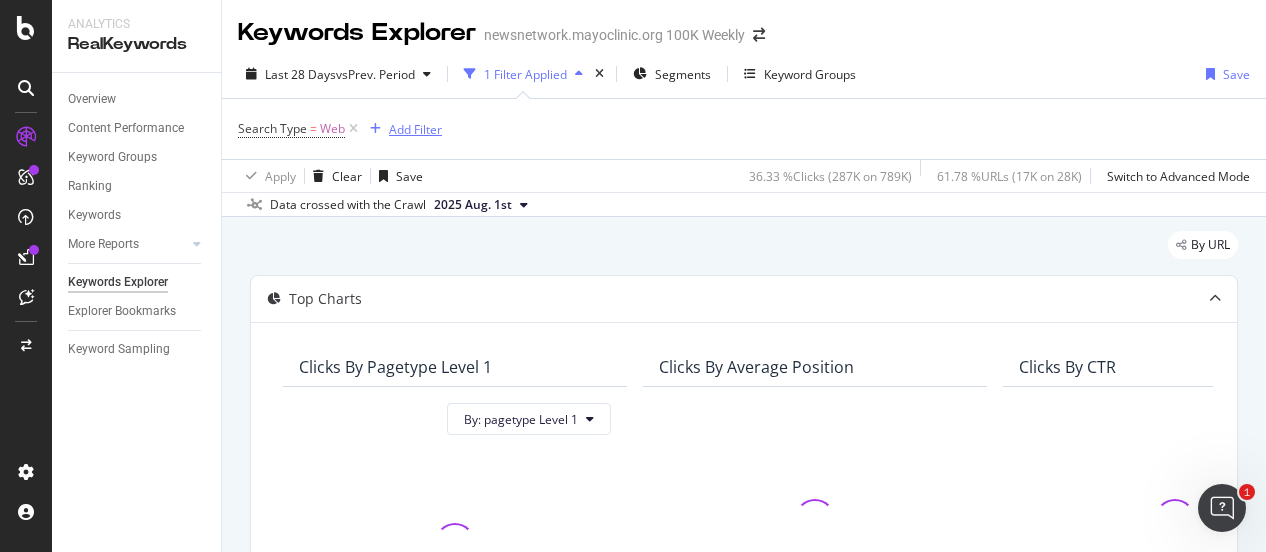 click on "Add Filter" at bounding box center [415, 129] 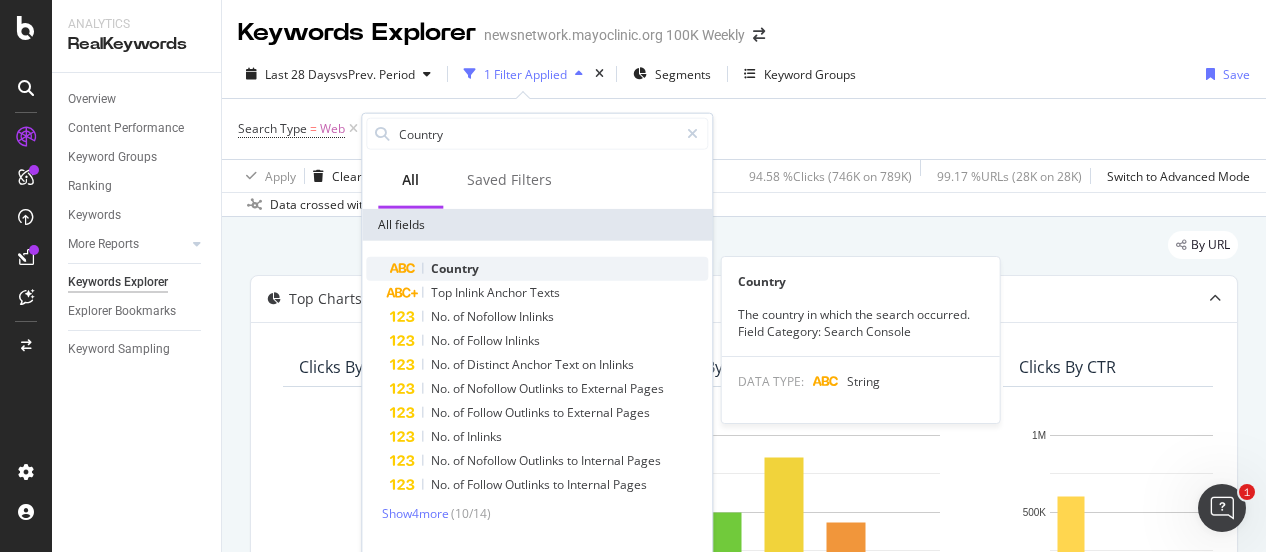 type on "Country" 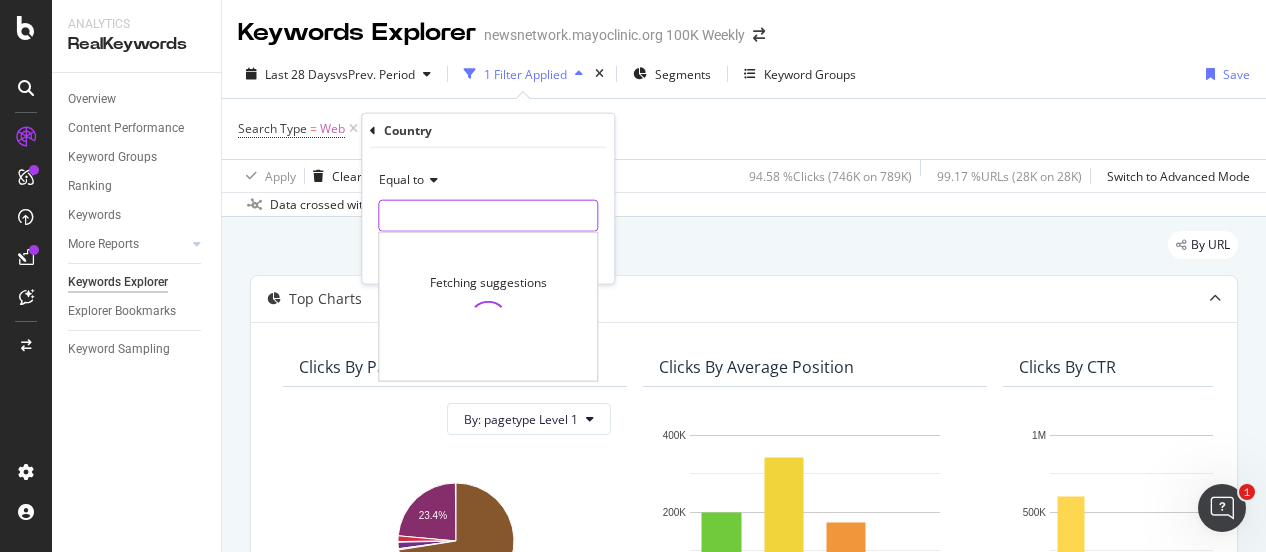 click at bounding box center (488, 216) 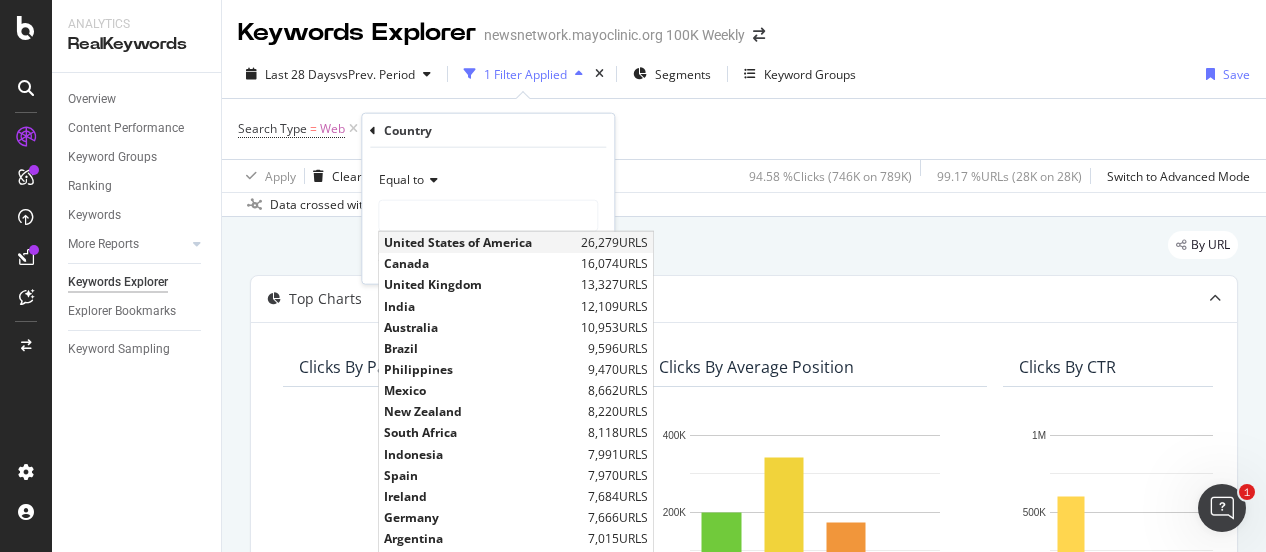 click on "United States of America" at bounding box center (480, 242) 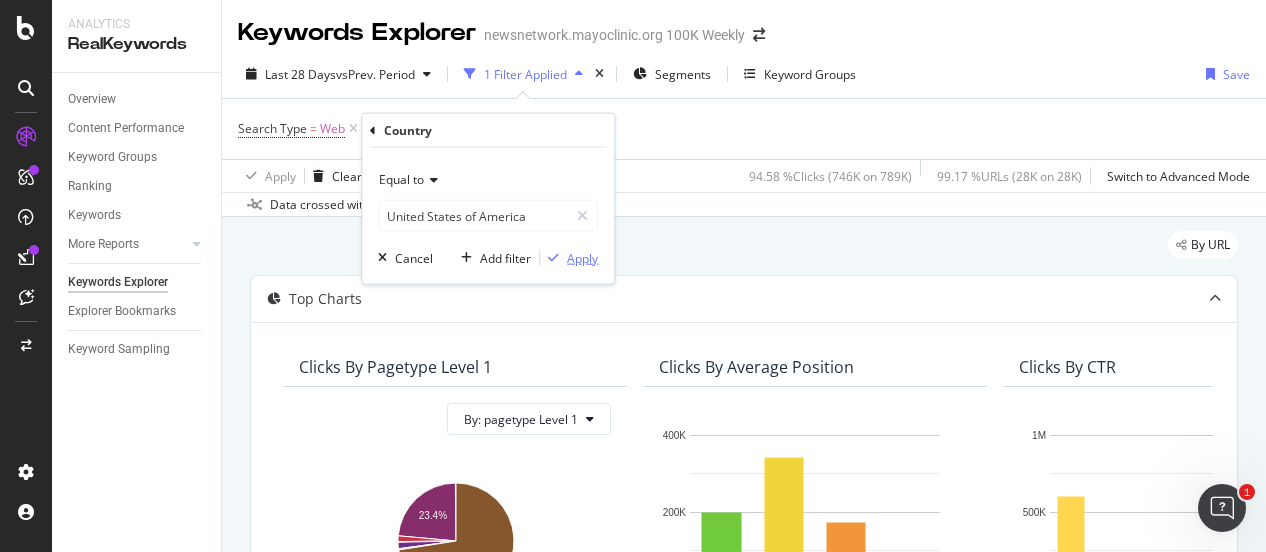 click on "Apply" at bounding box center [582, 257] 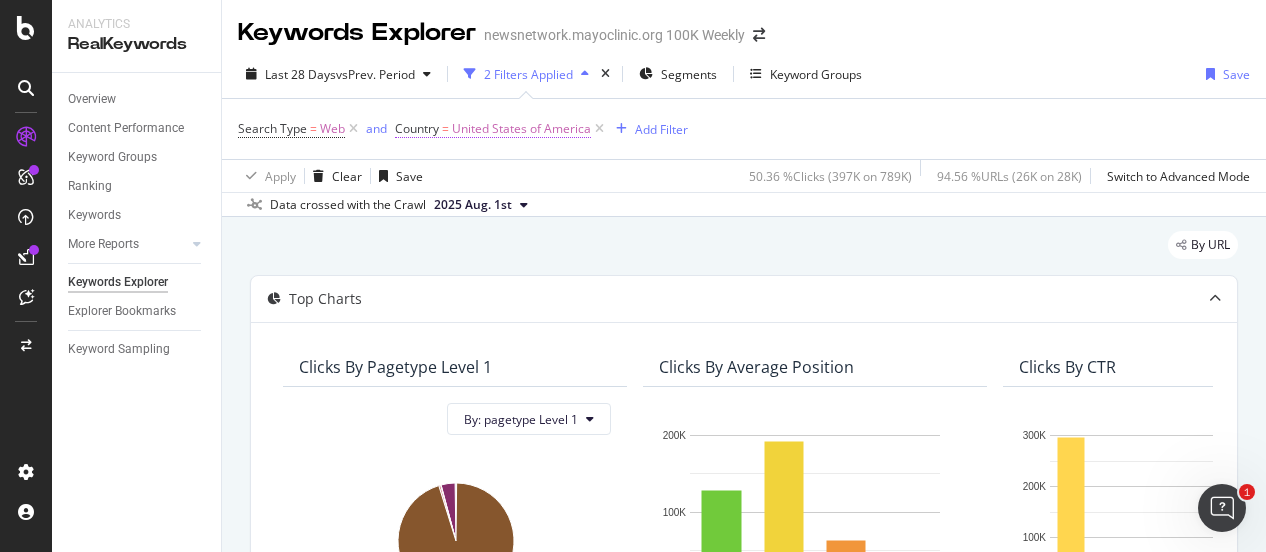 click on "United States of America" at bounding box center [521, 129] 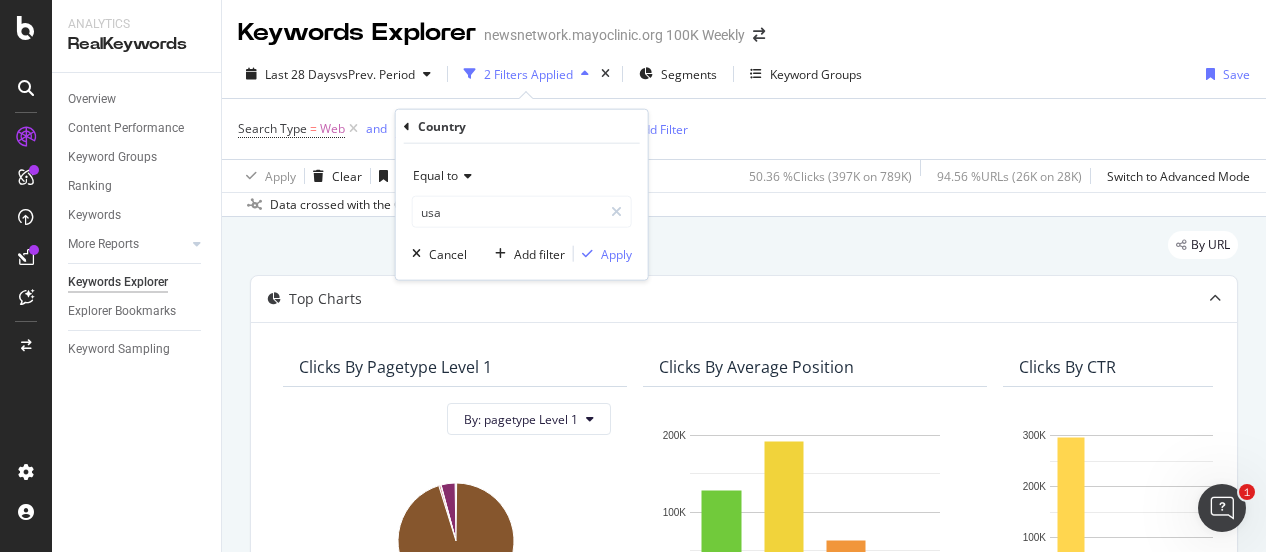 type on "United States of America" 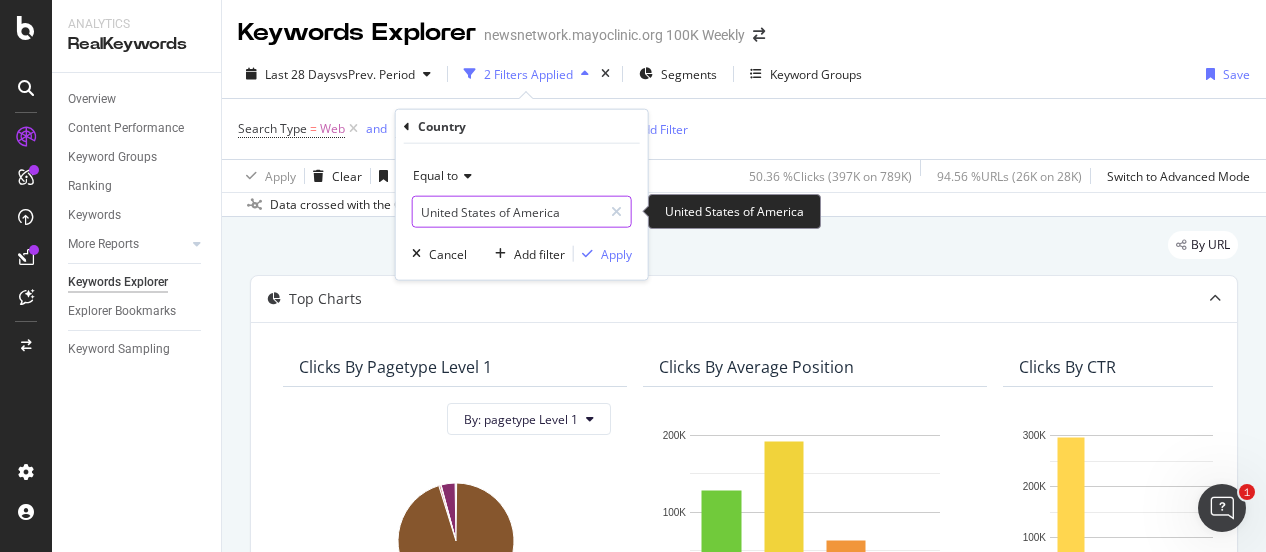 click on "United States of America" at bounding box center (507, 212) 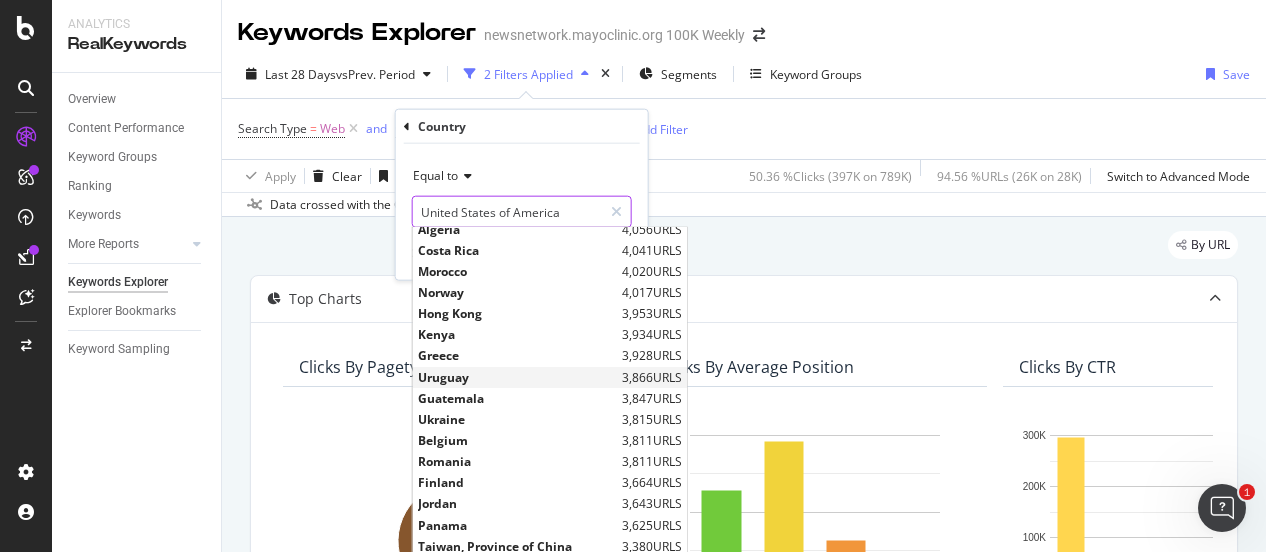 scroll, scrollTop: 1000, scrollLeft: 0, axis: vertical 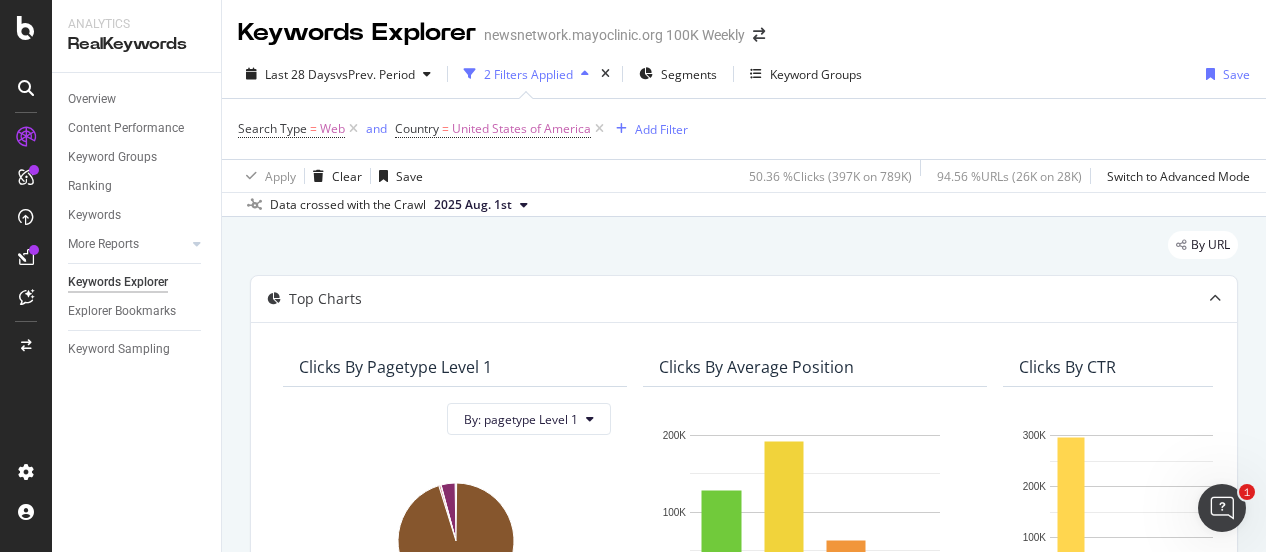 click on "Last 28 Days  vs  Prev. Period 2 Filters Applied Segments Keyword Groups Save Search Type   =     Web and Country   =     United States of America Add Filter Apply Clear Save 50.36 %  Clicks ( 397K on 789K ) 94.56 %  URLs ( 26K on 28K ) Switch to Advanced Mode Data crossed with the Crawl [YEAR] [MONTH]. [DAY]" at bounding box center (744, 133) 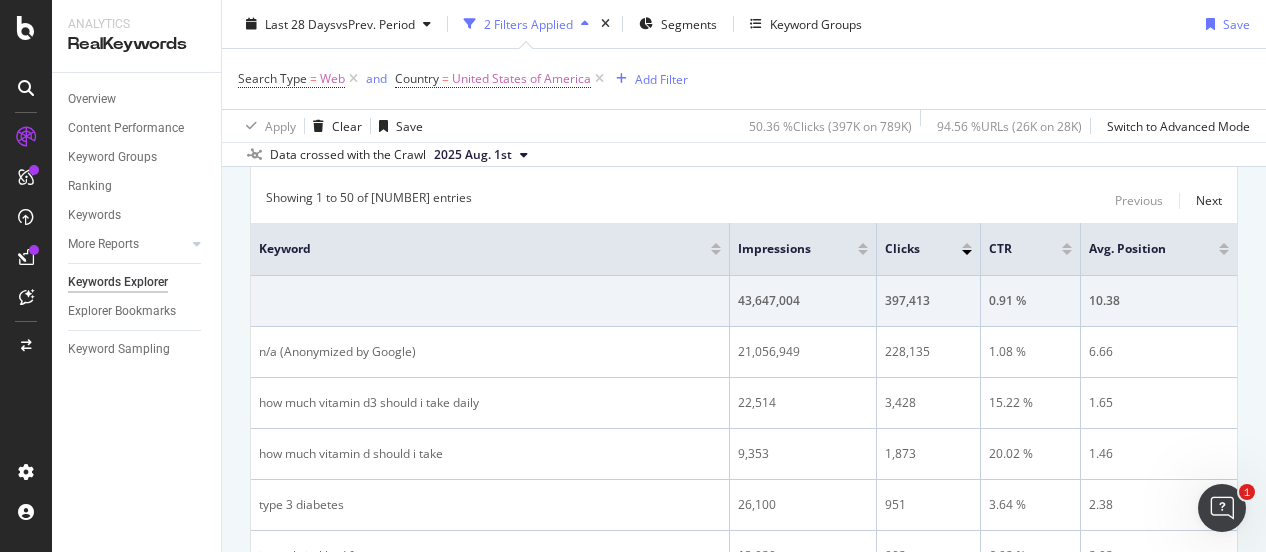 scroll, scrollTop: 600, scrollLeft: 0, axis: vertical 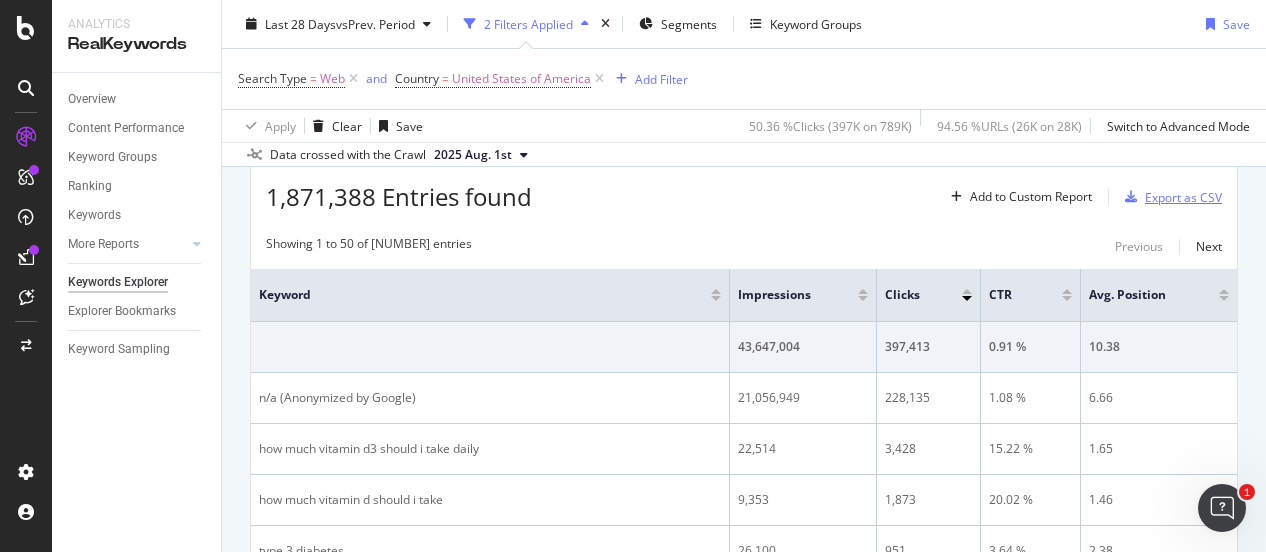 drag, startPoint x: 1166, startPoint y: 193, endPoint x: 1060, endPoint y: 170, distance: 108.46658 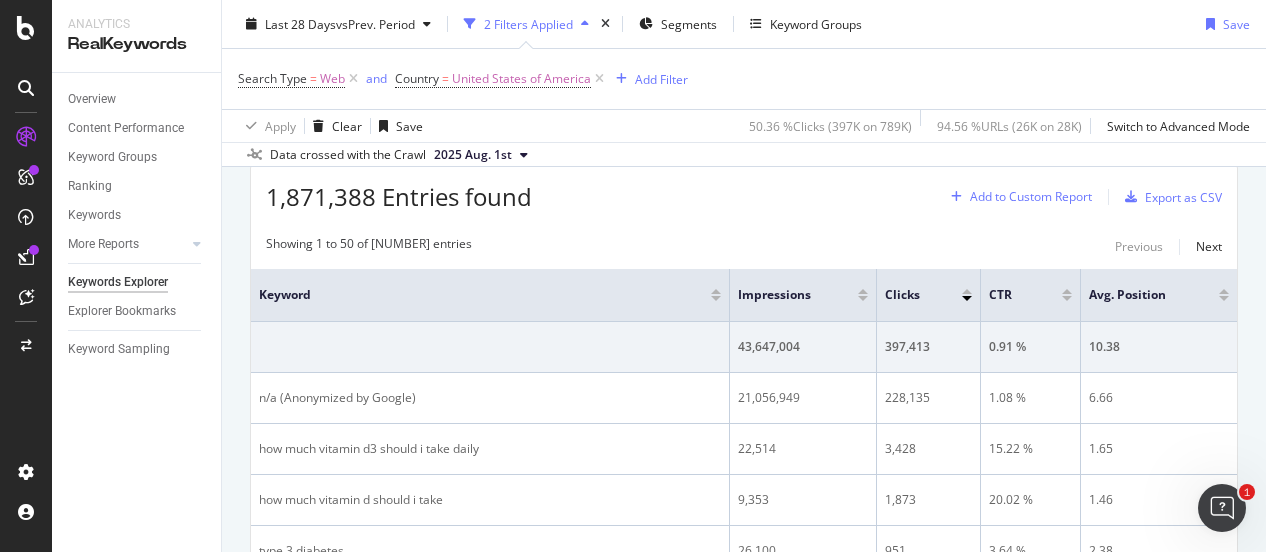 click on "Add to Custom Report" at bounding box center (1031, 197) 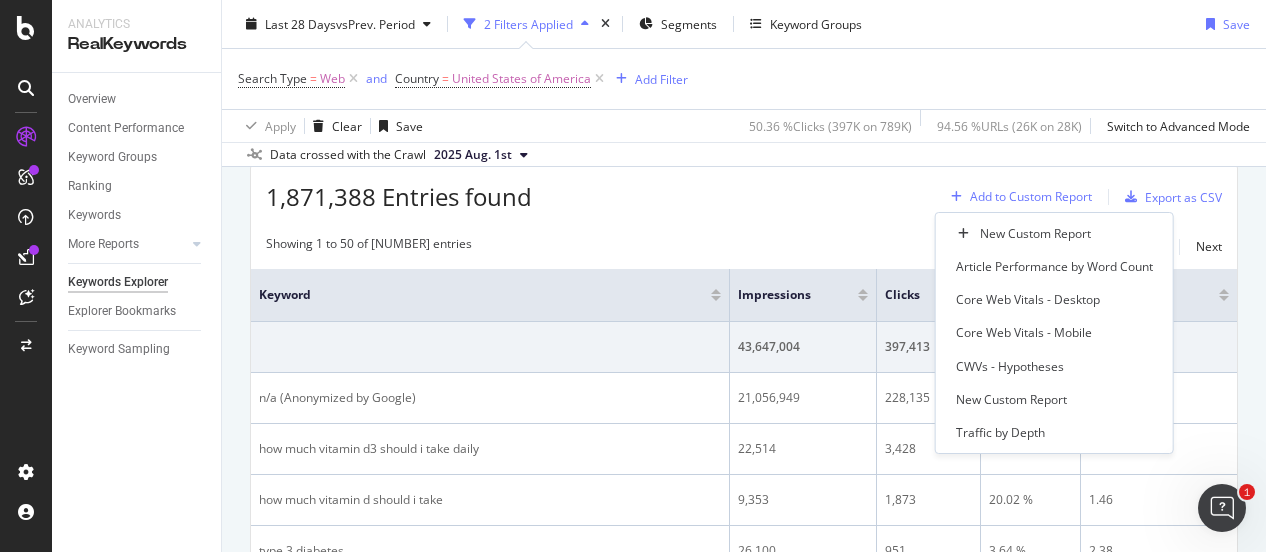 click on "Add to Custom Report" at bounding box center [1031, 197] 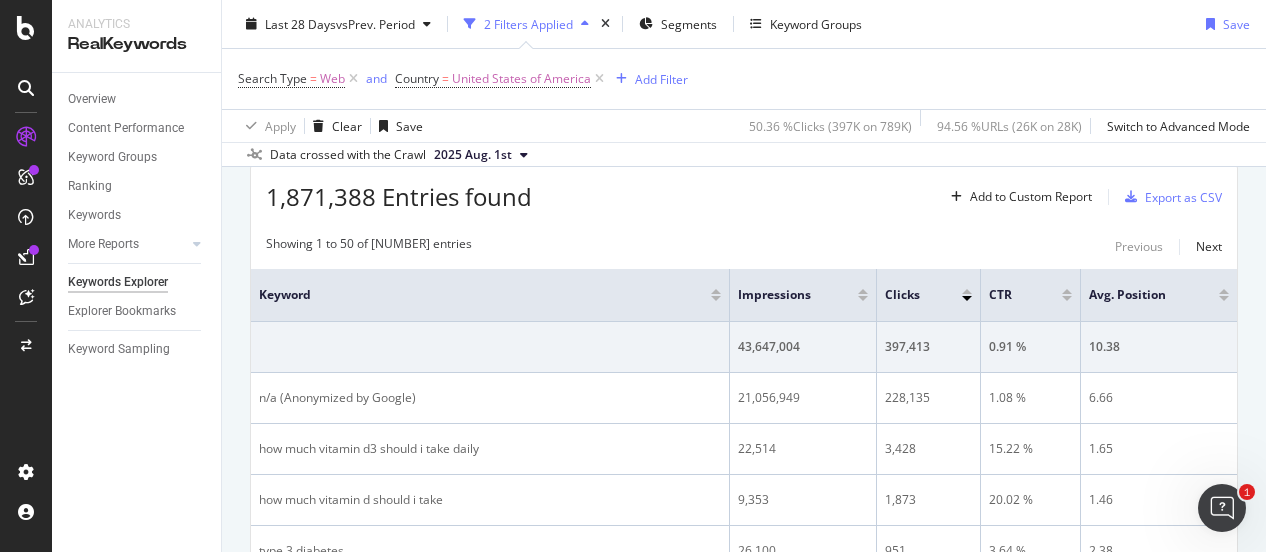 click on "Showing 1 to 50 of 1,871,388 entries Previous Next Keyword Impressions Clicks CTR Avg. Position 43,647,004 397,413 0.91 % 10.38 n/a (Anonymized by Google) 21,056,949 228,135 1.08 % 6.66 how much vitamin d3 should i take daily 22,514 3,428 15.22 % 1.65 how much vitamin d should i take 9,353 1,873 20.02 % 1.46 type 3 diabetes 26,100 951 3.64 % 2.38 is erythritol bad for you 13,020 902 6.92 % 2.02 swimmer's ear home remedy 3,495 775 22.17 % 1.97 how much d3 should i take 3,648 766 20.99 % 1.79 swimmer's ear treatment at home 4,304 614 14.26 % 1.99 how much vitamin d3 per day for a woman 20,002 567 2.83 % 4.51 ear crystals 8,856 475 5.36 % 1.62 sinusitis self-care 15,941 458 2.87 % 3.77 home remedies for swimmer's ear 2,689 437 16.25 % 2.04 home remedy for swimmer's ear 2,051 411 20.03 % 2.15 turmeric dosage for inflammation mayo clinic 1,423 389 27.33 % 2.64 amyloidosis symptoms 26,161 382 1.46 % 6.75 how to get rid of swimmer's ear at home 3,576 377 10.54 % 1.93 erythritol 118,559 365 0.3 % 11.6 23,350 342 6.7" at bounding box center (744, 1596) 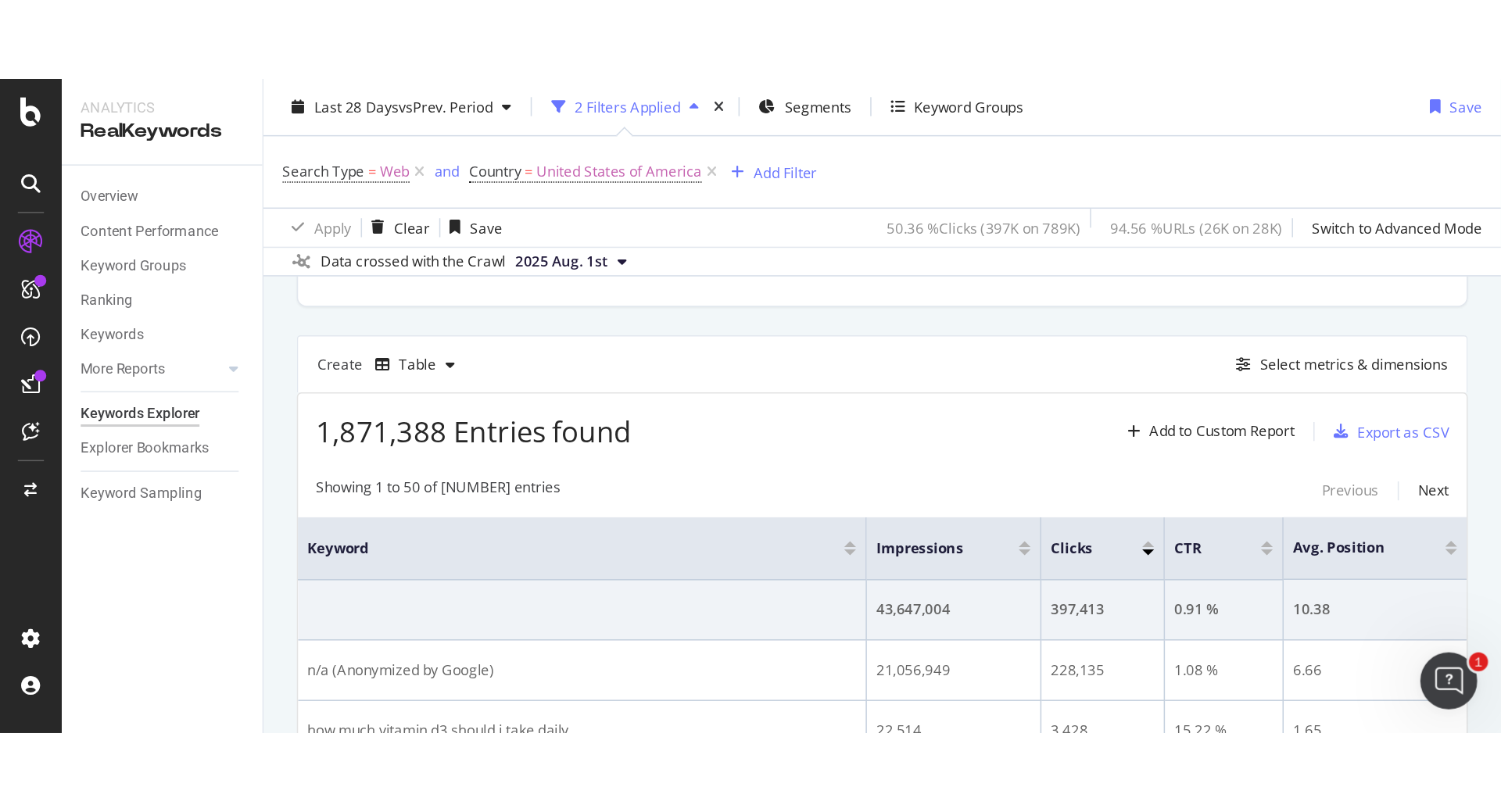 scroll, scrollTop: 391, scrollLeft: 0, axis: vertical 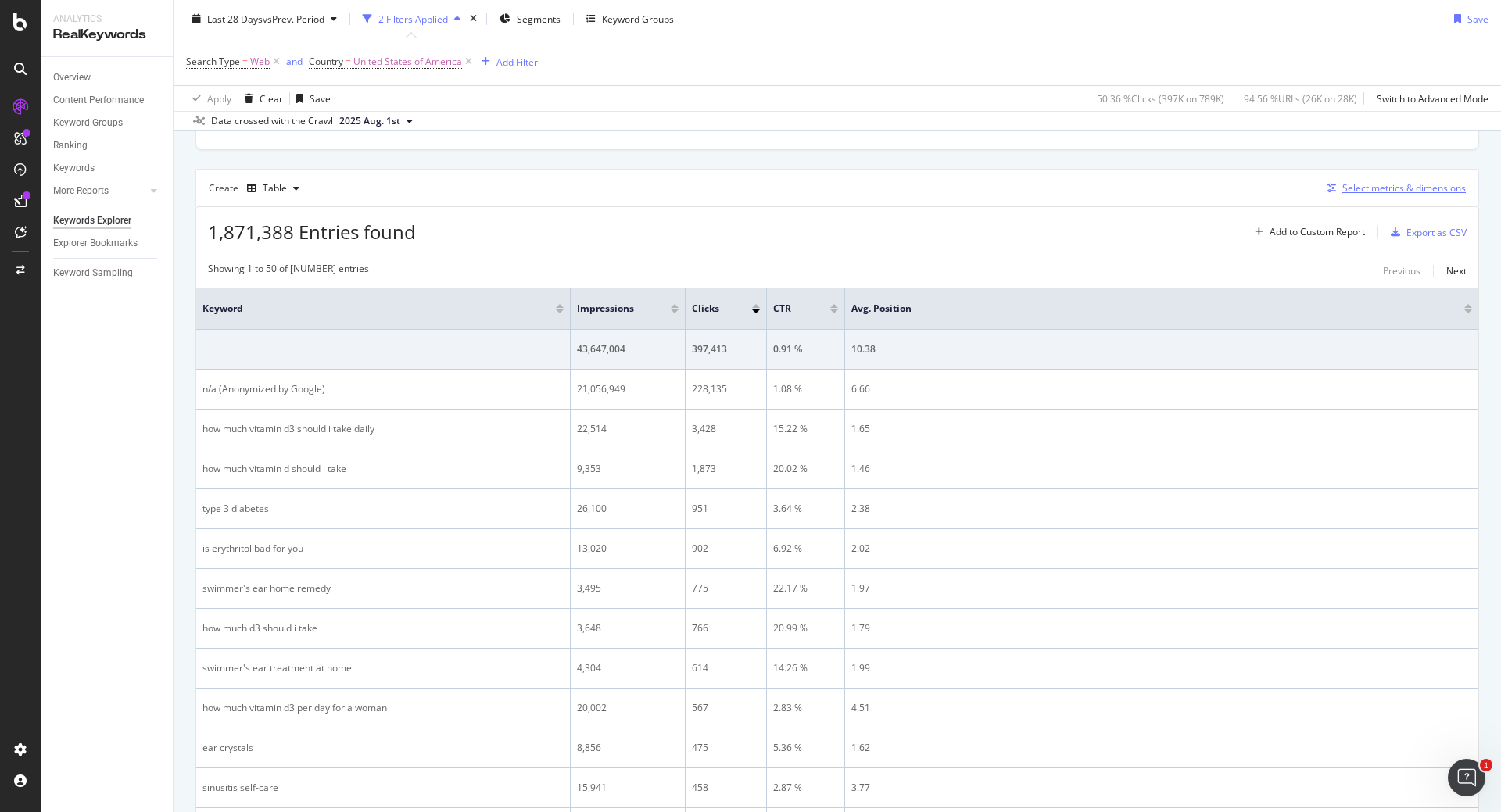 click on "Select metrics & dimensions" at bounding box center (1404, 188) 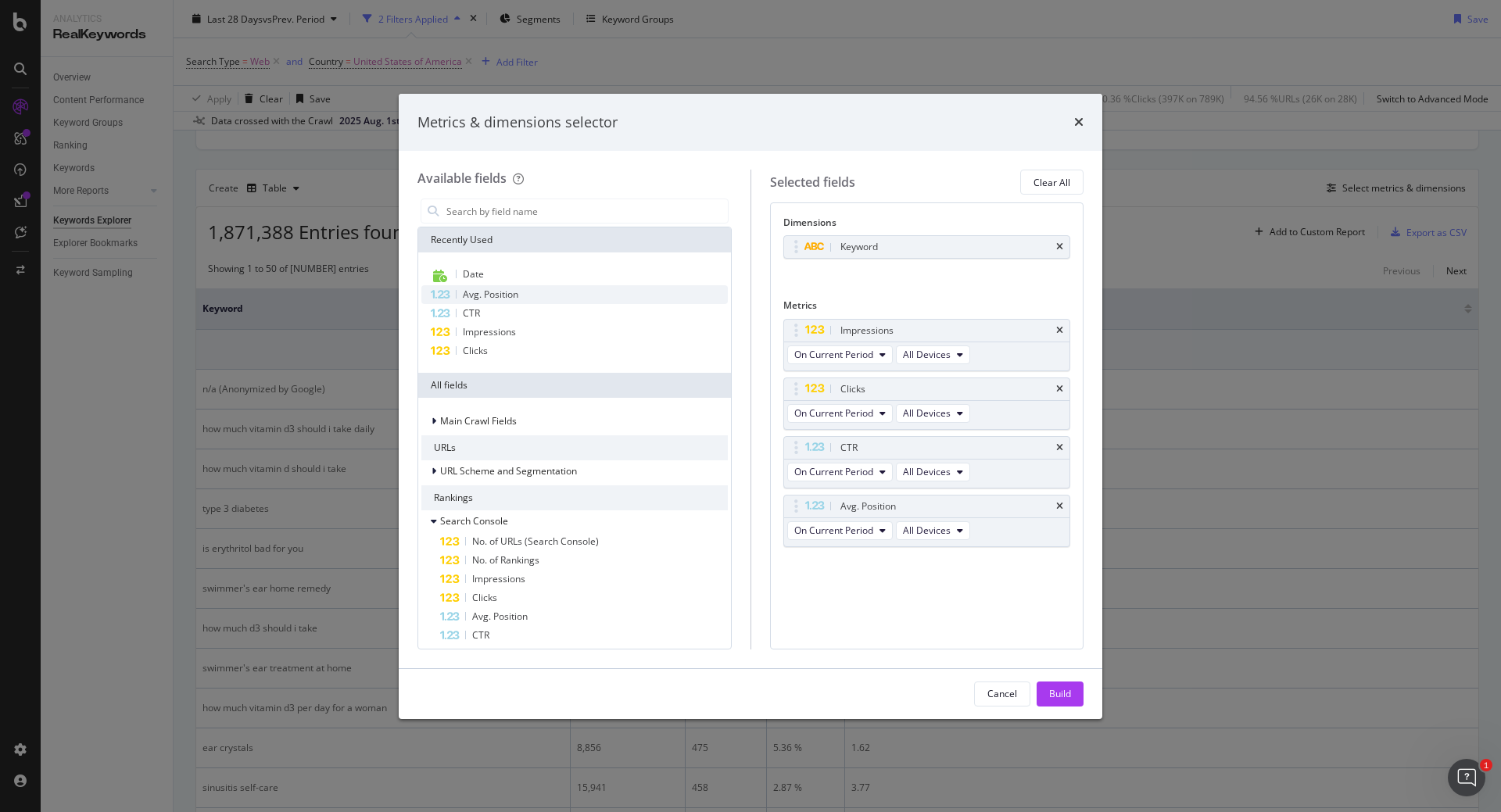 drag, startPoint x: 1061, startPoint y: 242, endPoint x: 636, endPoint y: 291, distance: 427.81538 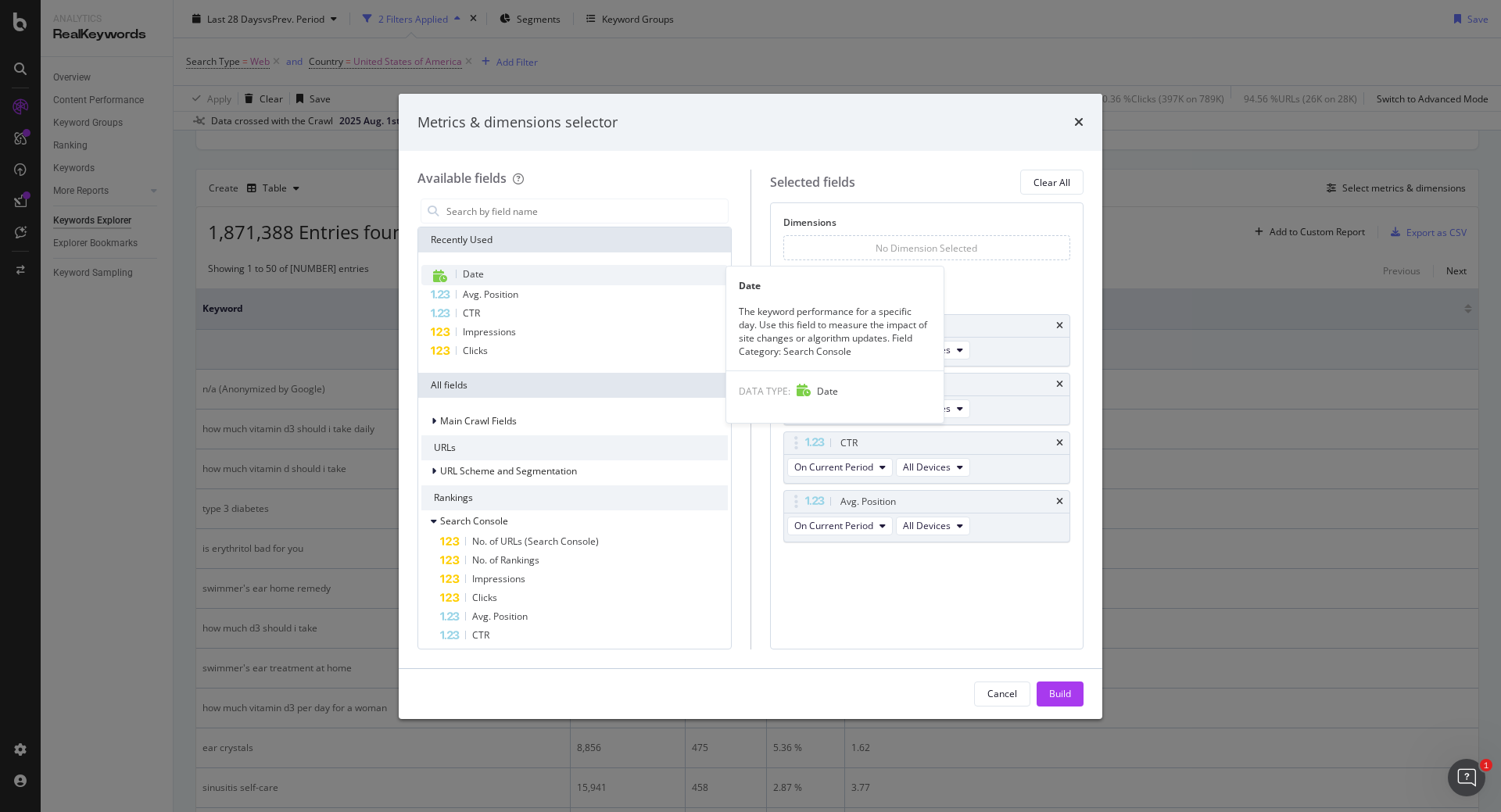 click on "Date" at bounding box center (575, 275) 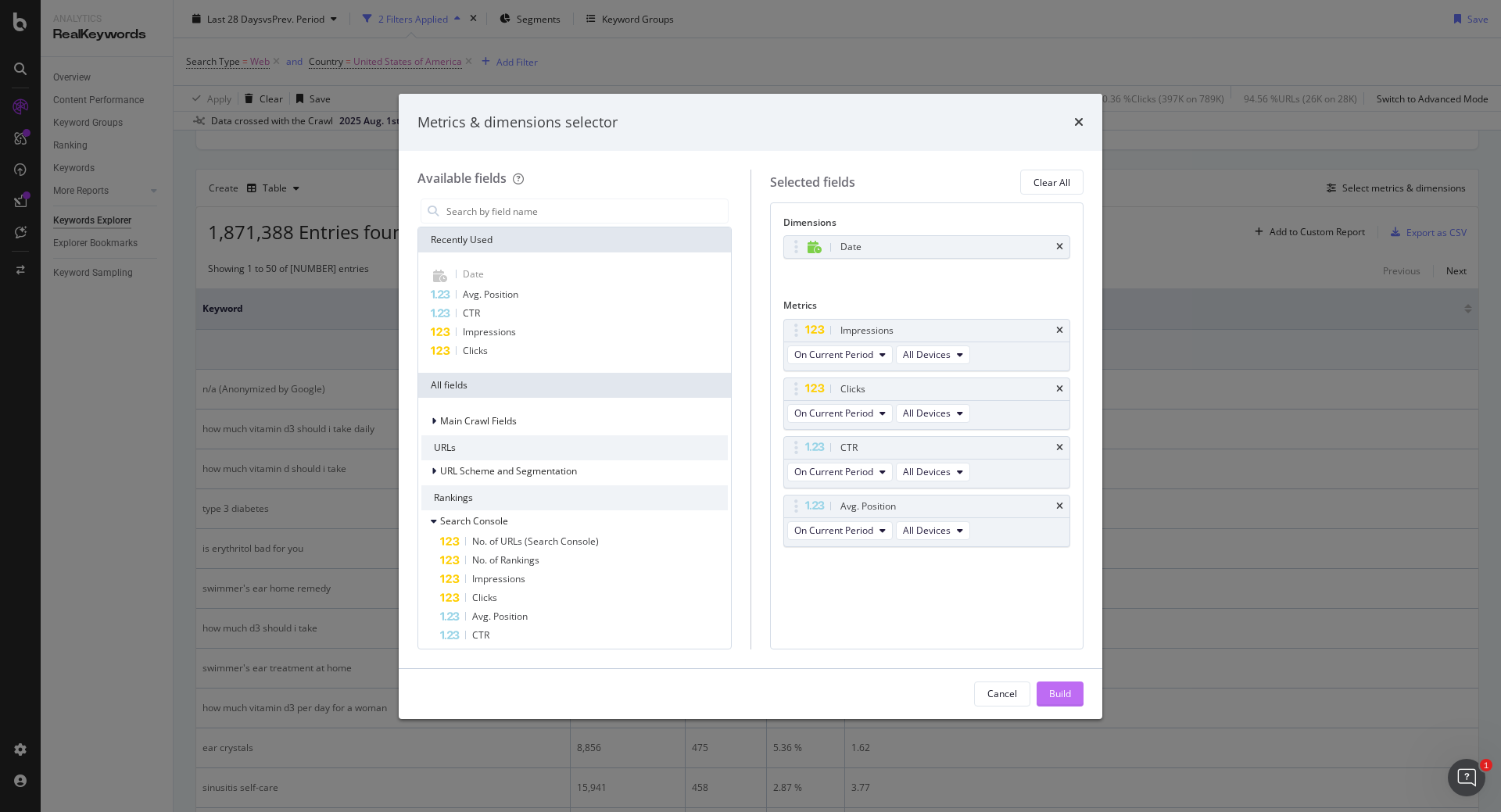 click on "Build" at bounding box center [1060, 693] 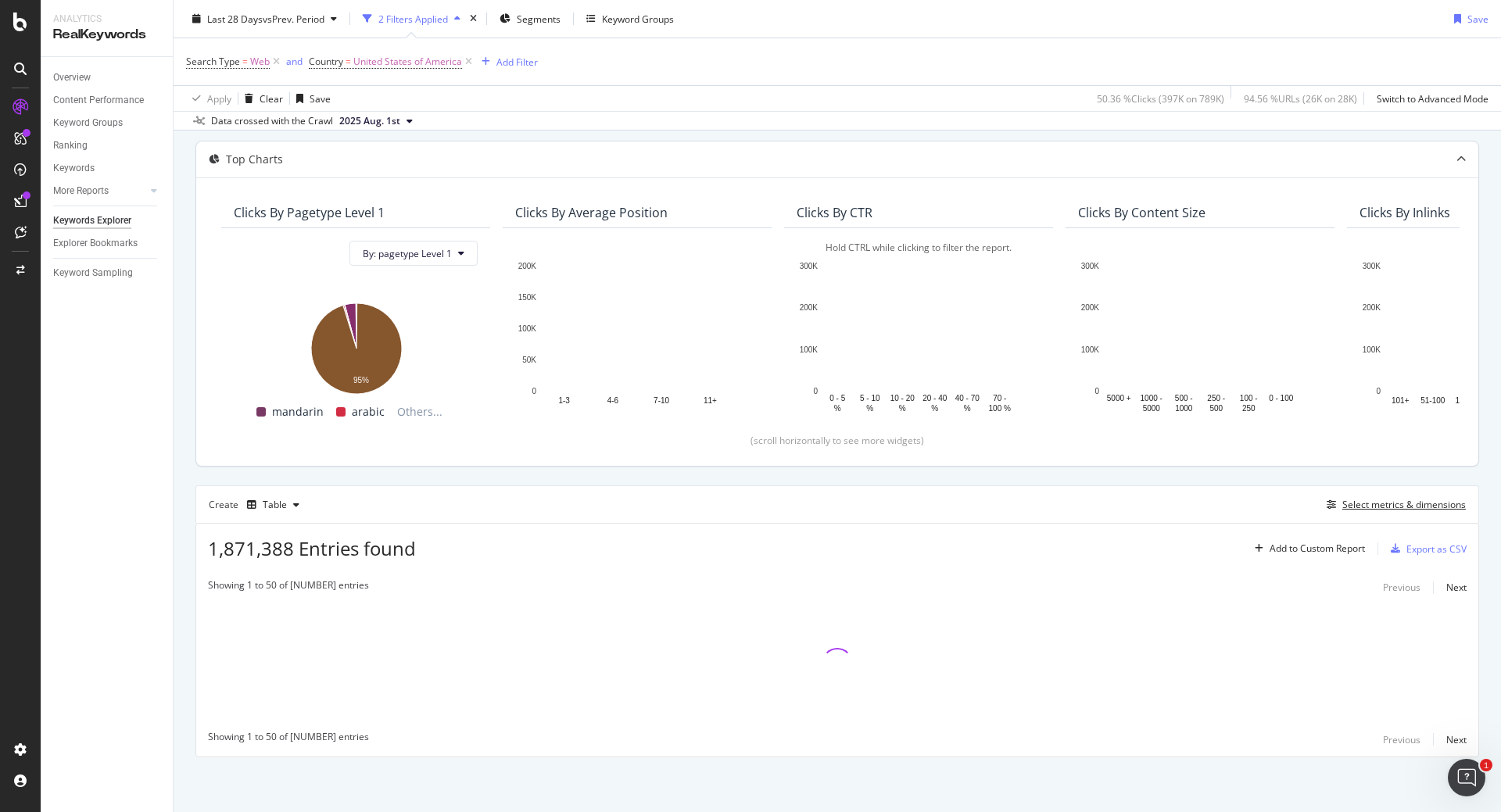 scroll, scrollTop: 74, scrollLeft: 0, axis: vertical 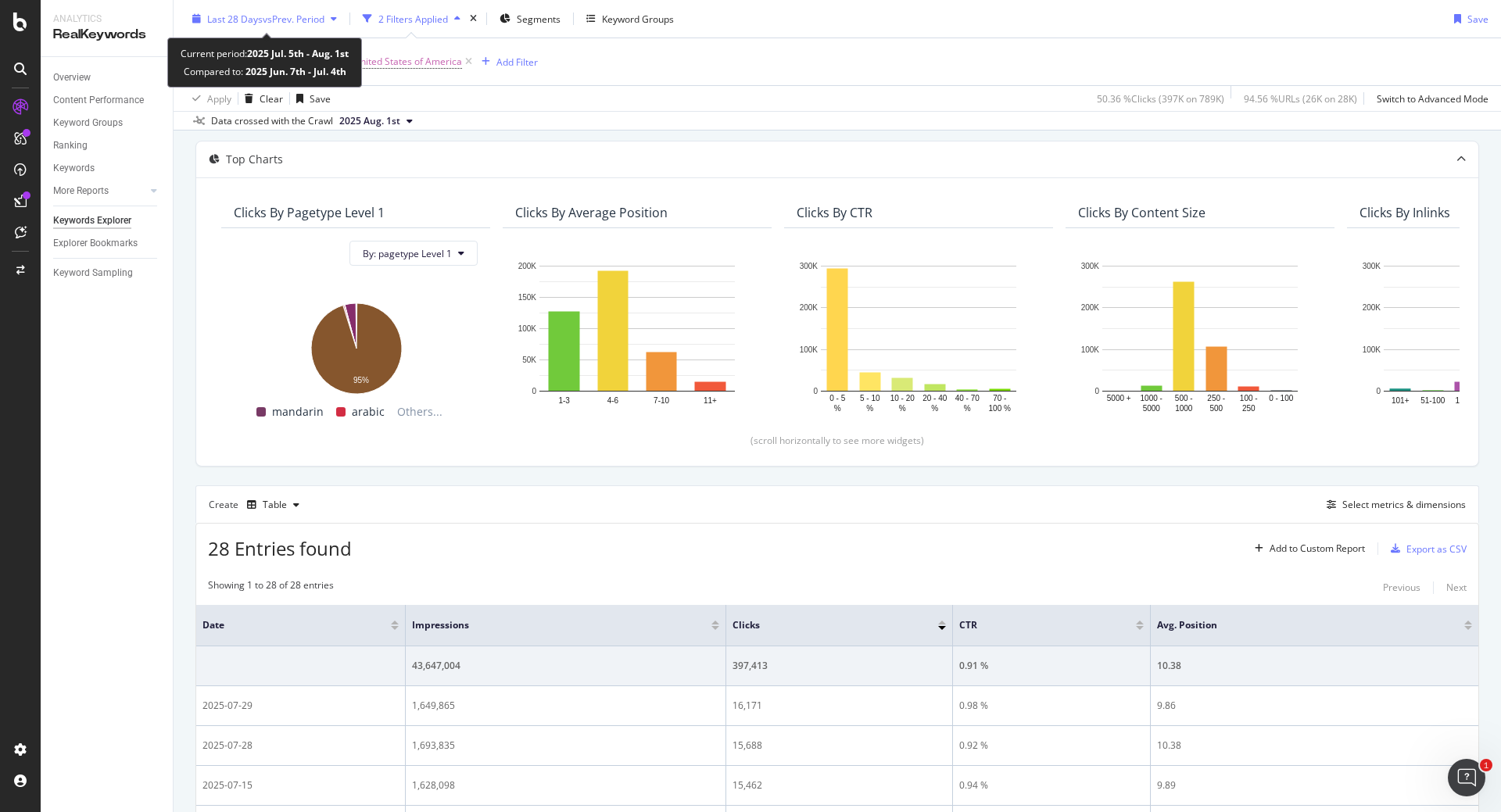 click on "Last 28 Days" at bounding box center (235, 18) 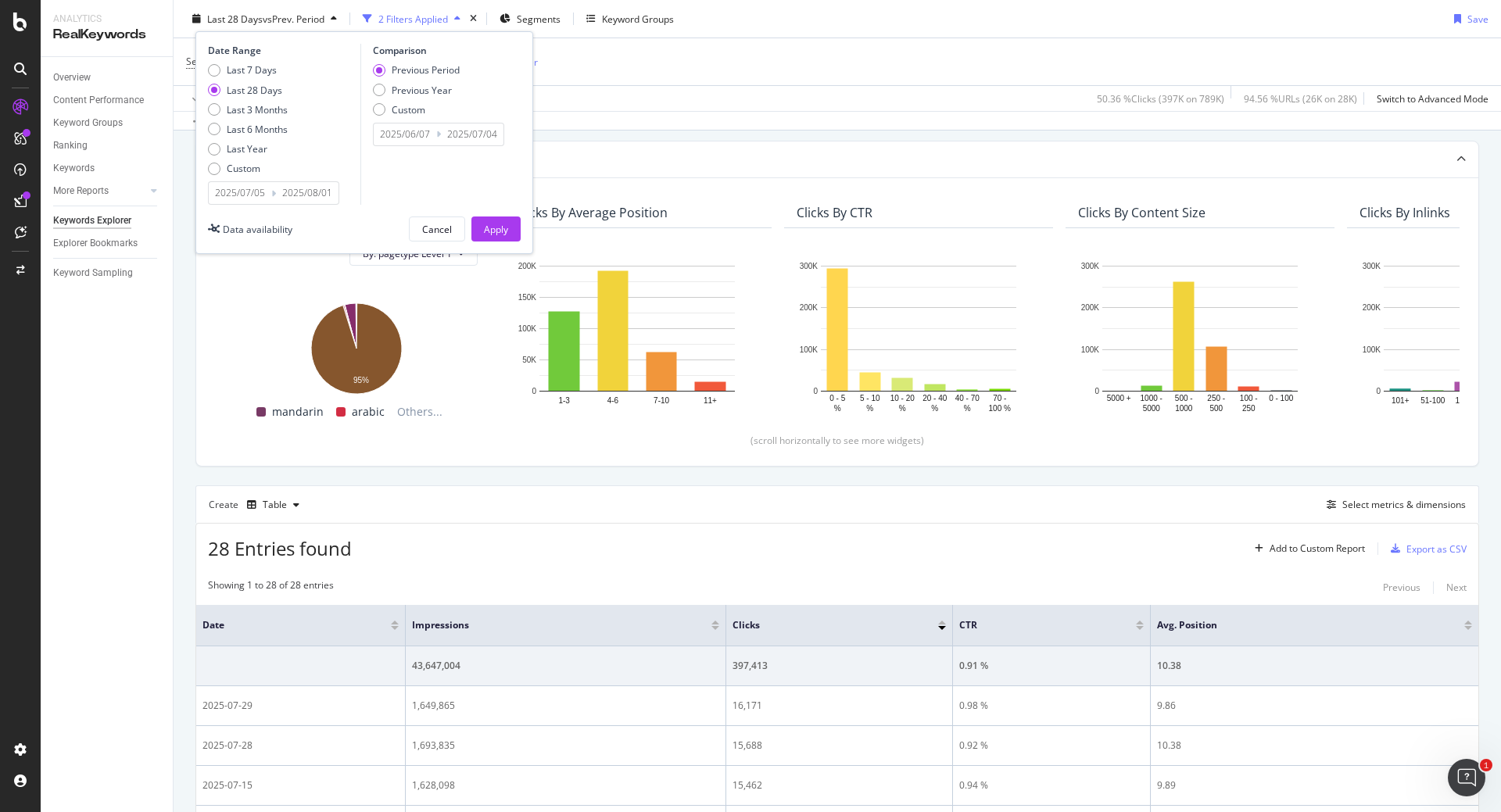 click on "2025/07/05" at bounding box center (240, 193) 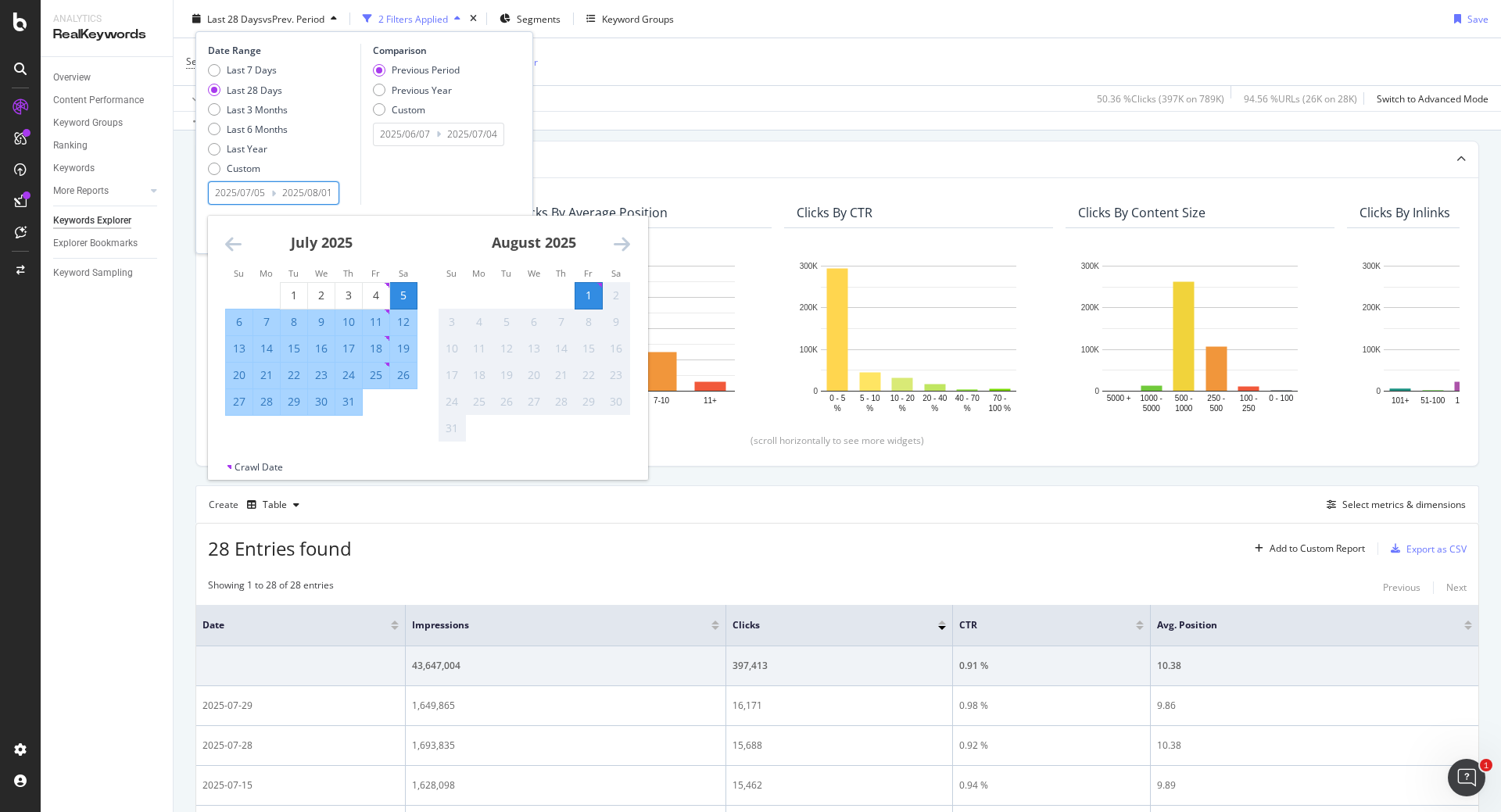 click at bounding box center (233, 244) 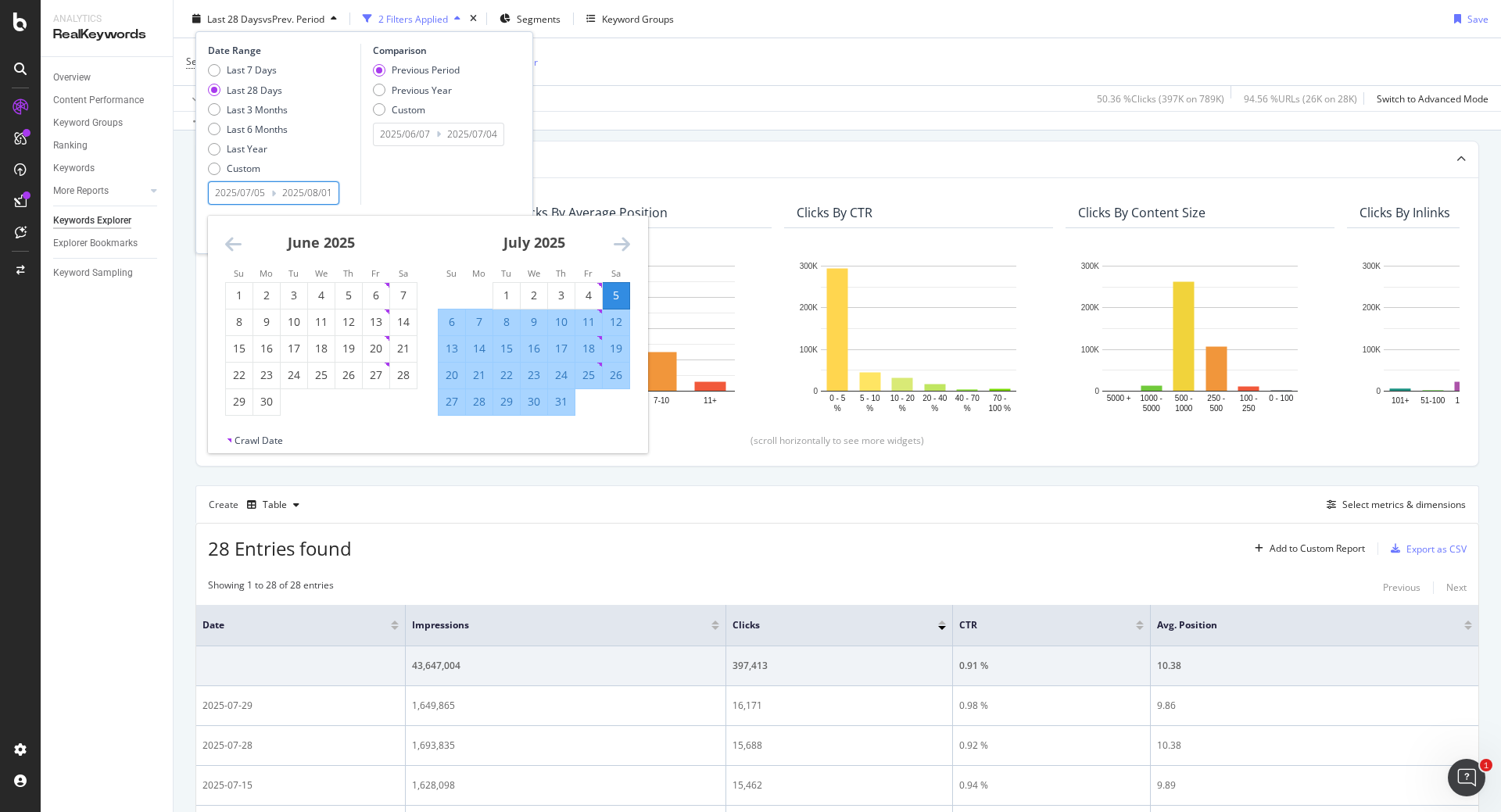 click at bounding box center (233, 244) 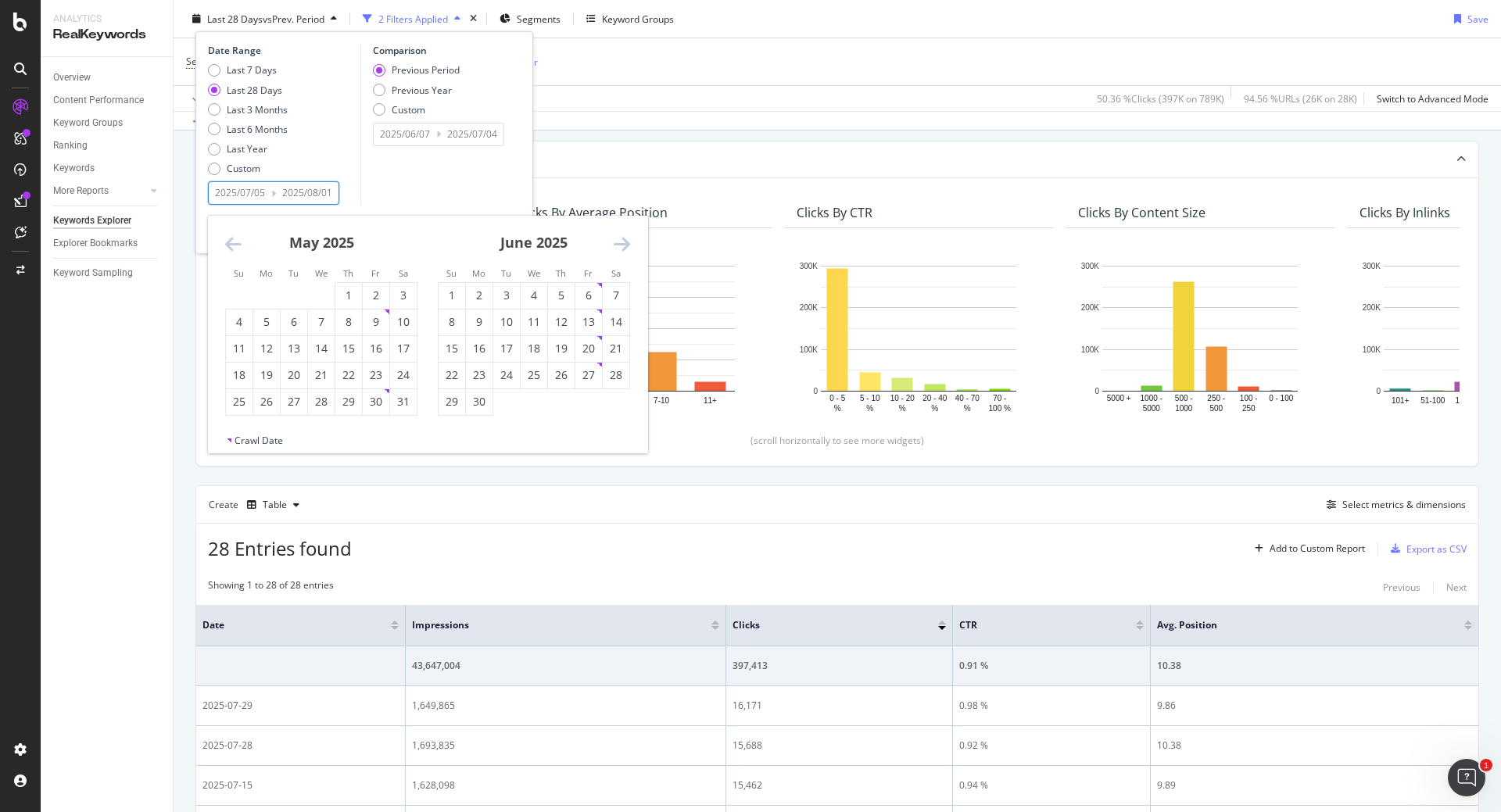 click at bounding box center [233, 244] 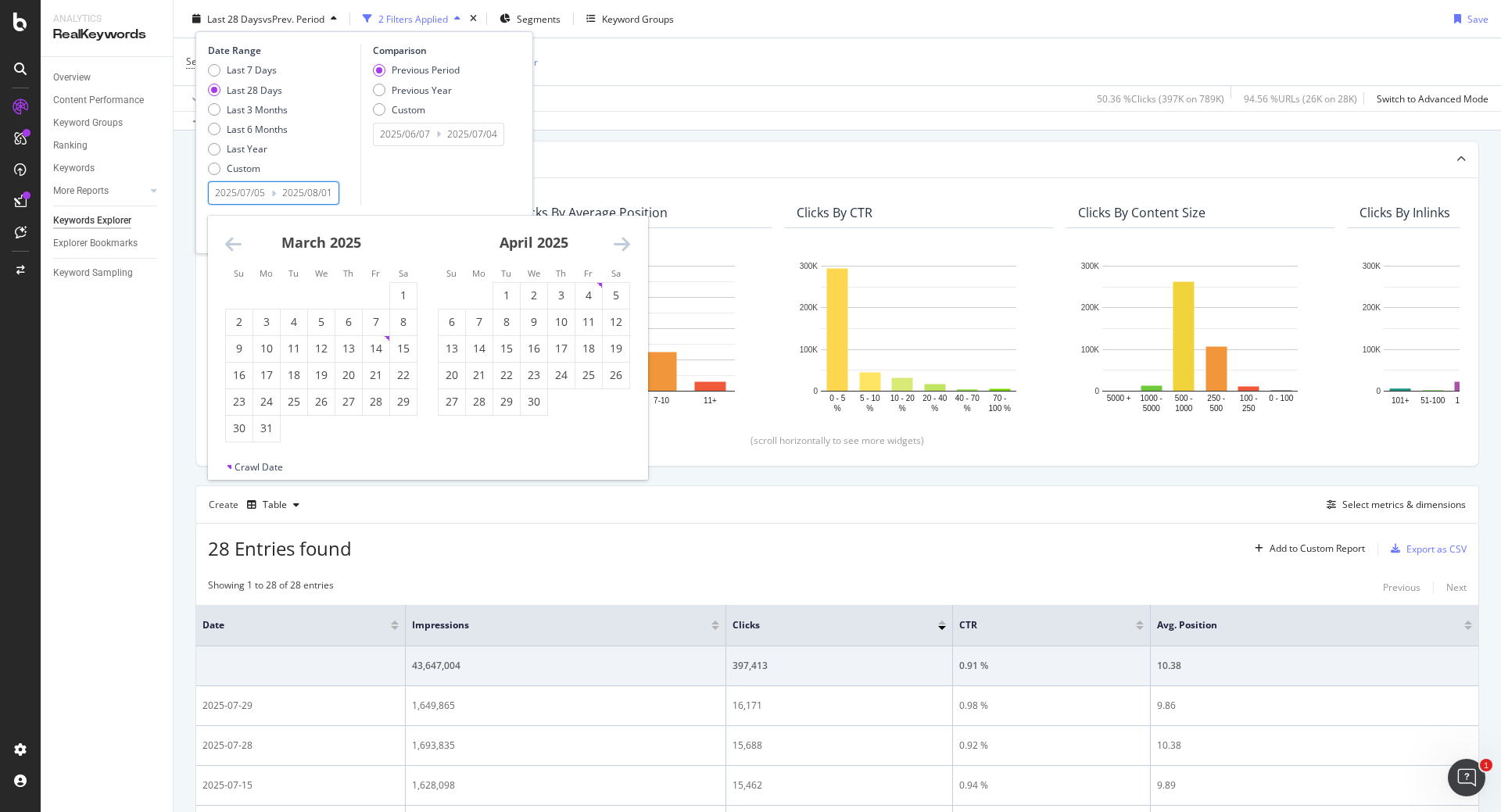 click at bounding box center [233, 244] 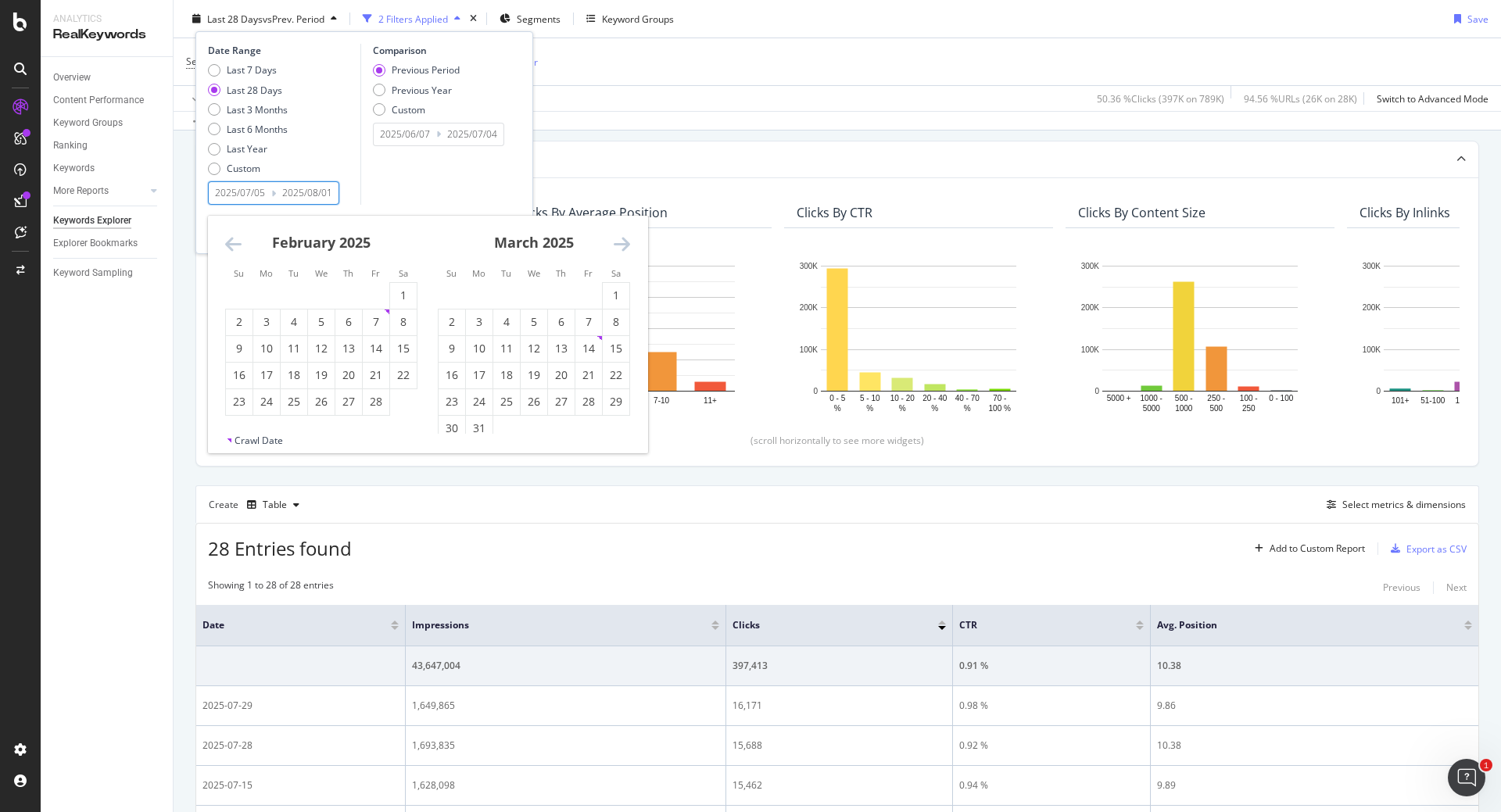 click at bounding box center [233, 244] 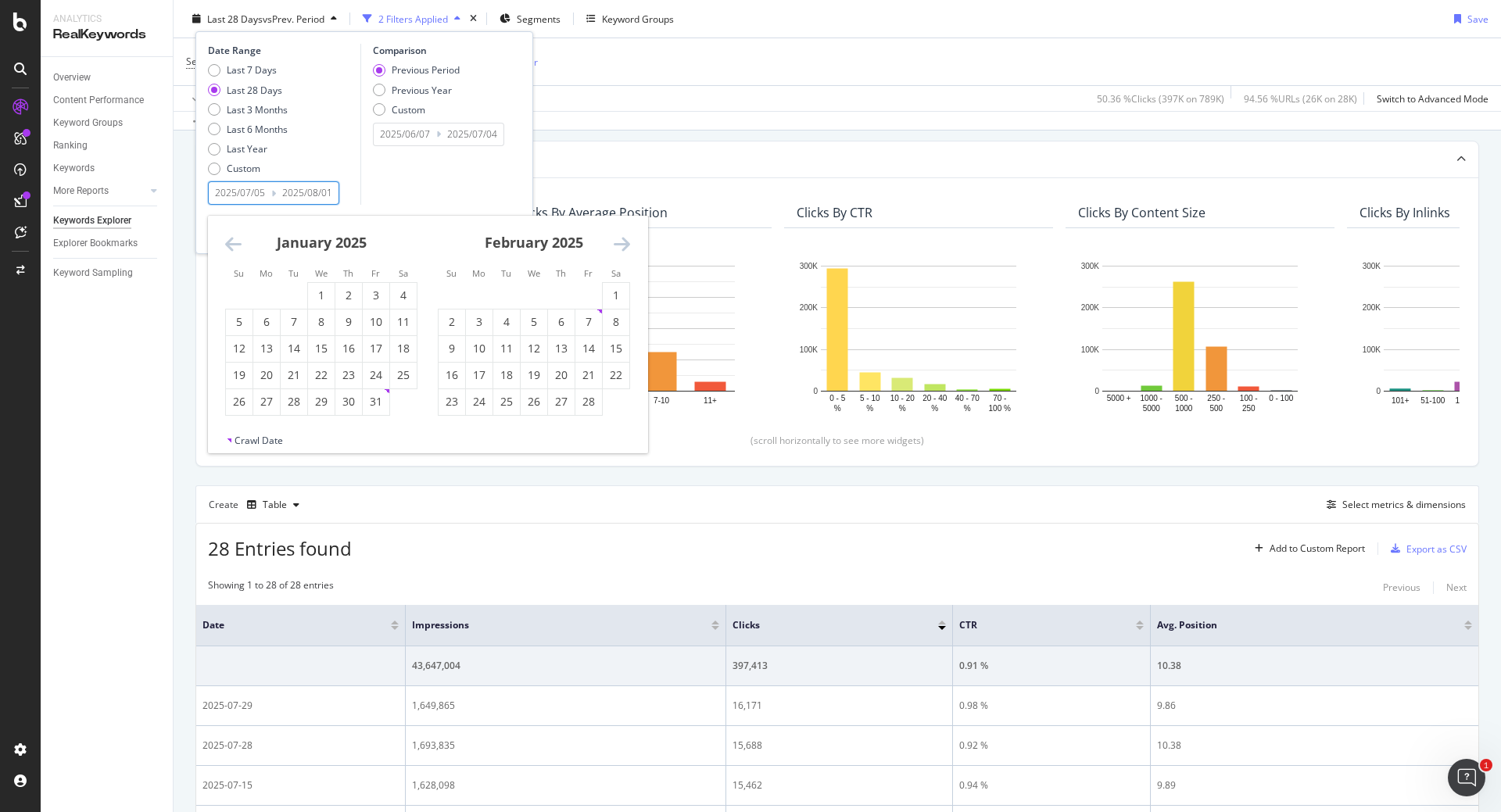 click at bounding box center [233, 244] 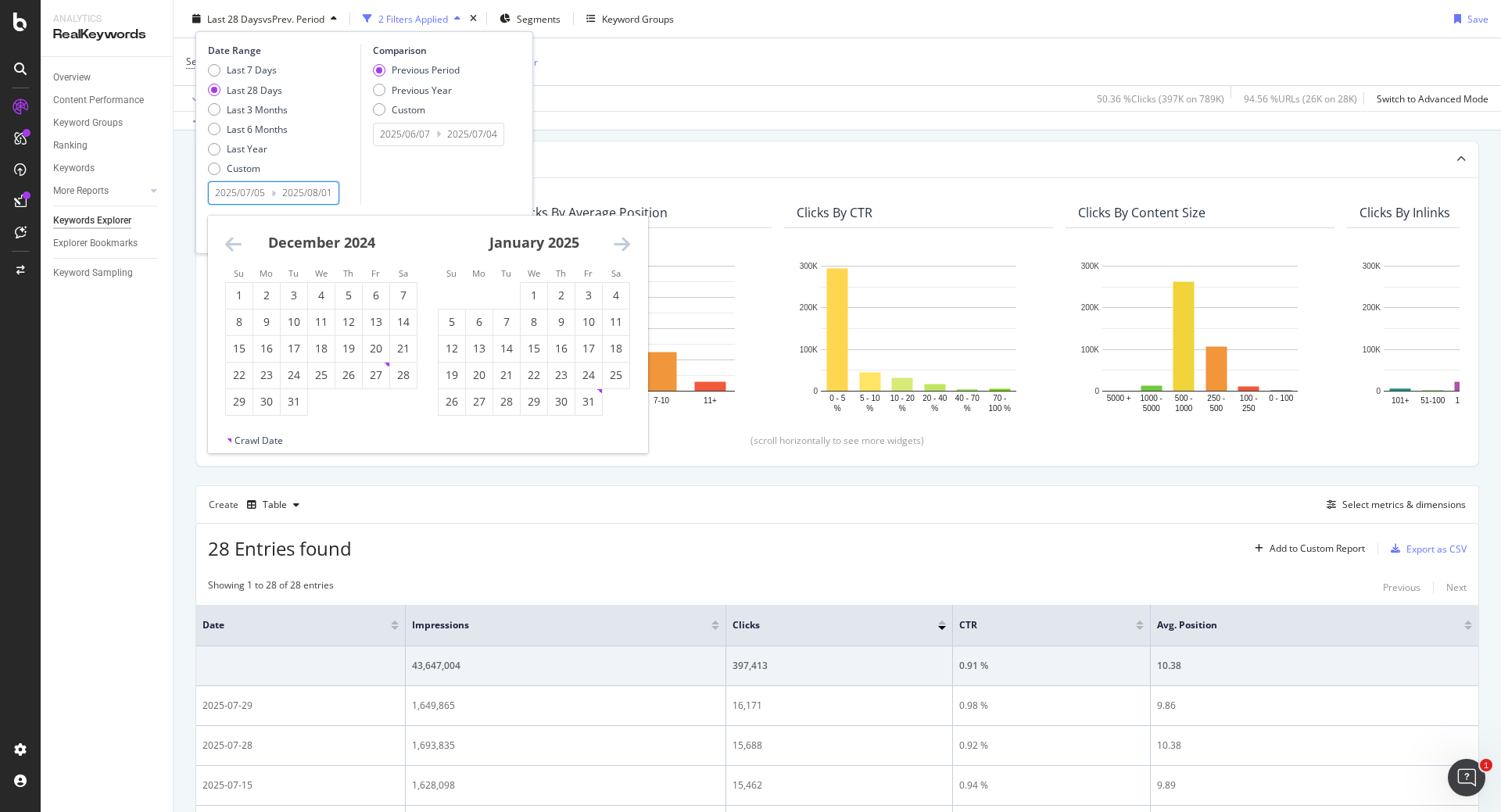 click at bounding box center (233, 244) 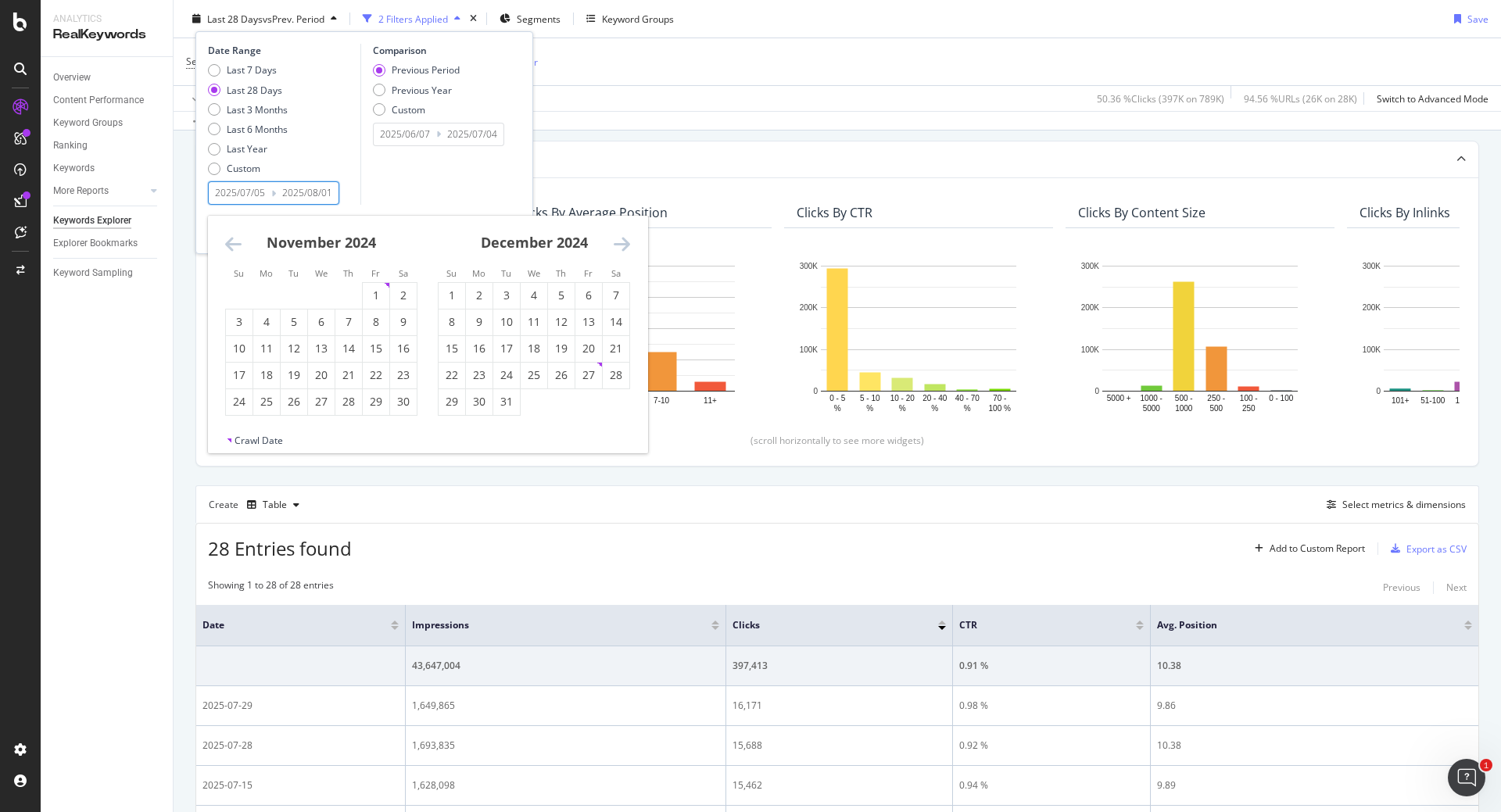click at bounding box center (233, 244) 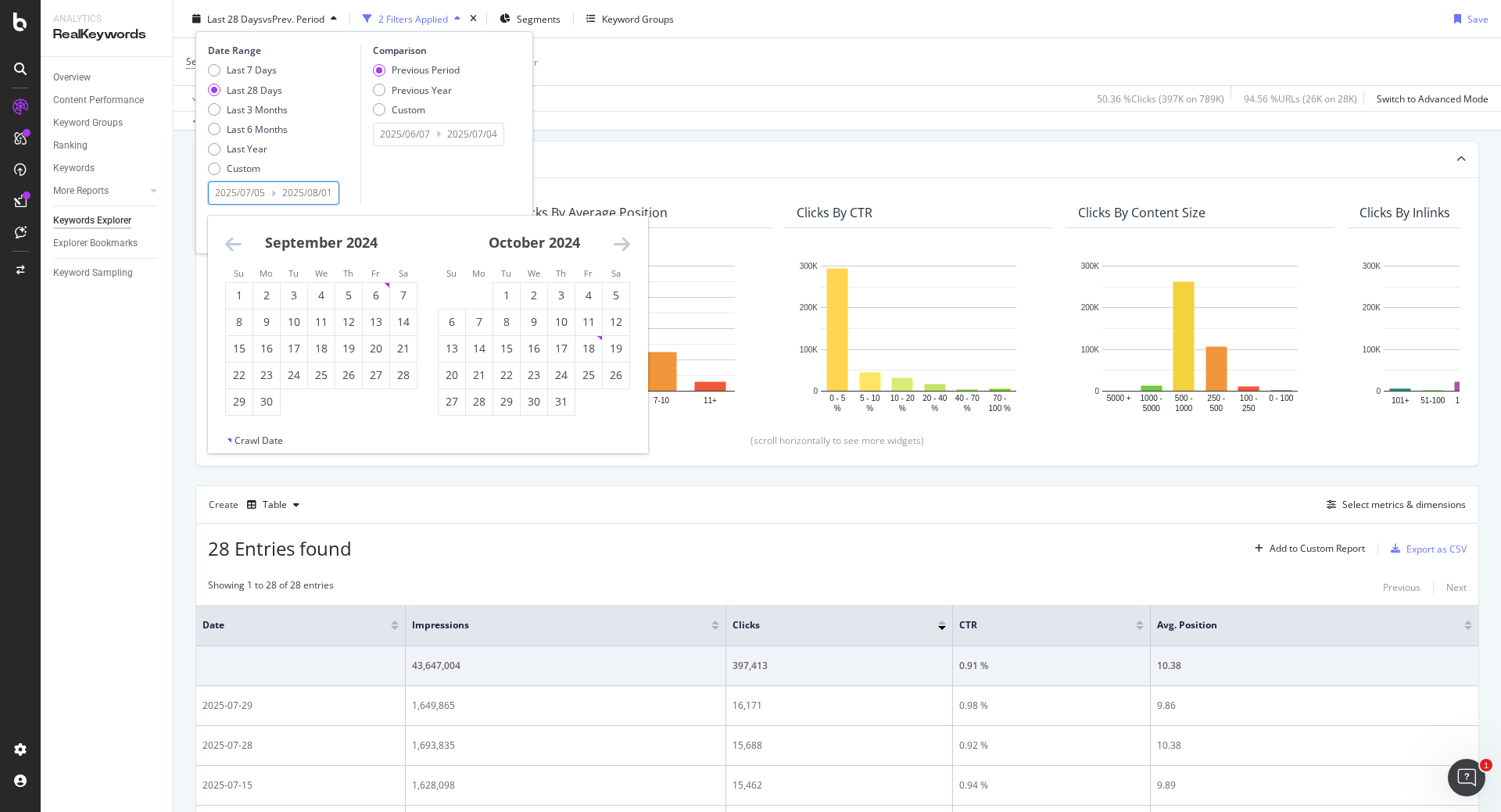 click at bounding box center (233, 244) 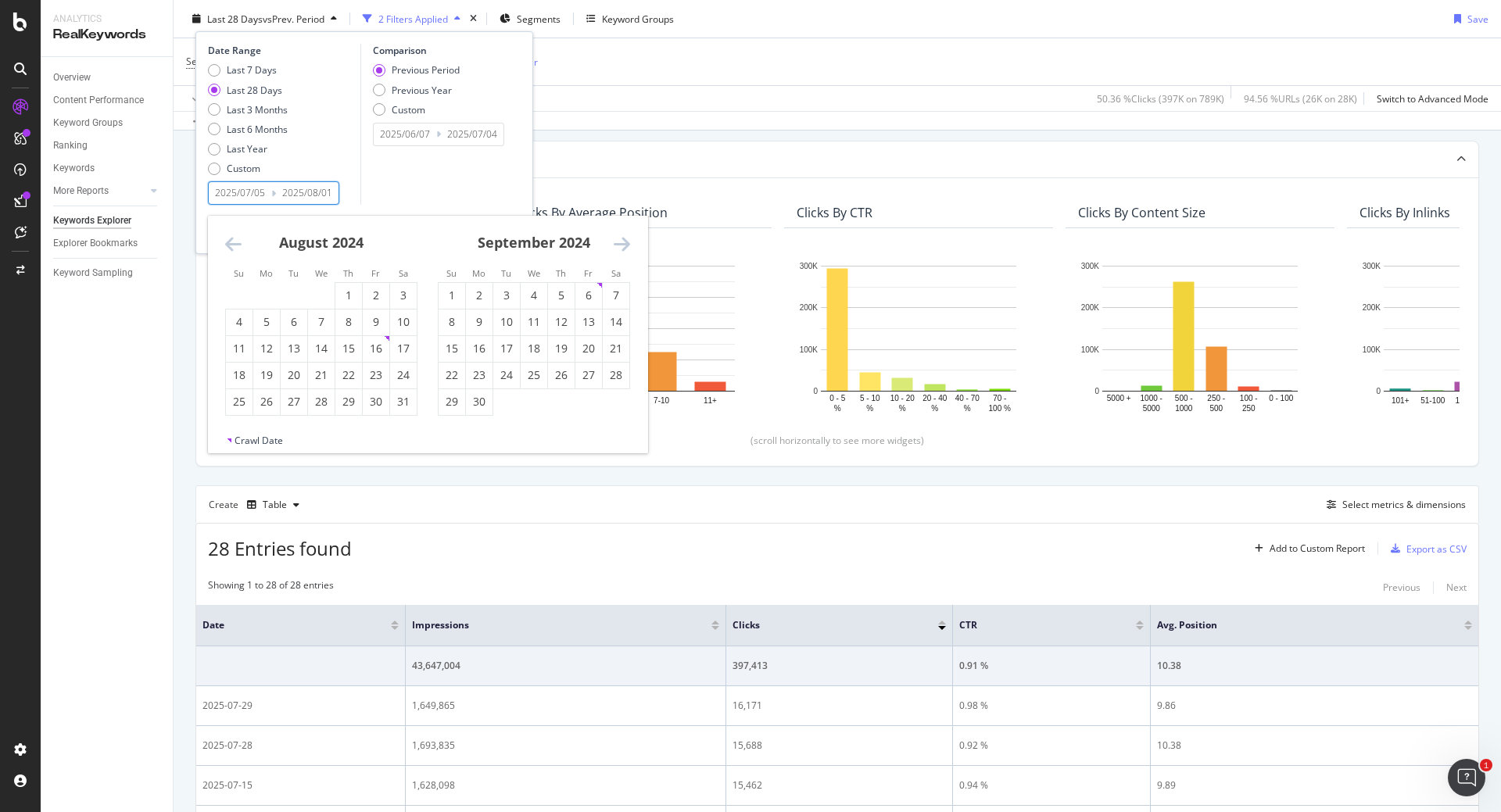 click at bounding box center (233, 244) 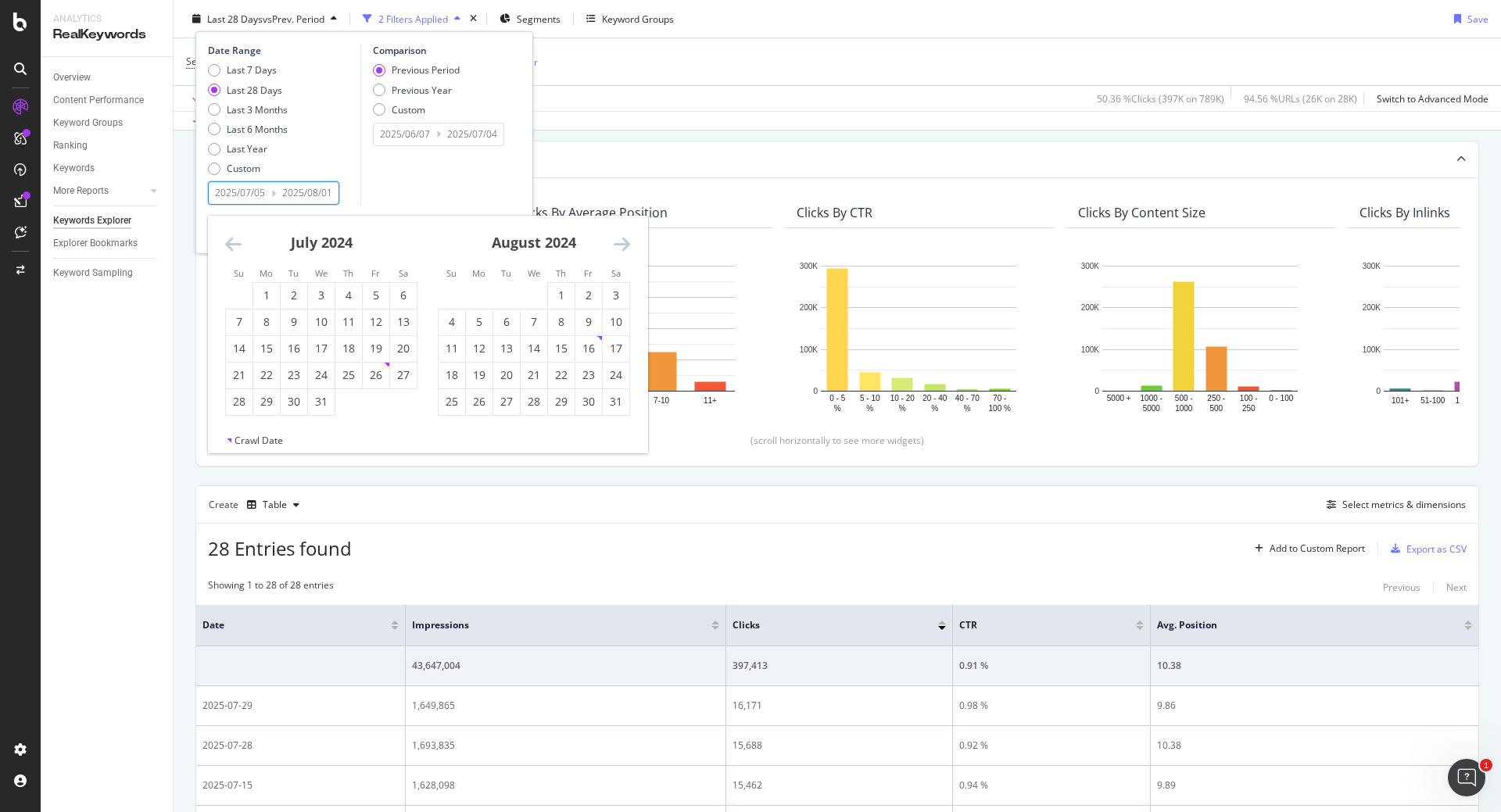 click at bounding box center [233, 244] 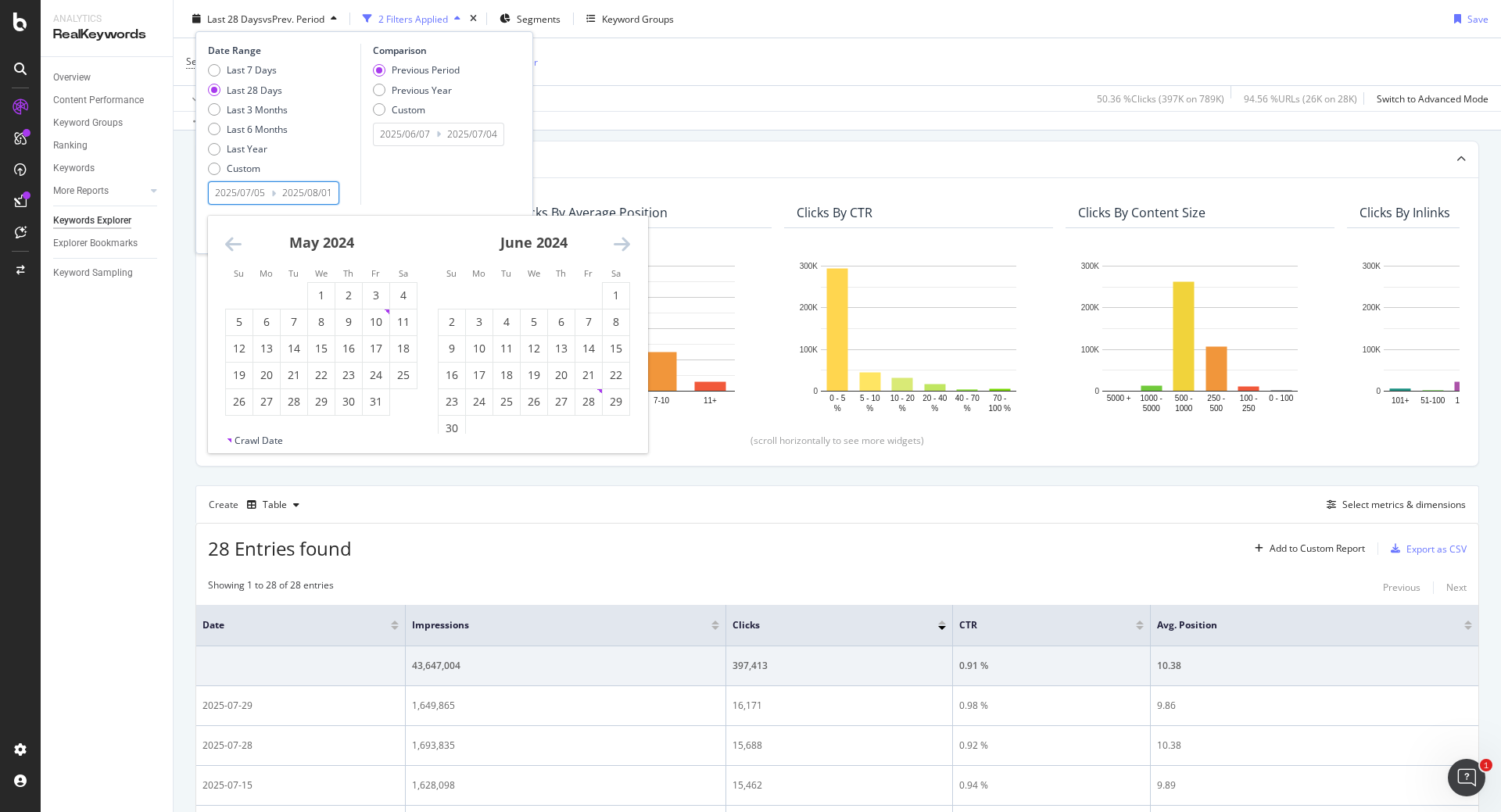 click at bounding box center [233, 244] 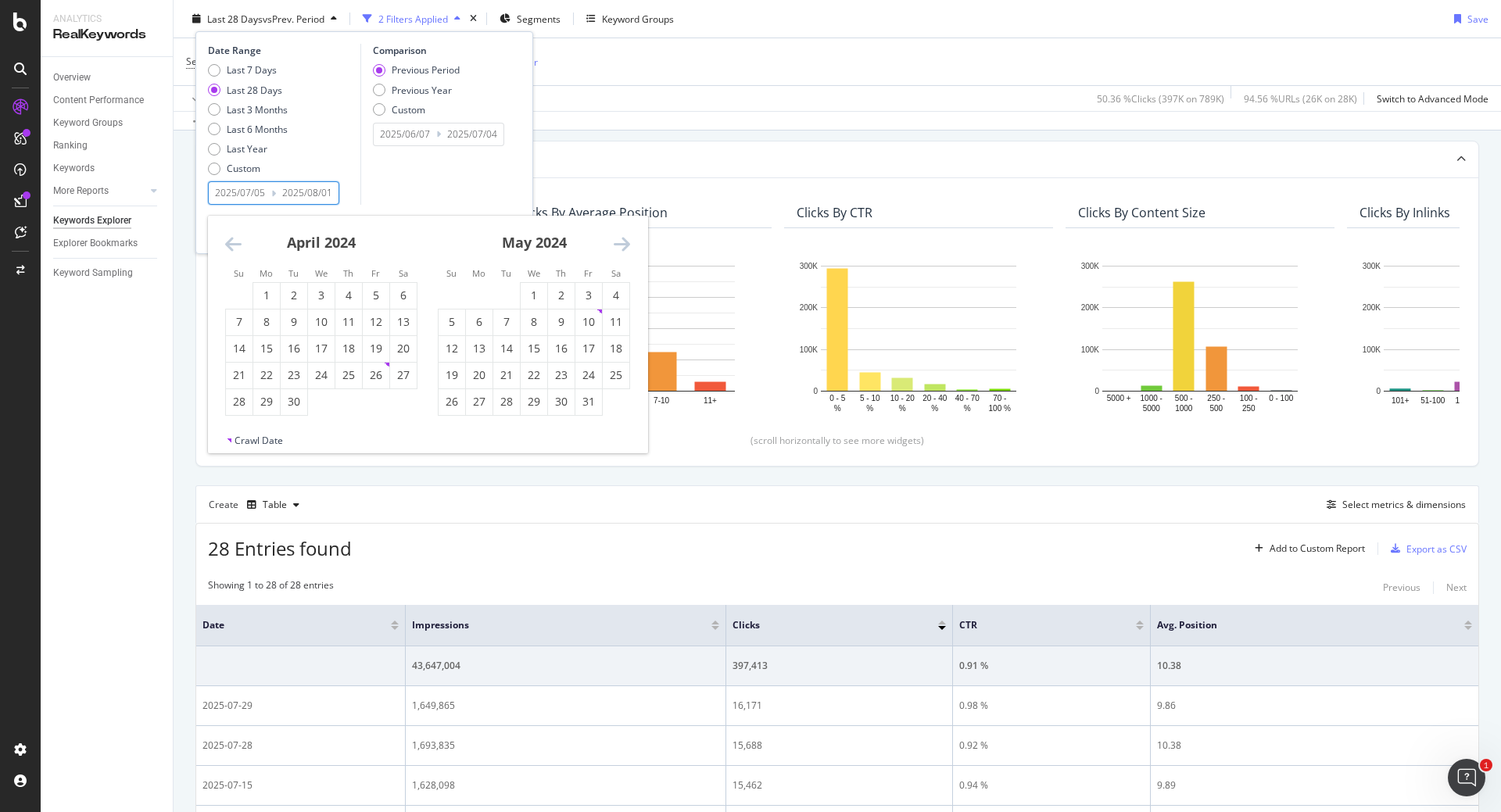 click at bounding box center (233, 244) 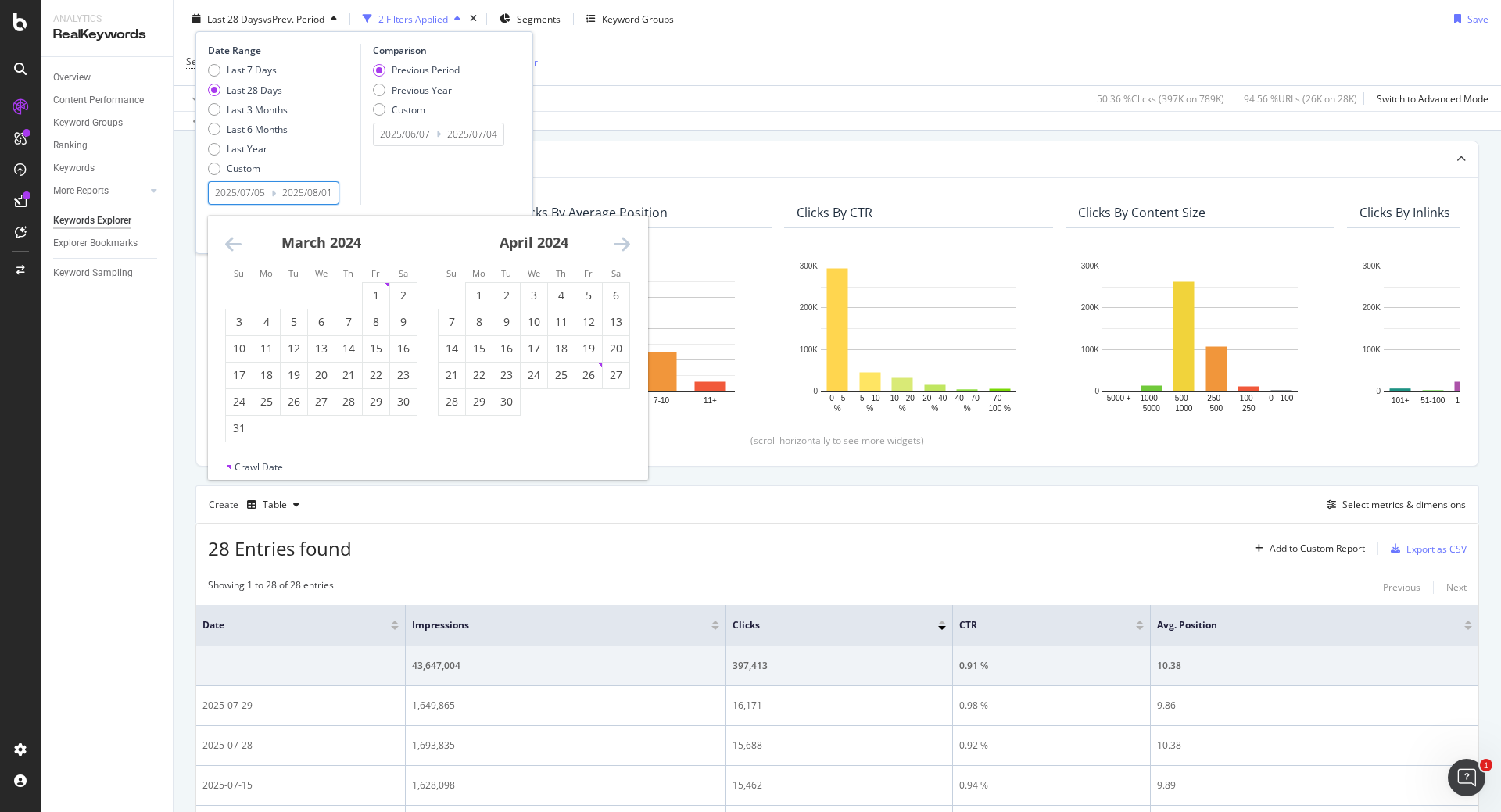 click at bounding box center [233, 244] 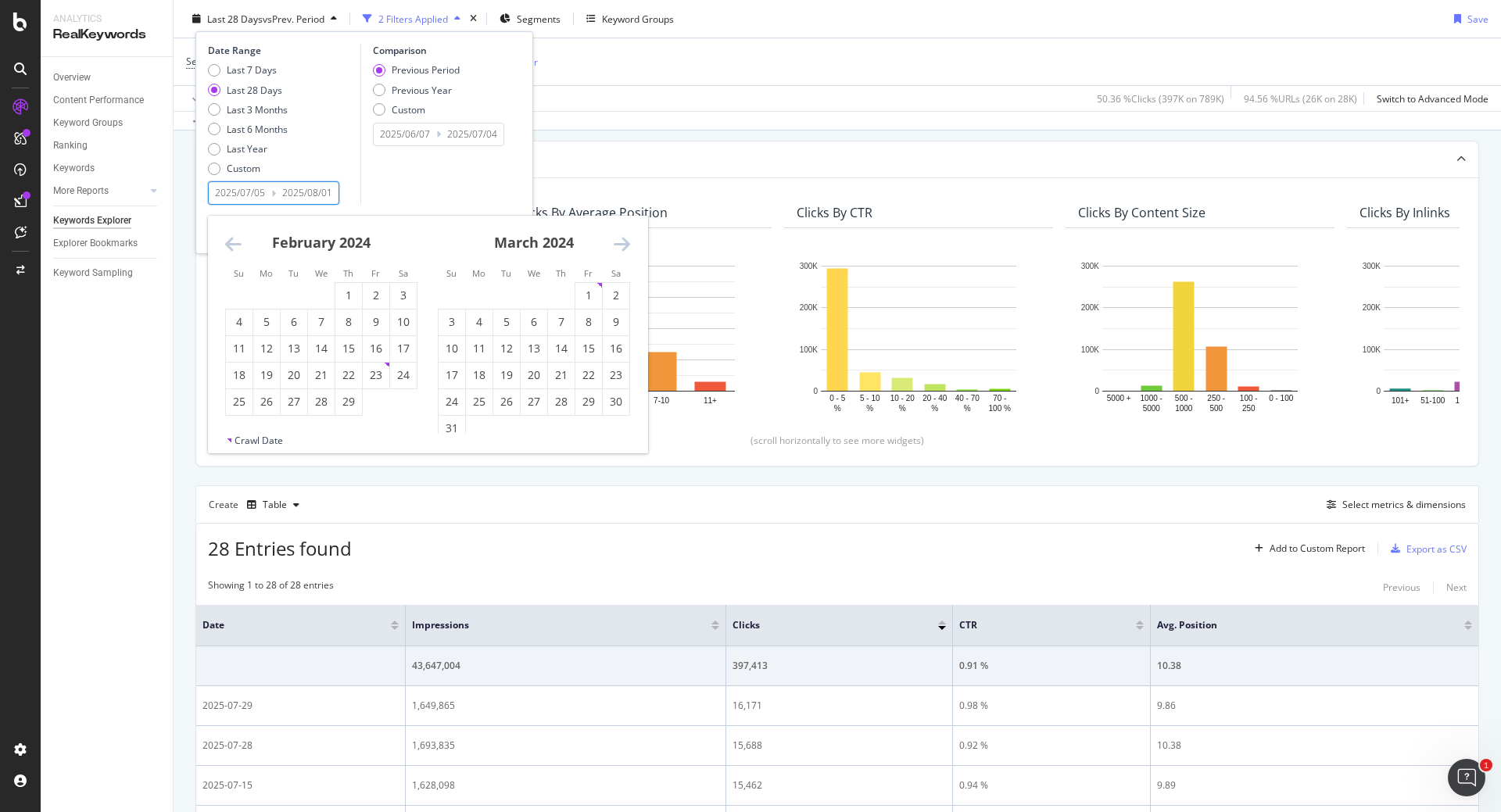 click at bounding box center [233, 244] 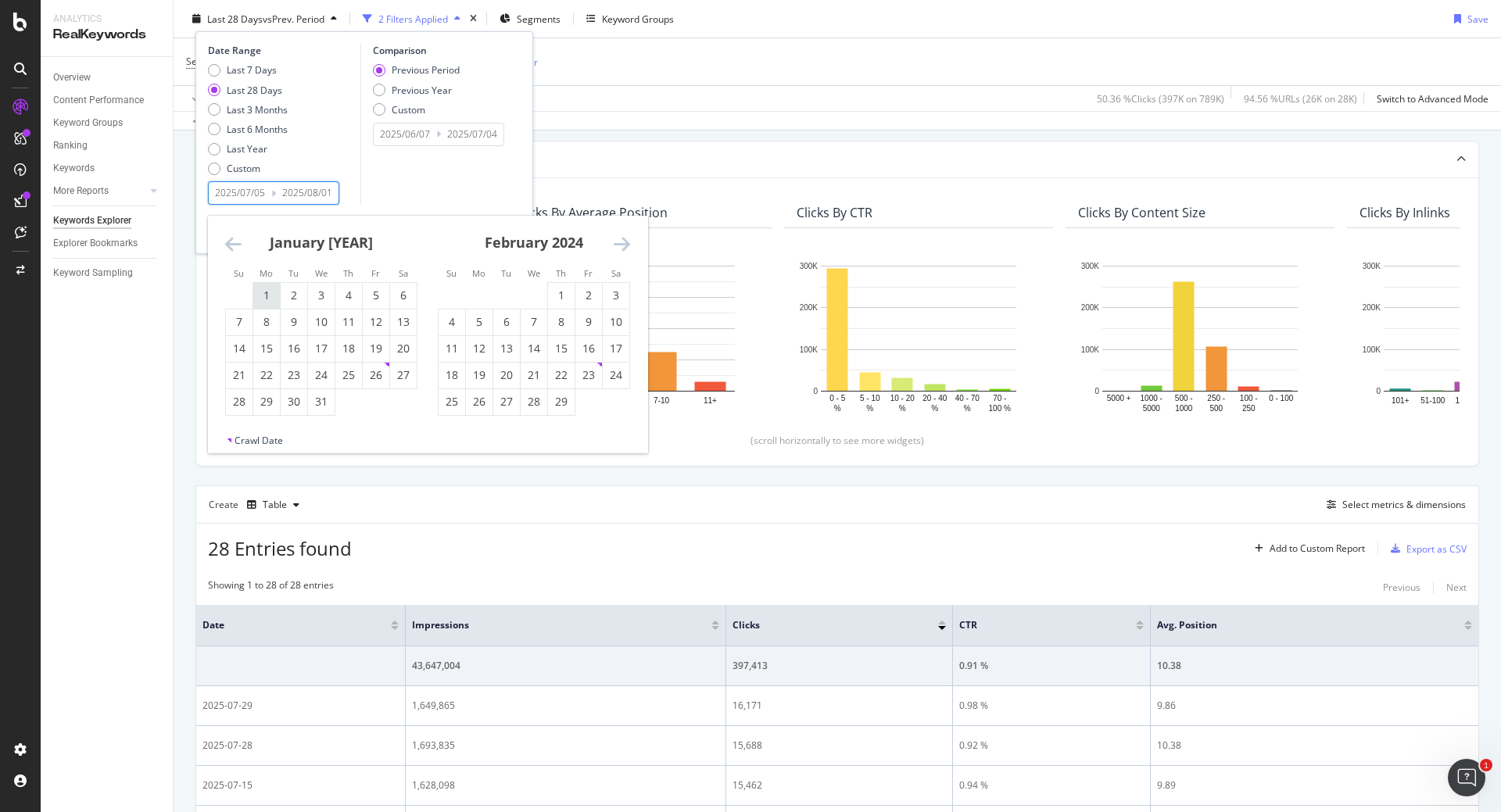 click on "1" at bounding box center [267, 295] 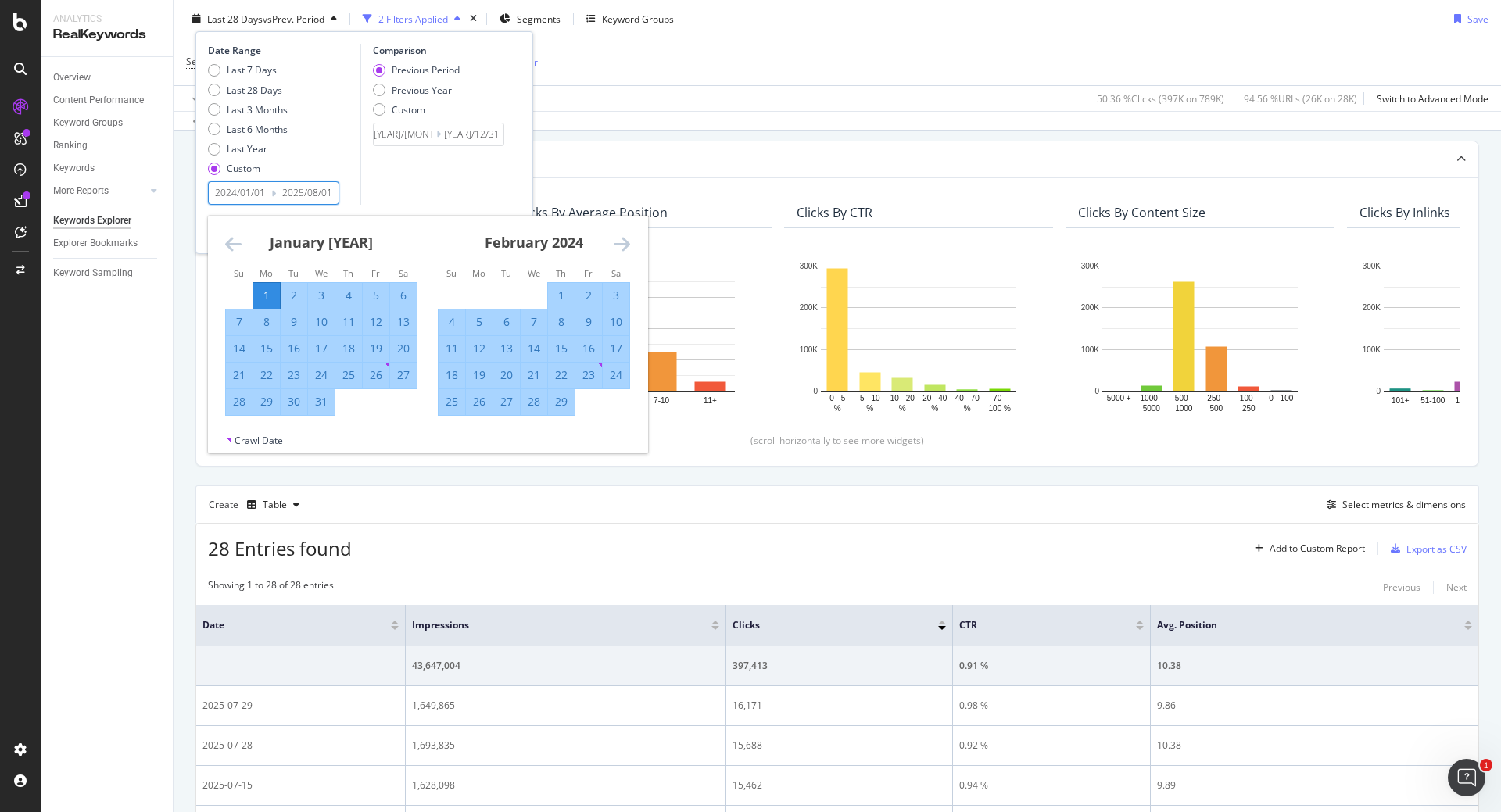 click at bounding box center [622, 244] 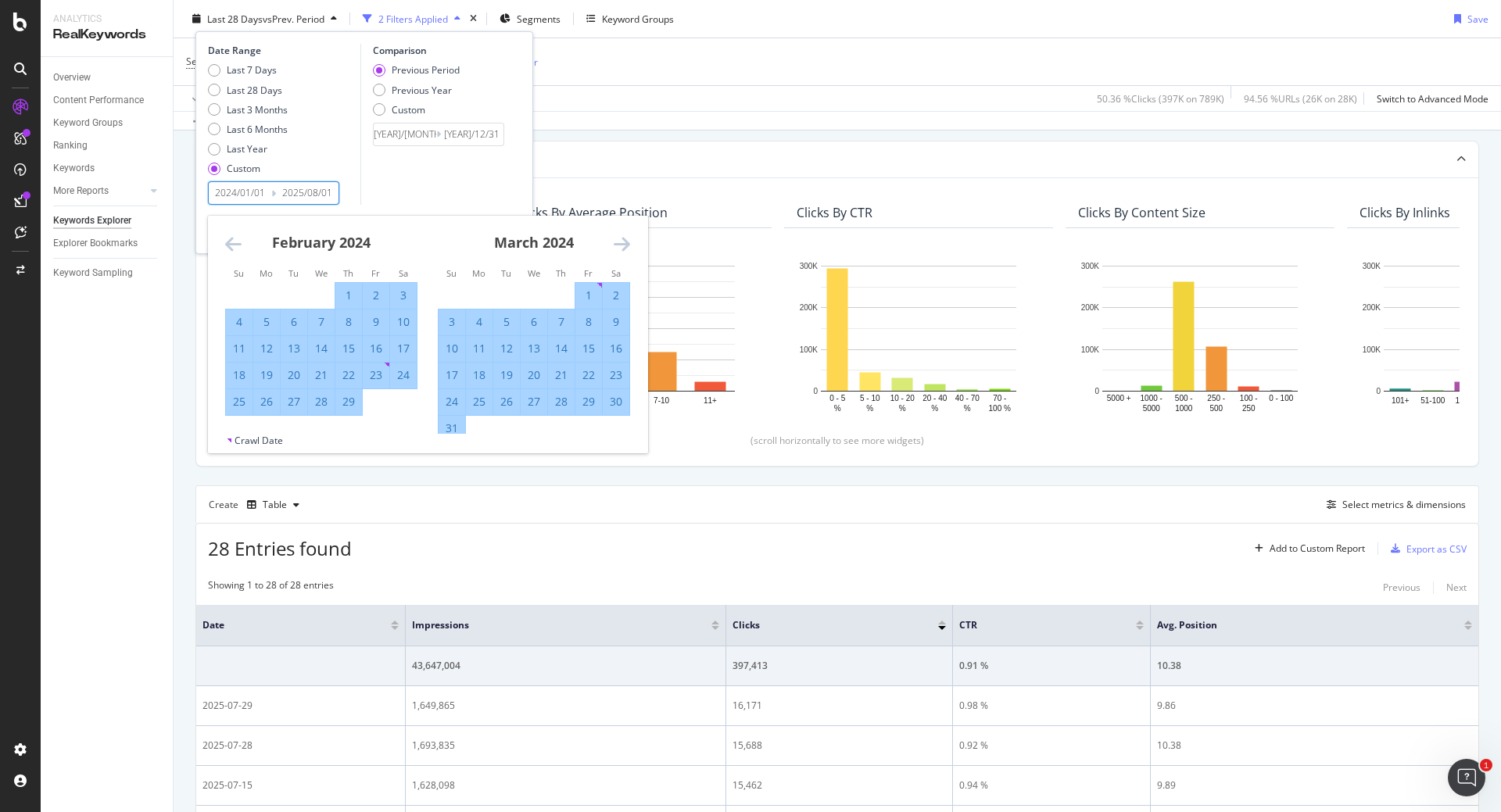 click at bounding box center [622, 244] 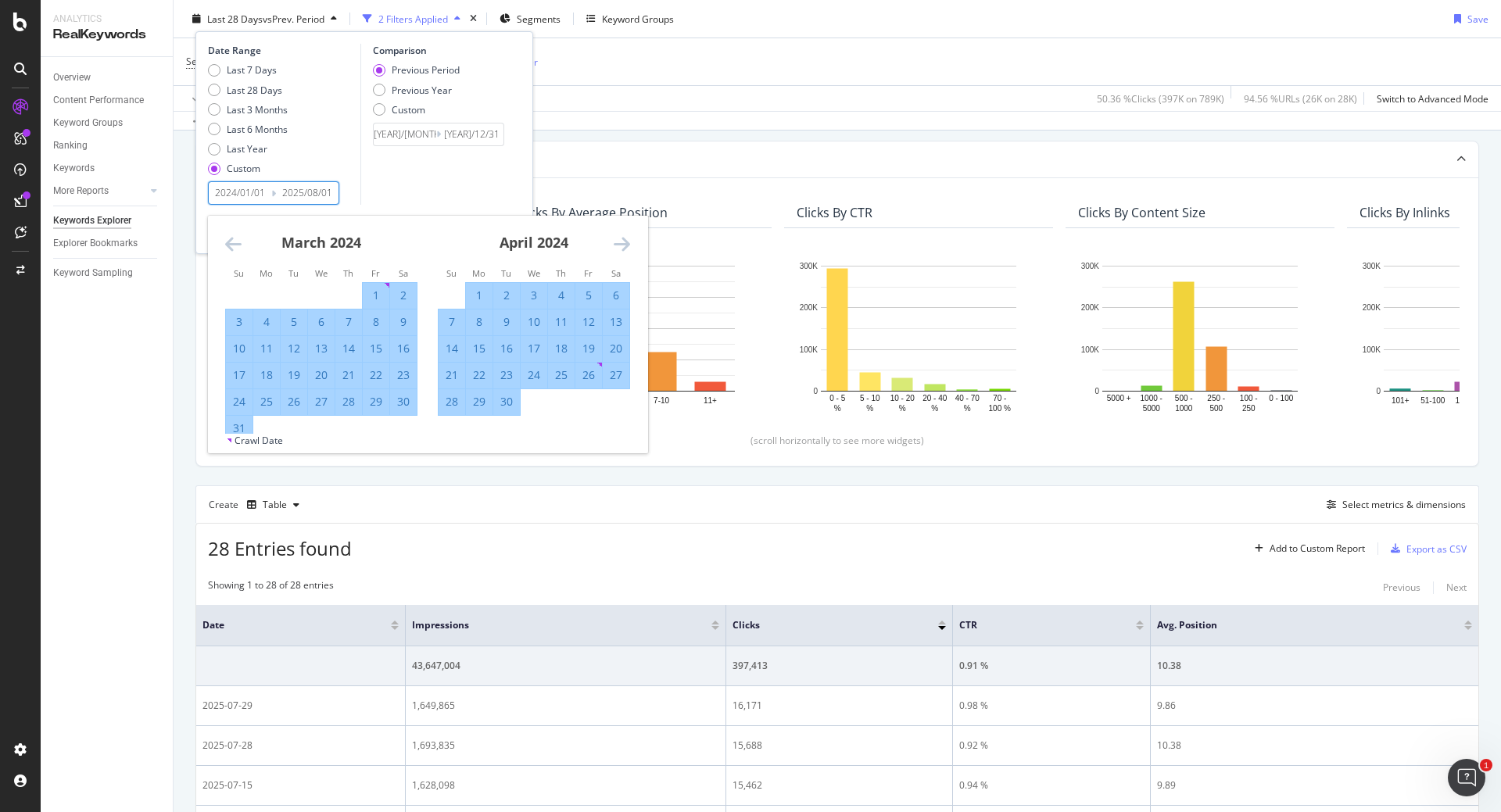 click at bounding box center [622, 244] 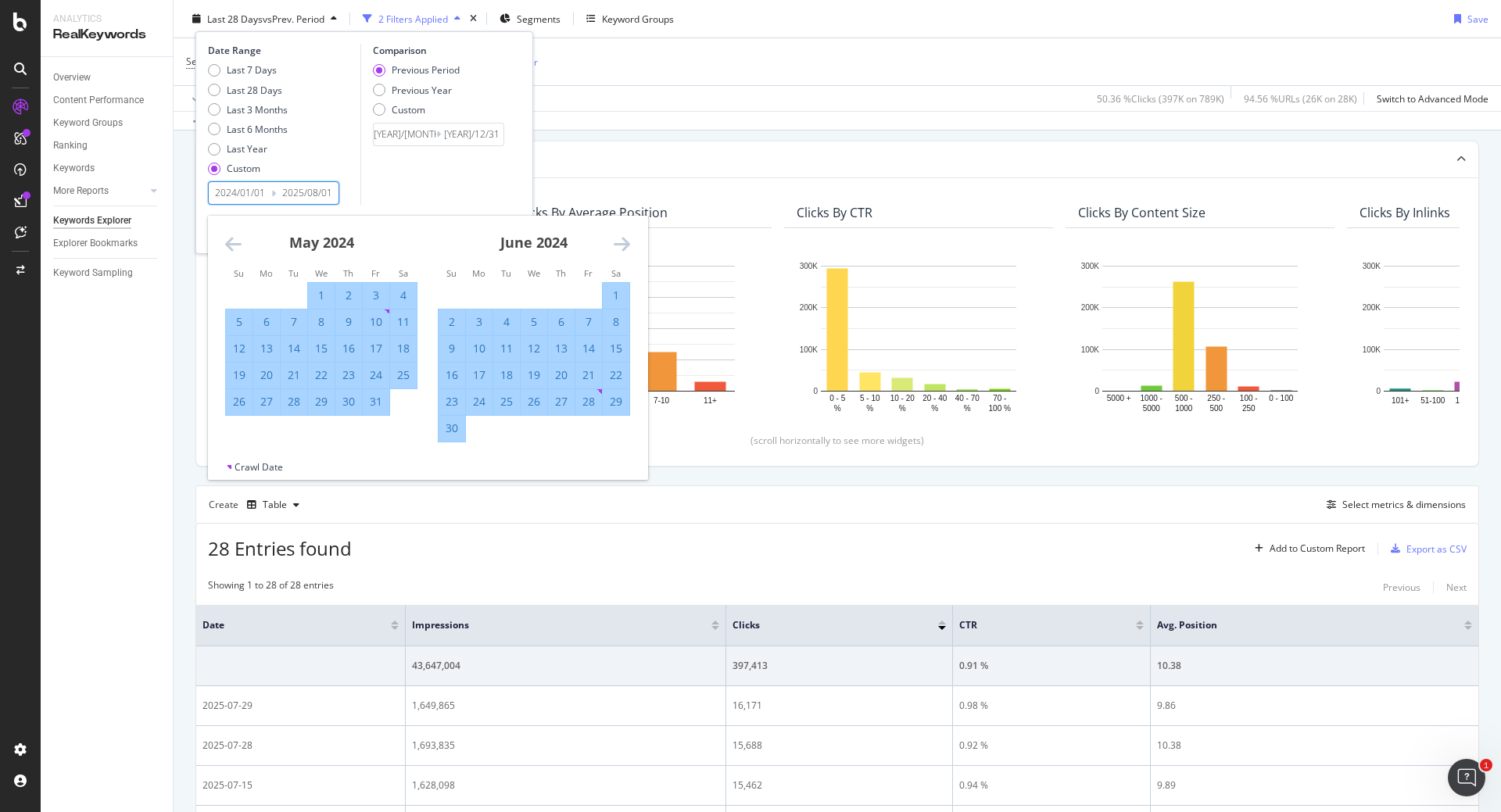 click at bounding box center [622, 244] 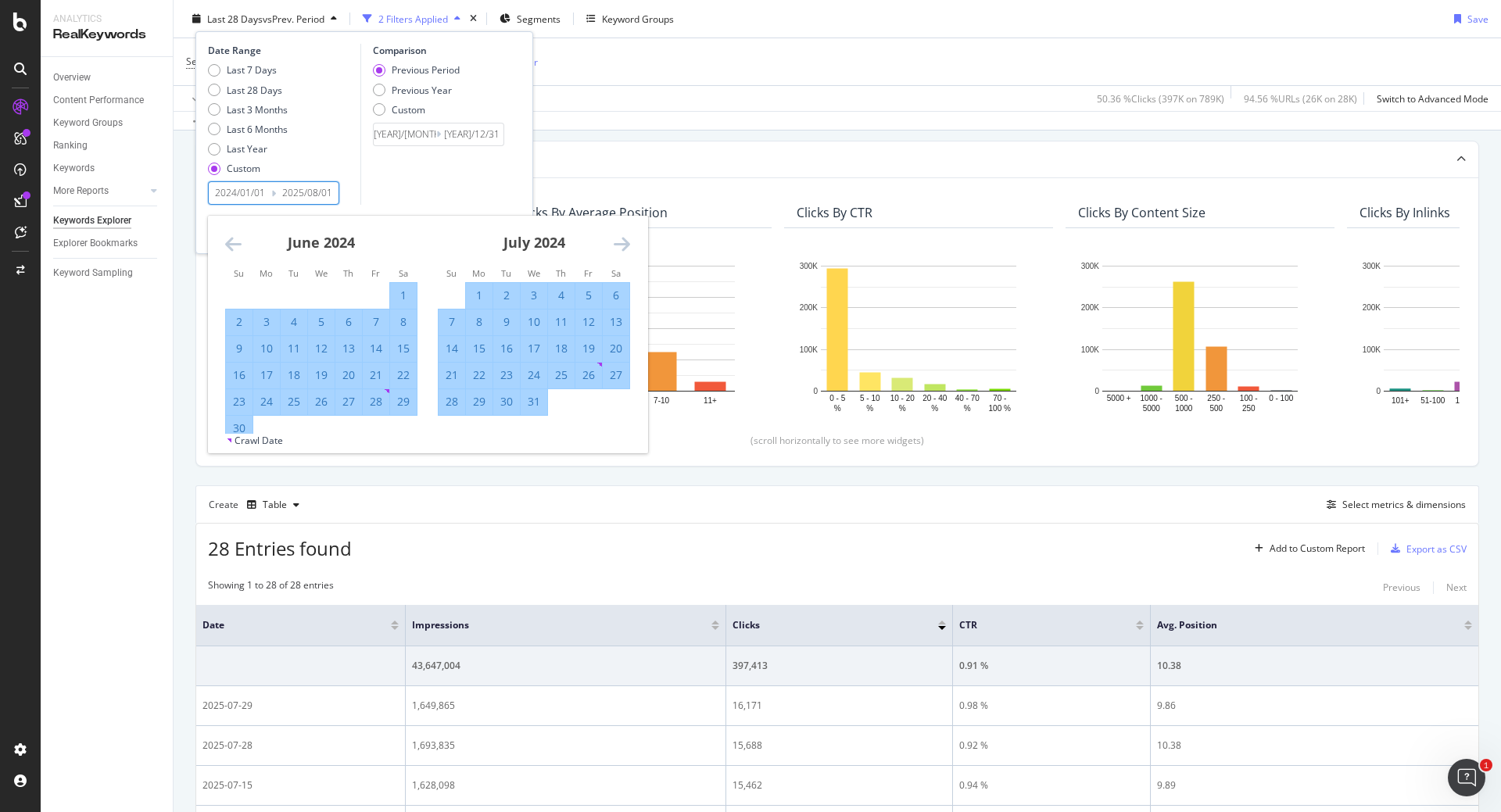 click at bounding box center (622, 244) 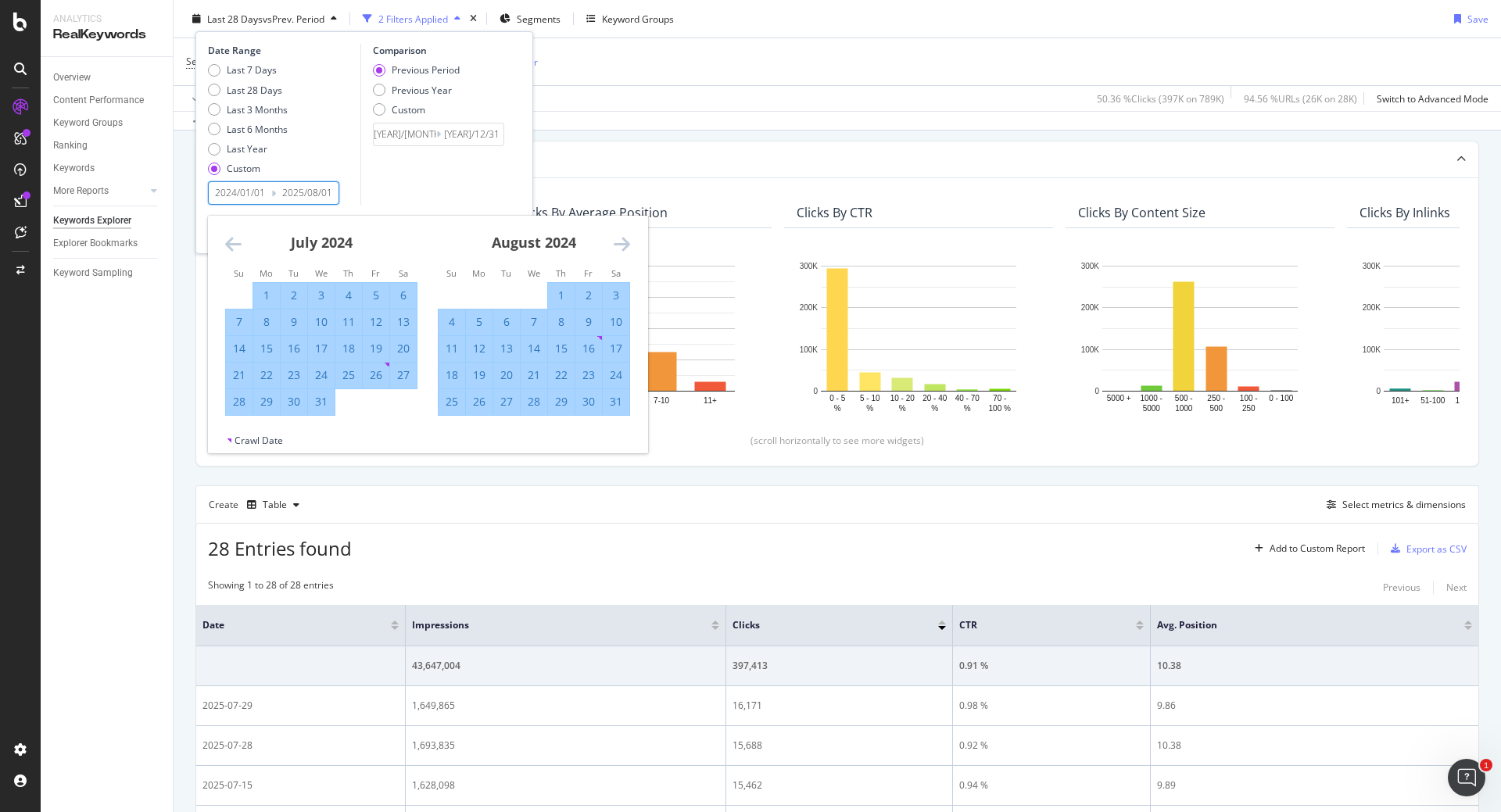 click at bounding box center (622, 244) 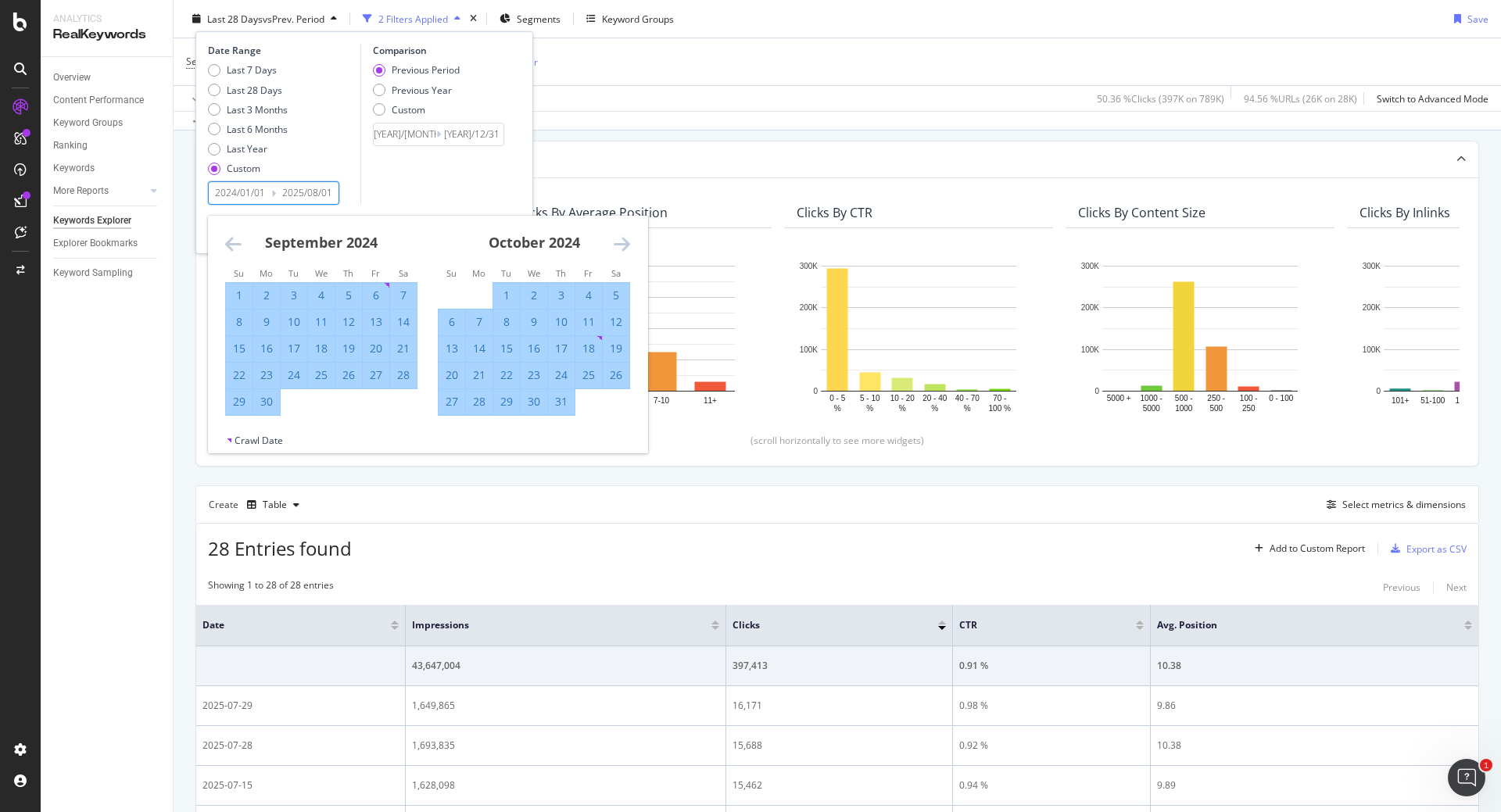 click at bounding box center (622, 244) 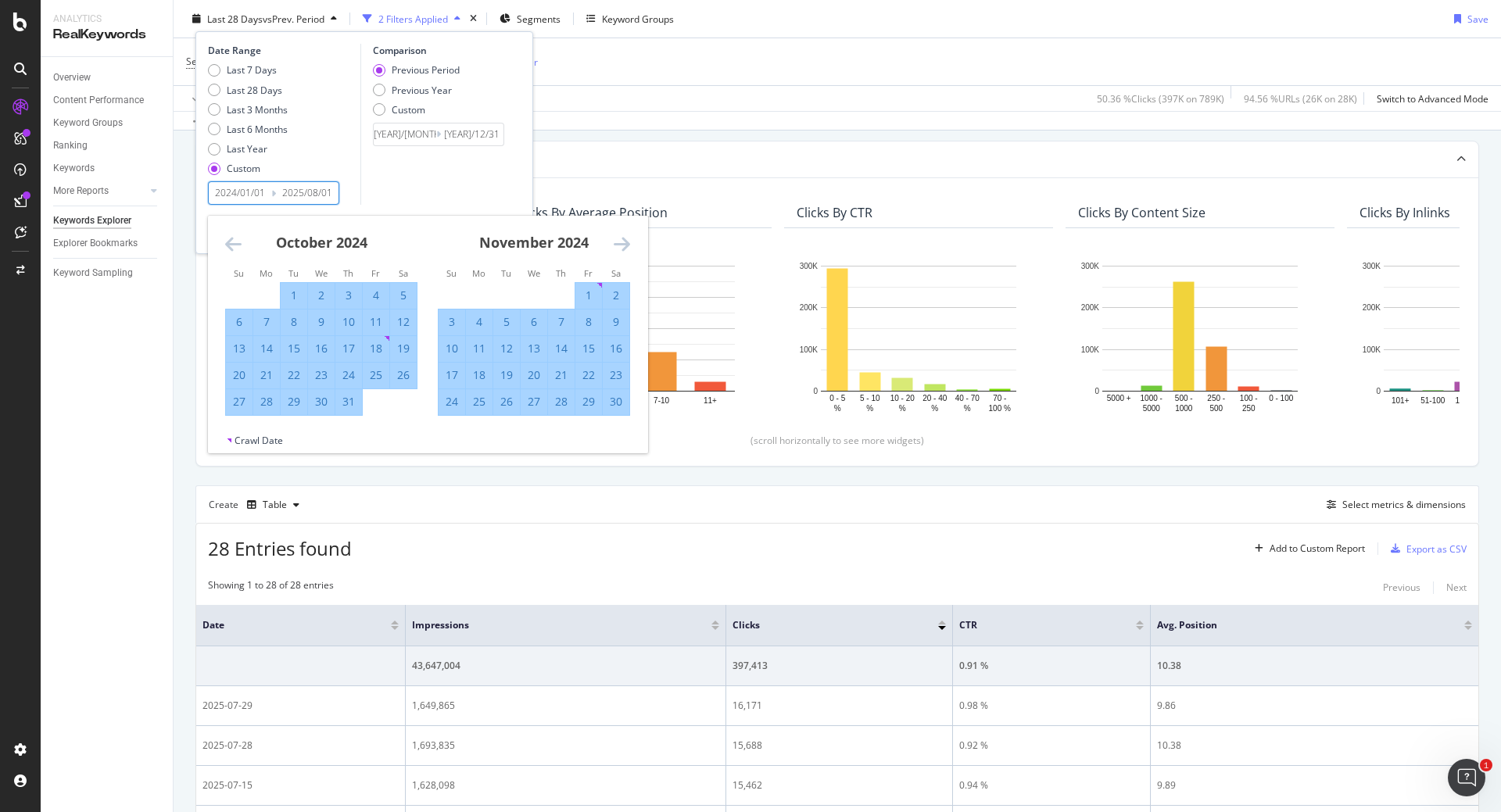 click at bounding box center [622, 244] 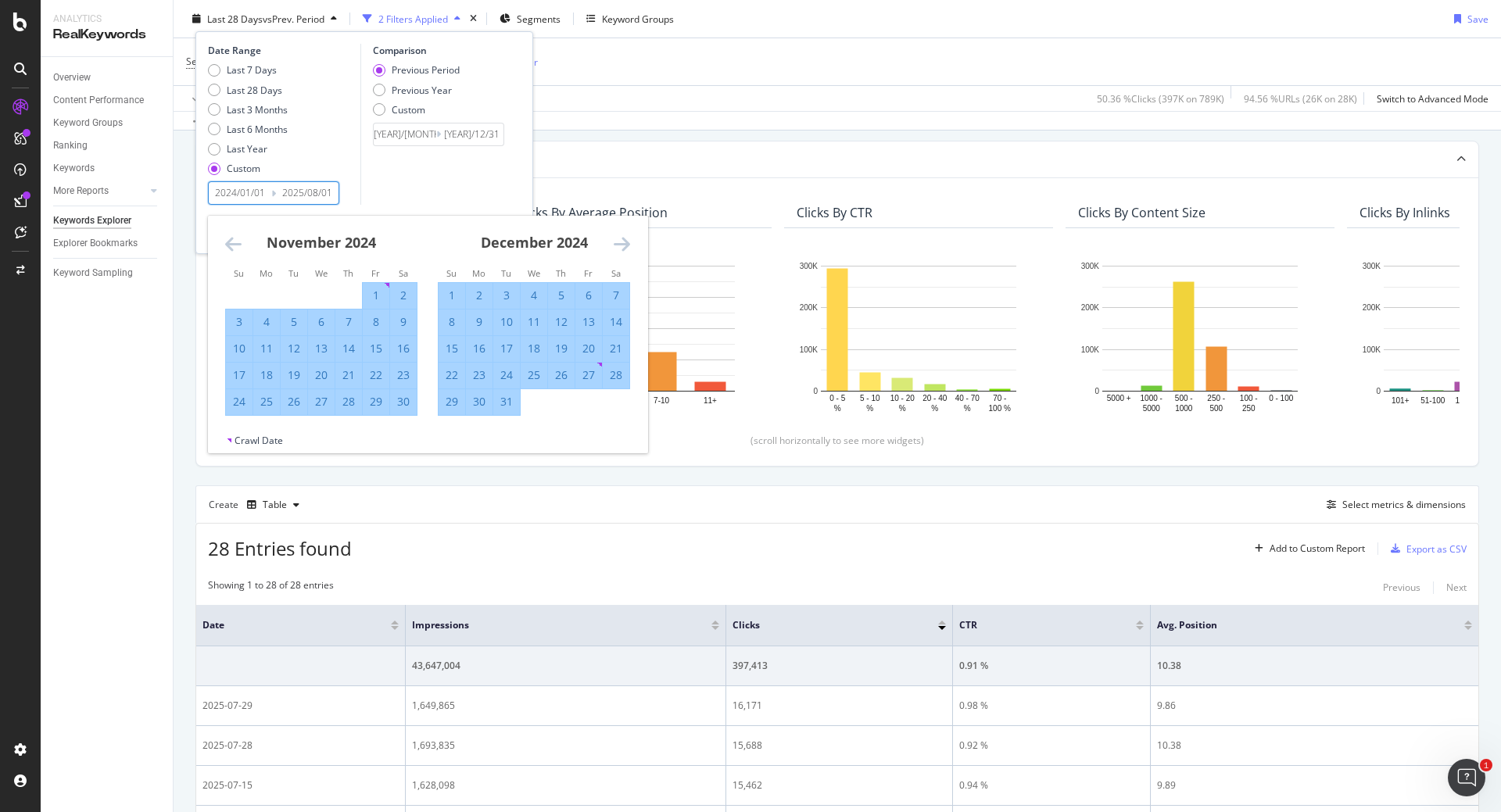 click on "31" at bounding box center [507, 402] 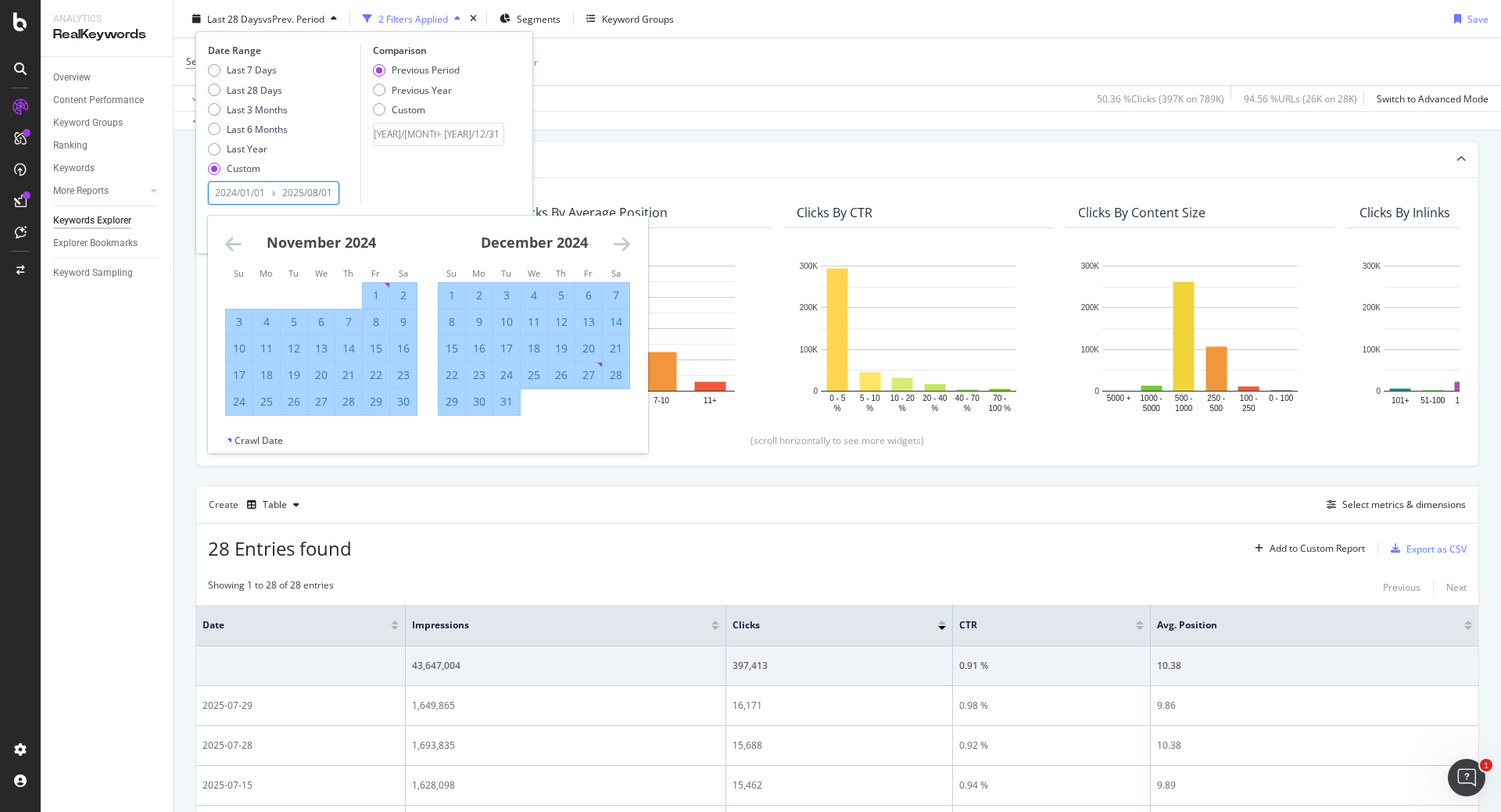 type on "[YEAR]/[MONTH]/[DAY]" 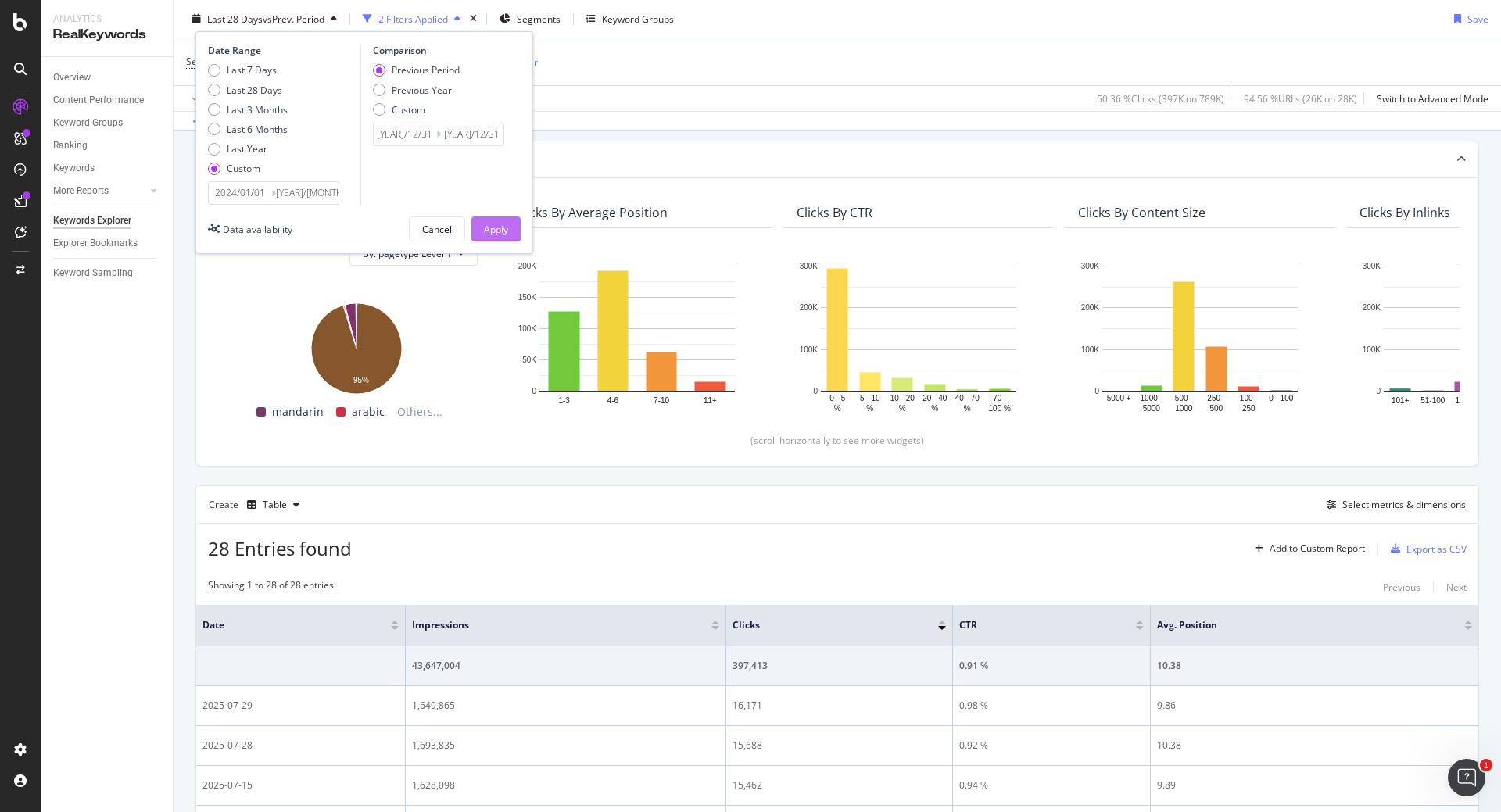 click on "Apply" at bounding box center (496, 228) 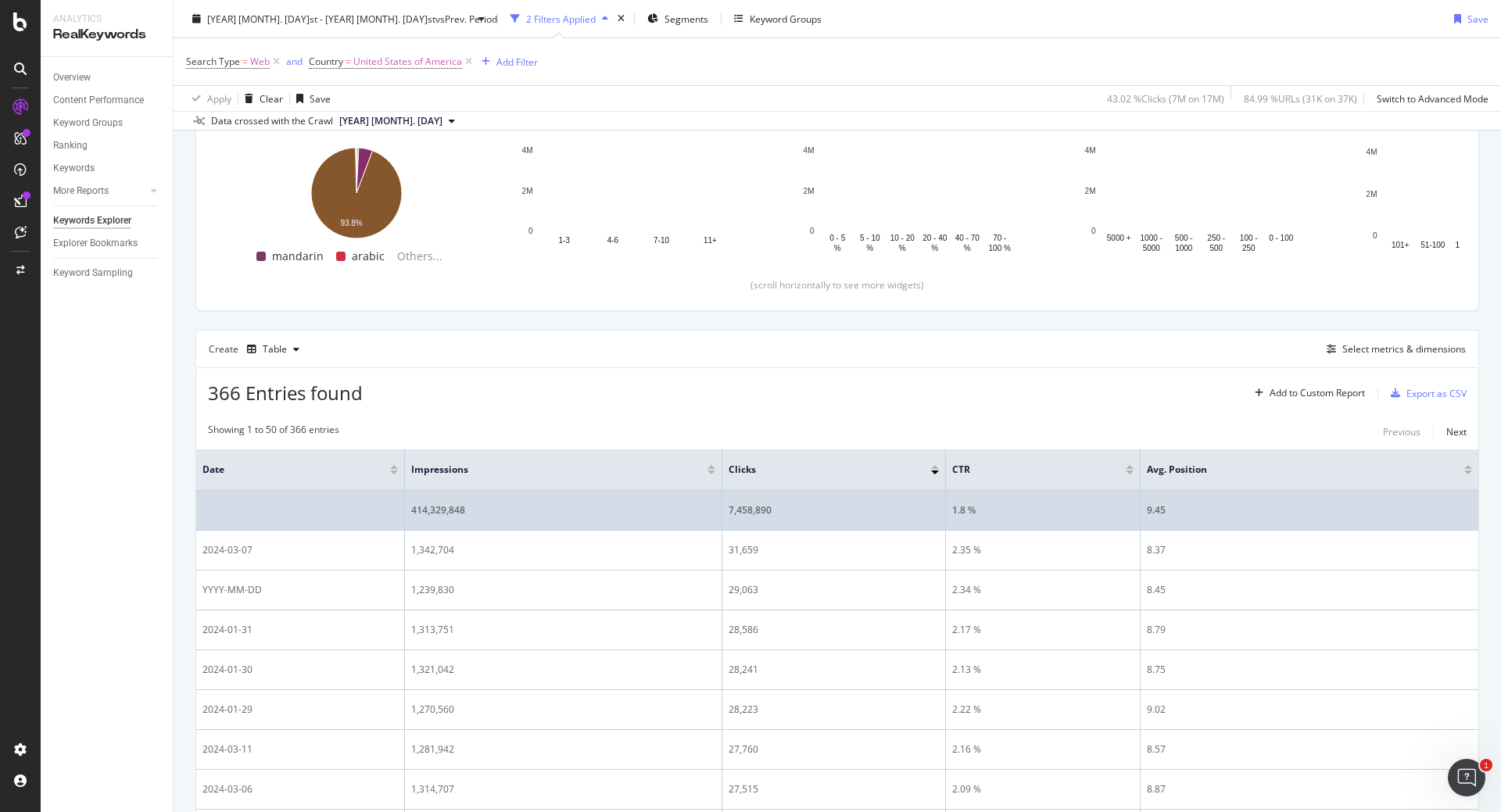 scroll, scrollTop: 234, scrollLeft: 0, axis: vertical 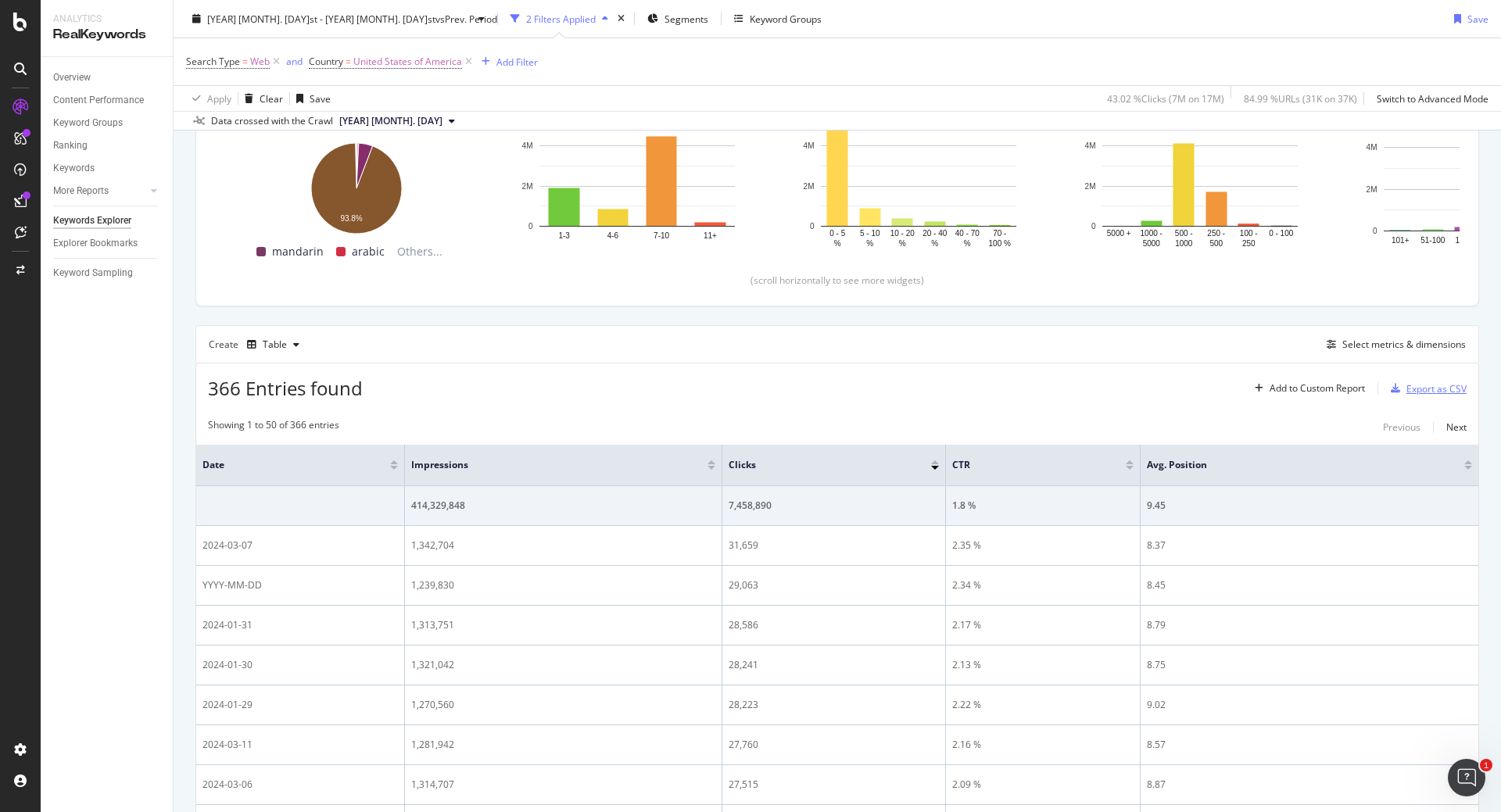 click on "Export as CSV" at bounding box center (1436, 388) 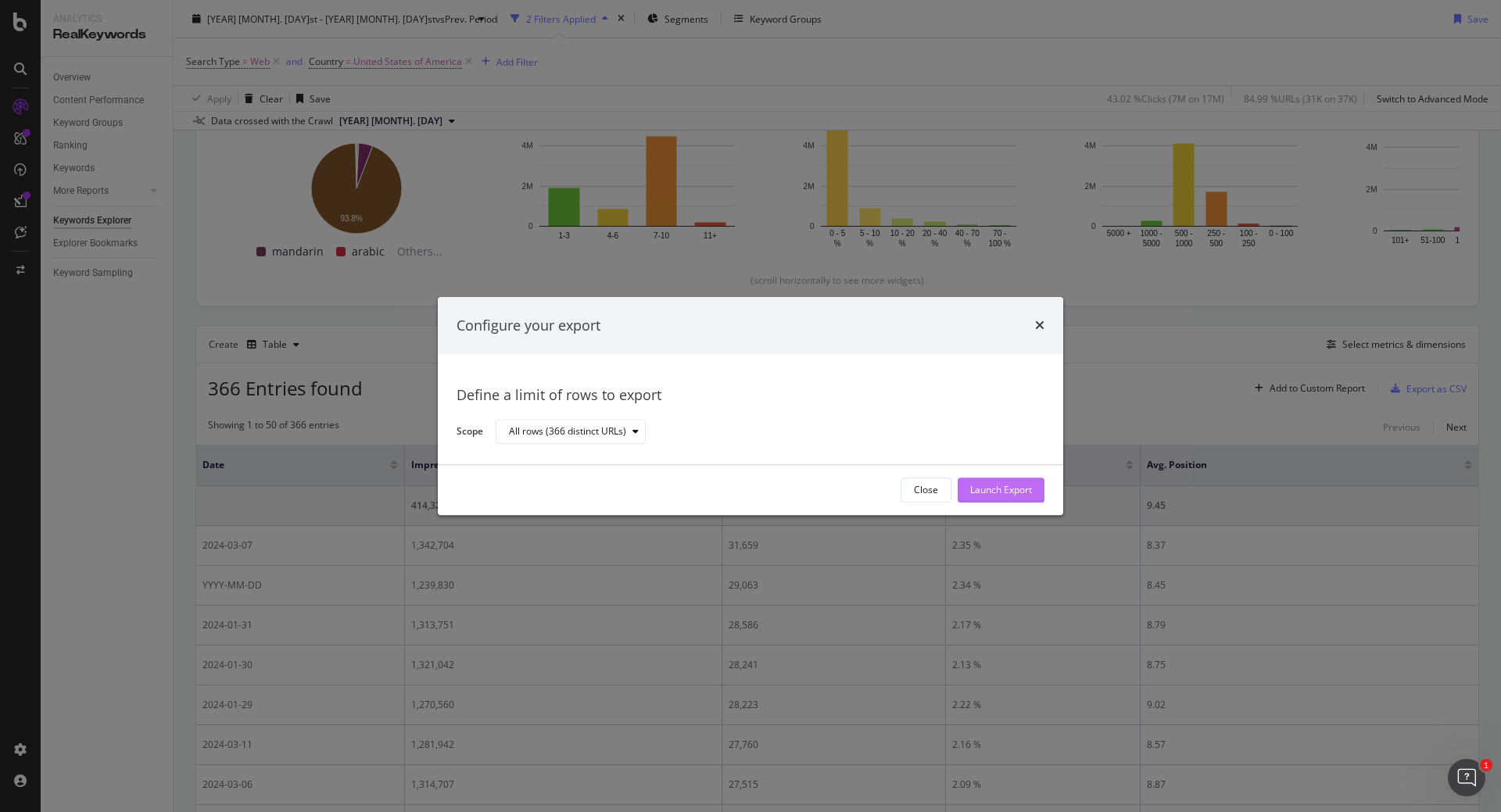 click on "Launch Export" at bounding box center (1001, 490) 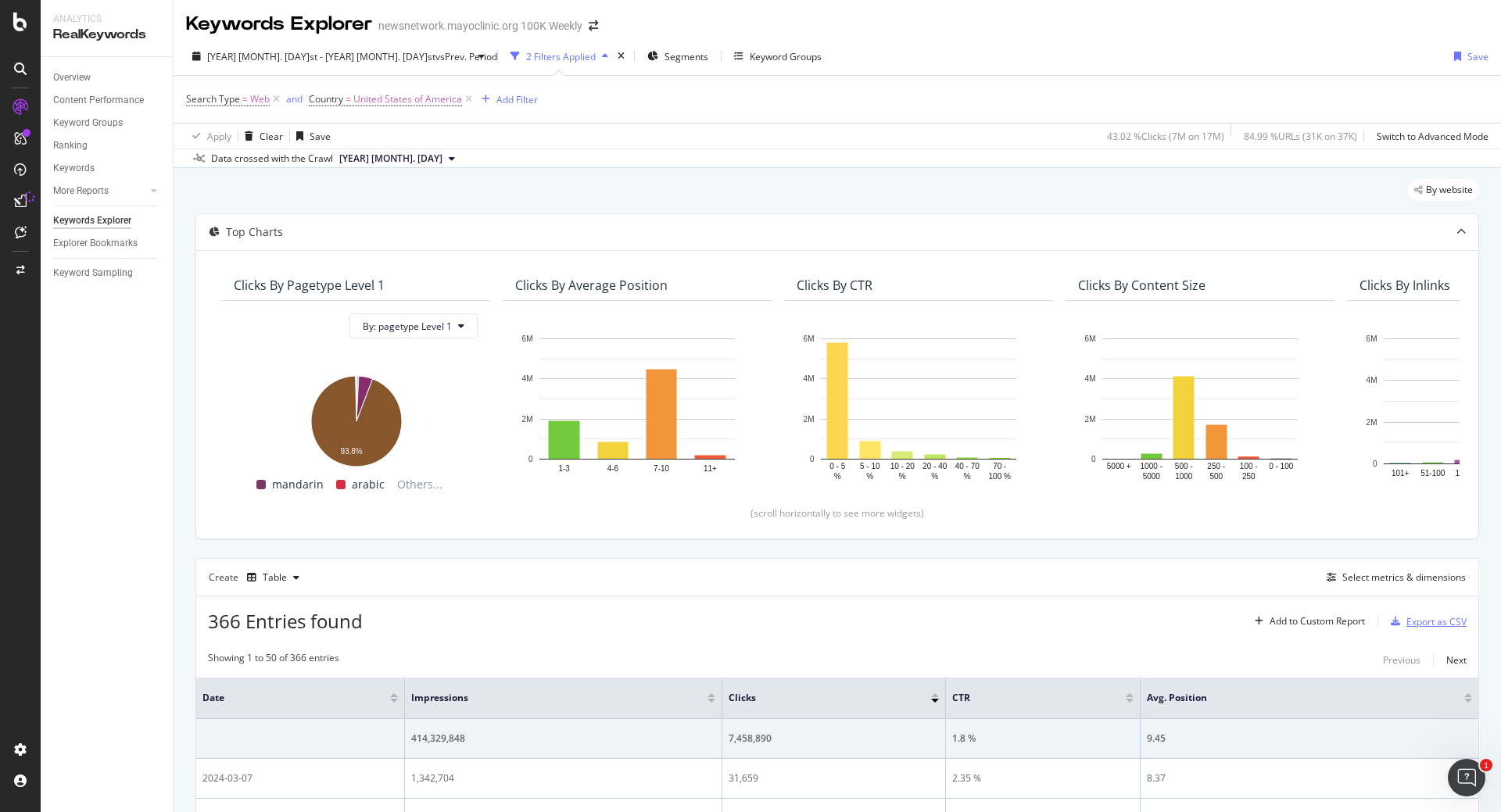 scroll, scrollTop: 0, scrollLeft: 0, axis: both 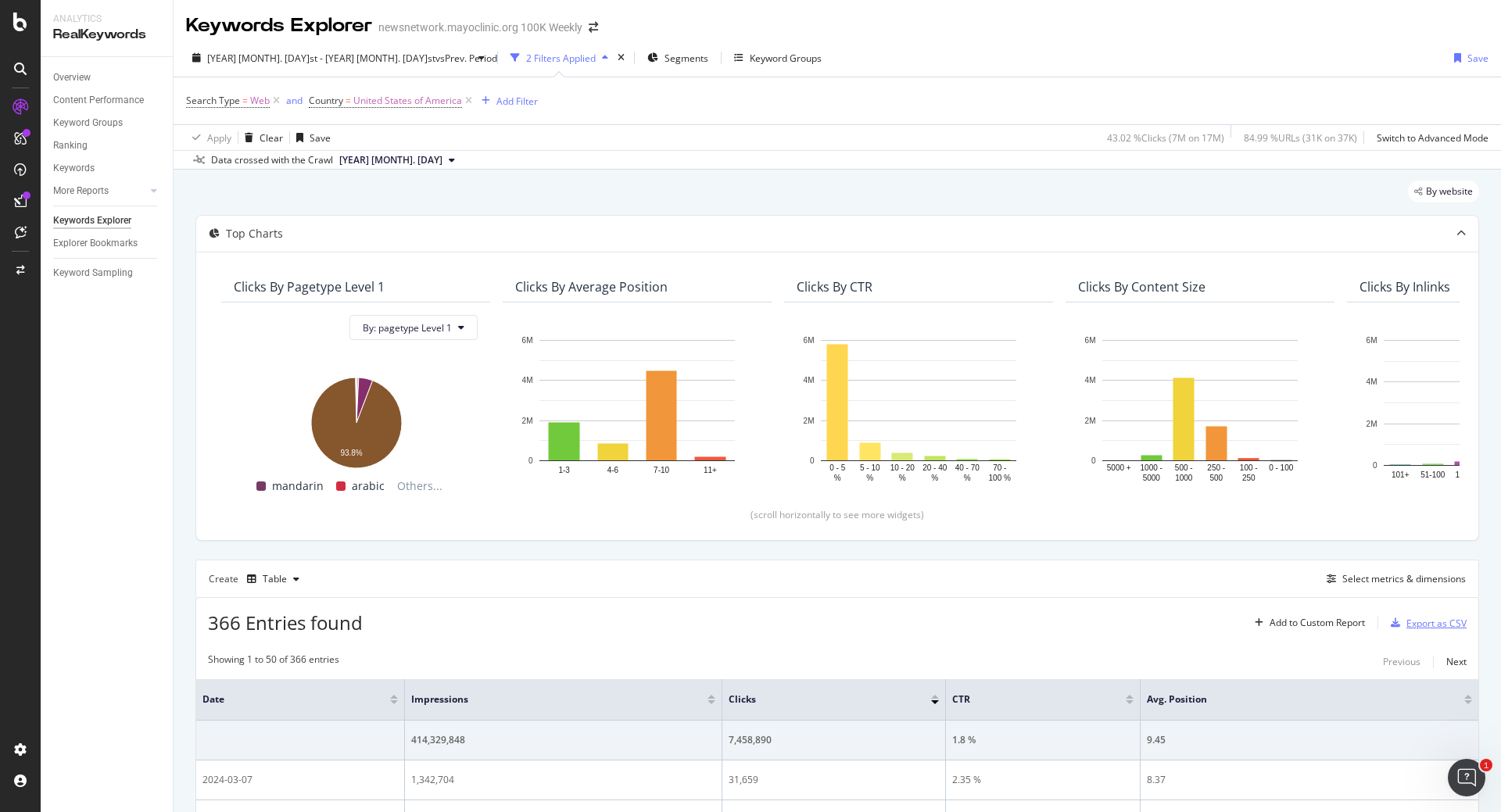 type 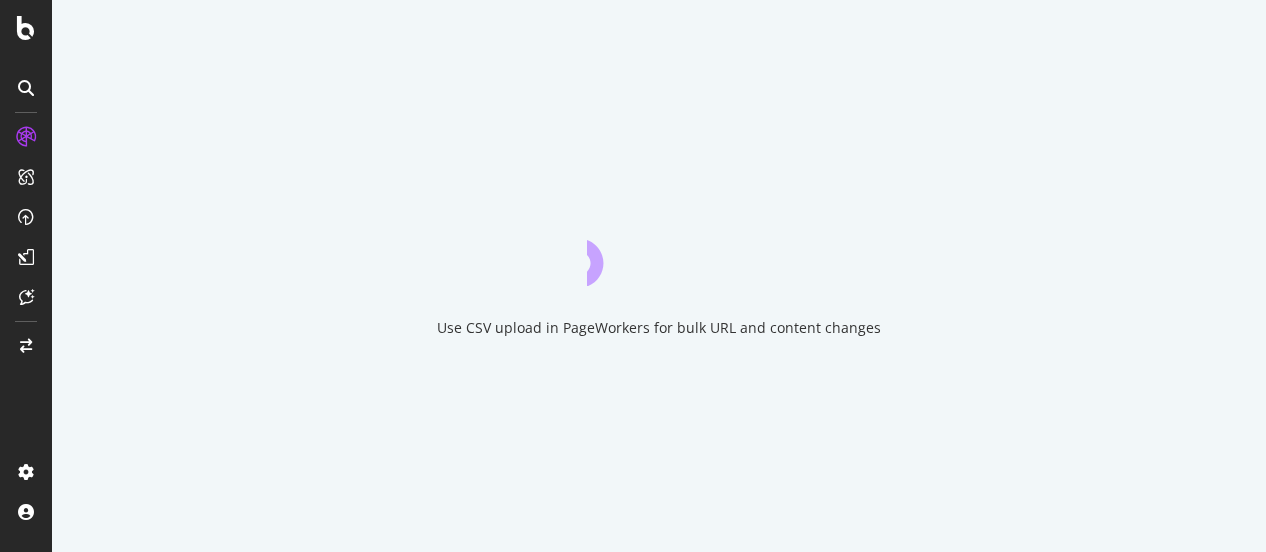 scroll, scrollTop: 0, scrollLeft: 0, axis: both 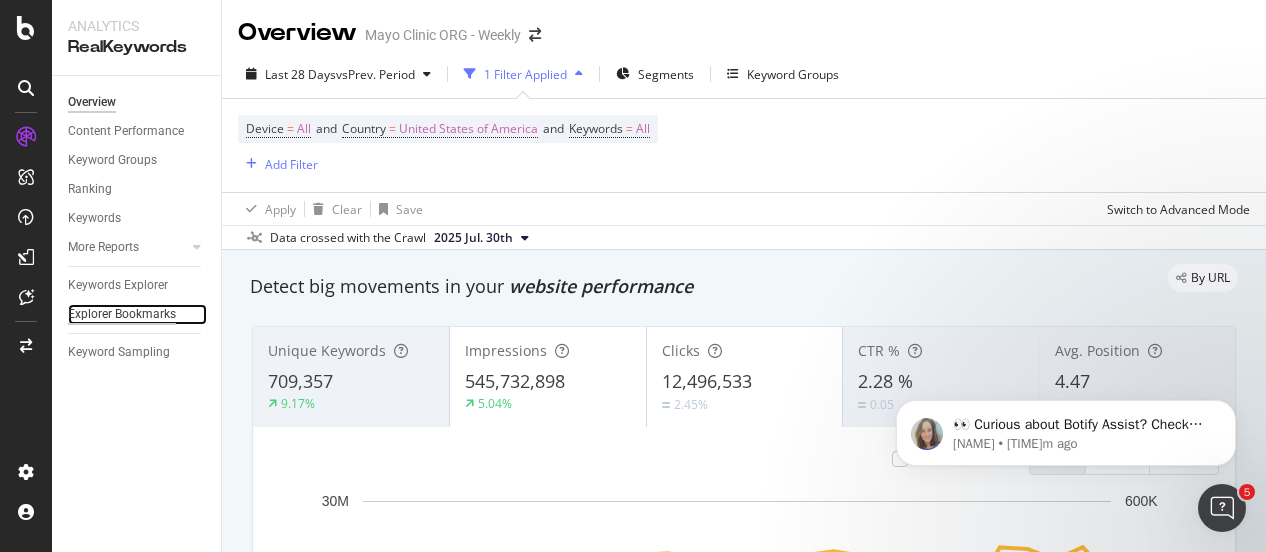 click on "Explorer Bookmarks" at bounding box center [122, 314] 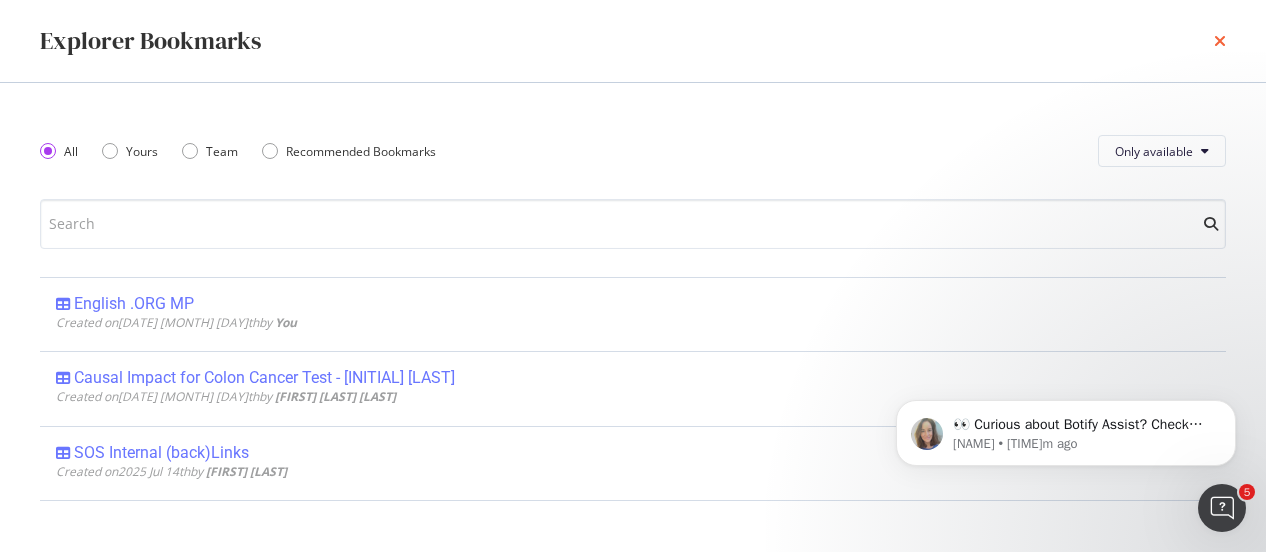 click at bounding box center (1220, 41) 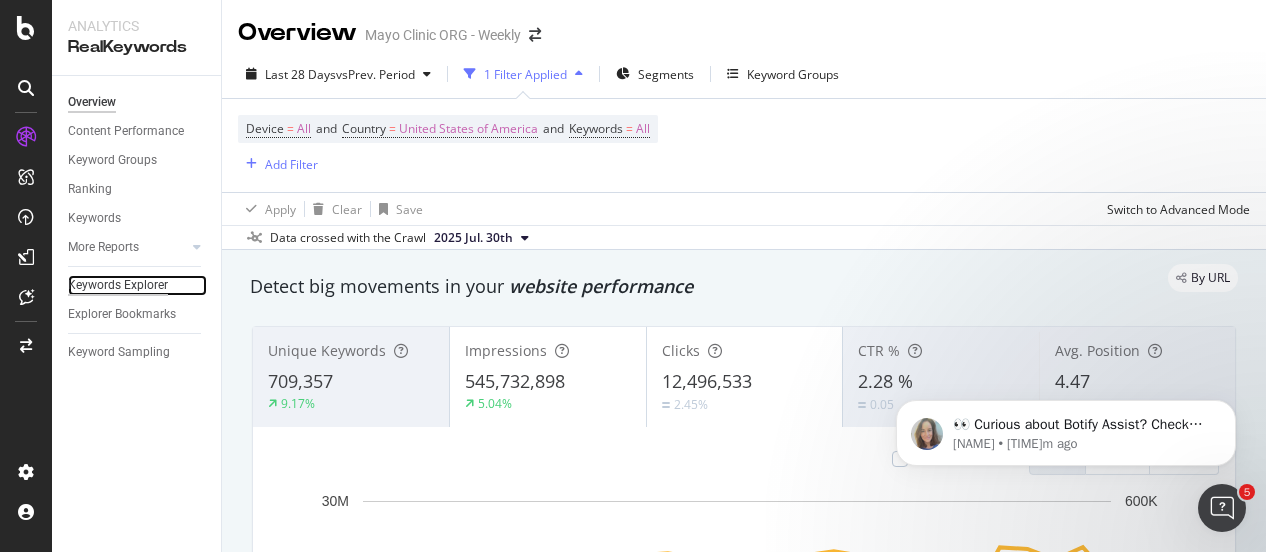 click on "Keywords Explorer" at bounding box center (118, 285) 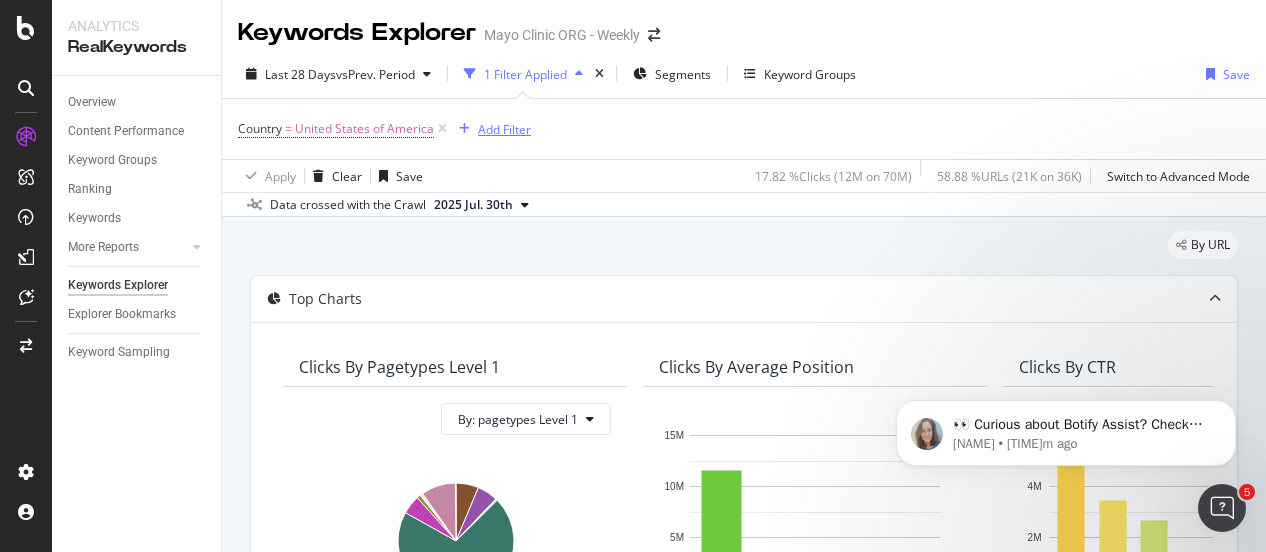 click on "Add Filter" at bounding box center [504, 129] 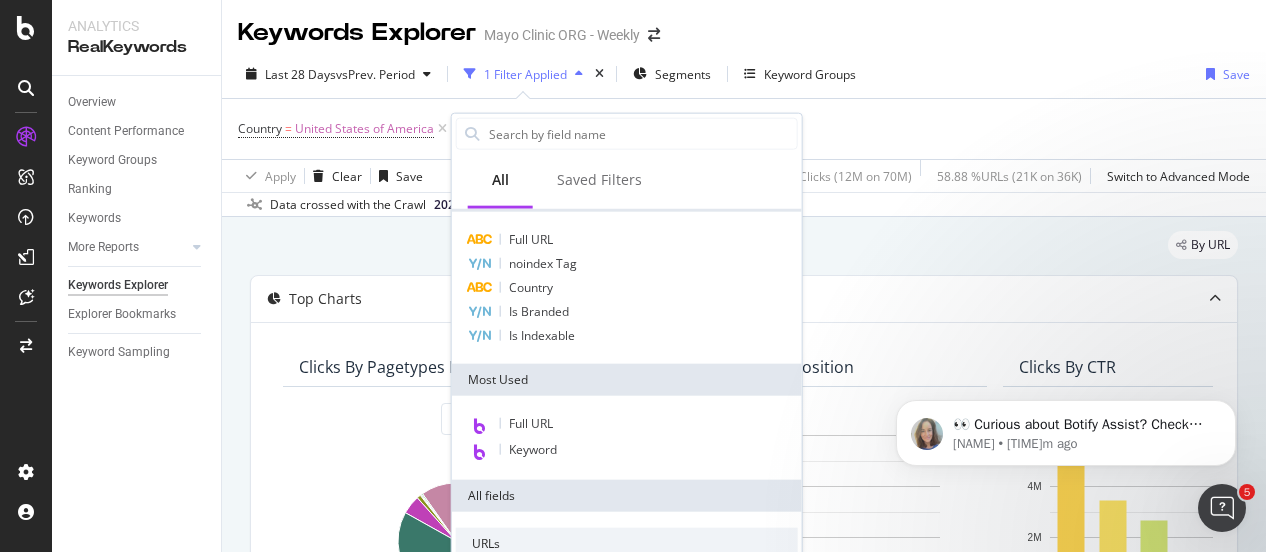 scroll, scrollTop: 0, scrollLeft: 0, axis: both 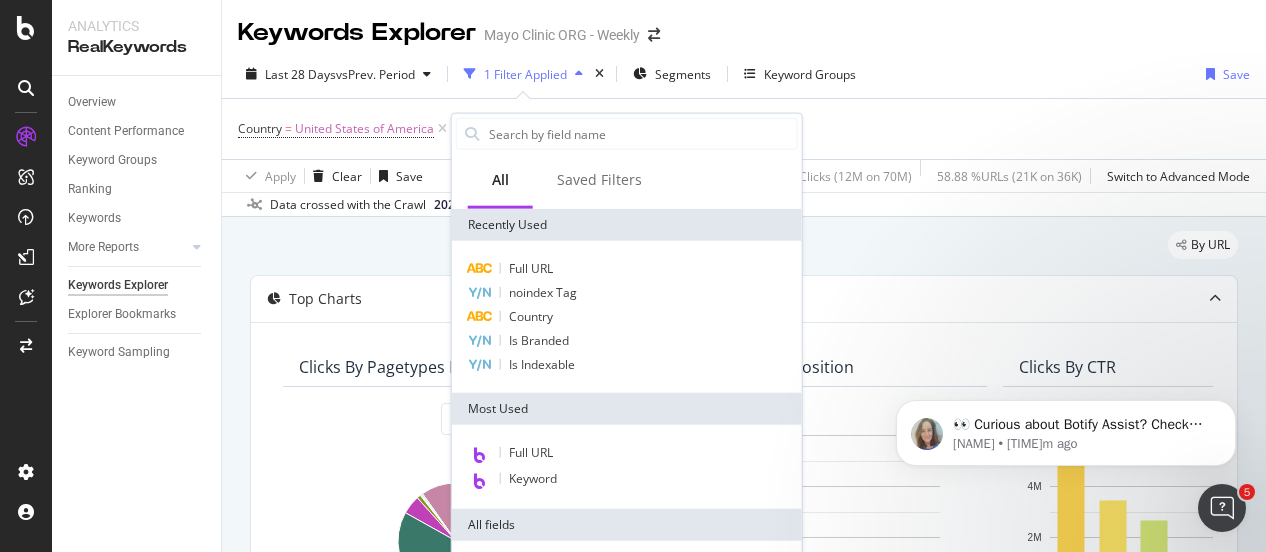 click on "Keywords Explorer Mayo Clinic ORG - Weekly" at bounding box center [744, 25] 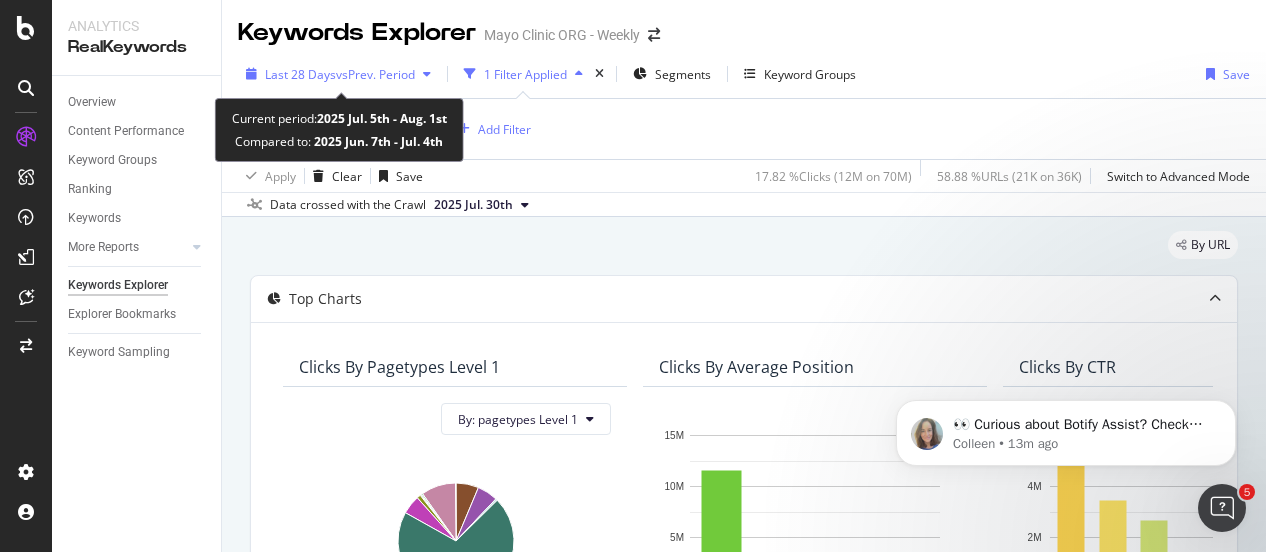 click on "vs  Prev. Period" at bounding box center [375, 74] 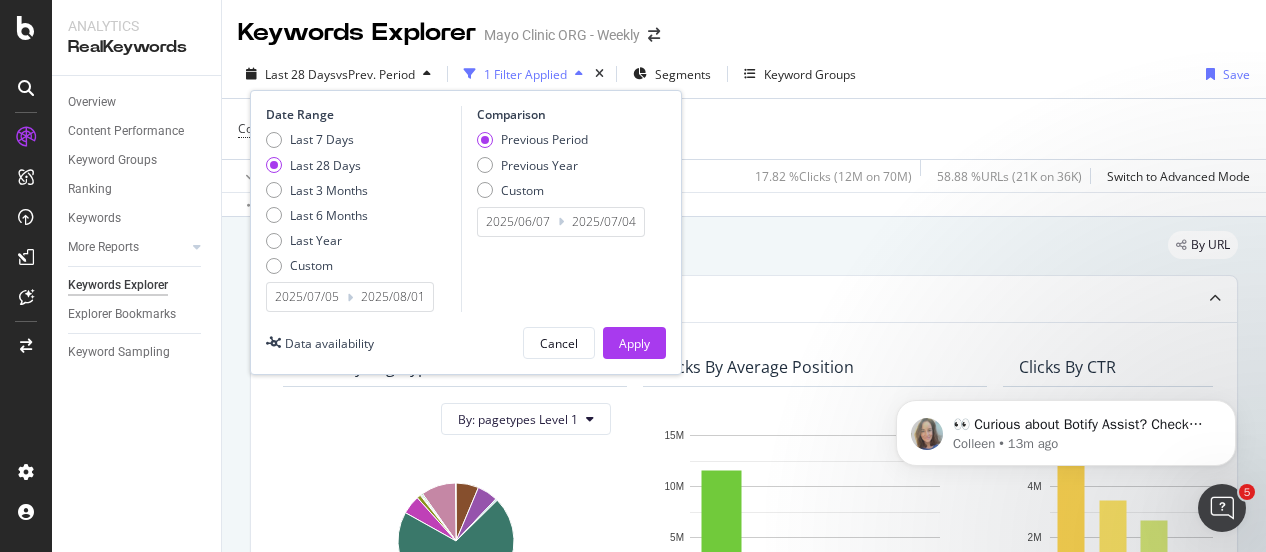 click on "2025/07/05" at bounding box center [307, 297] 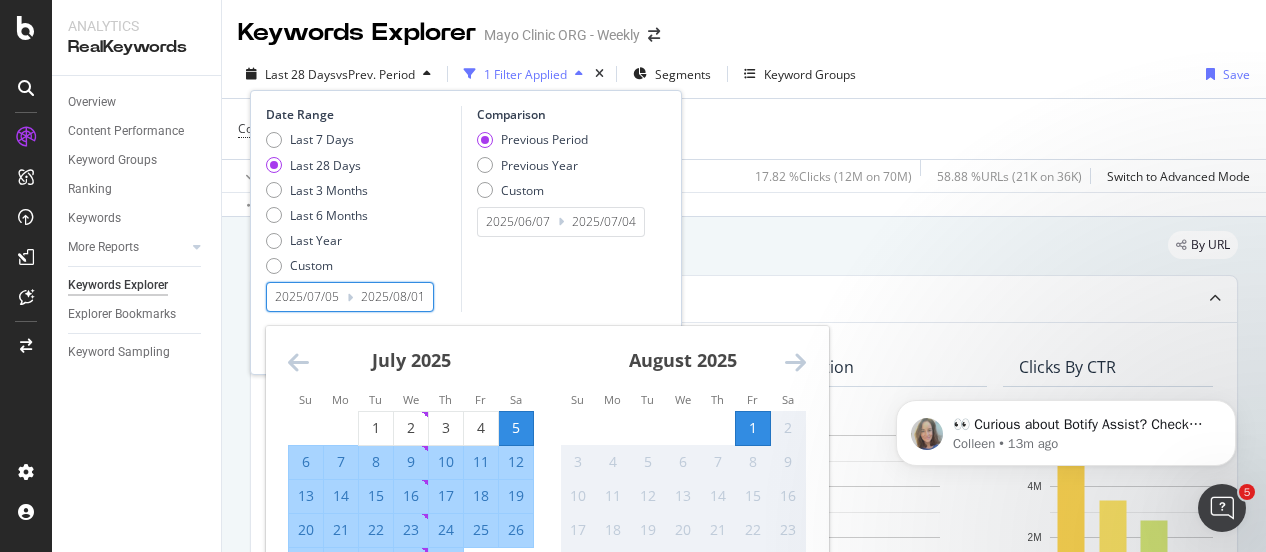 click at bounding box center [298, 362] 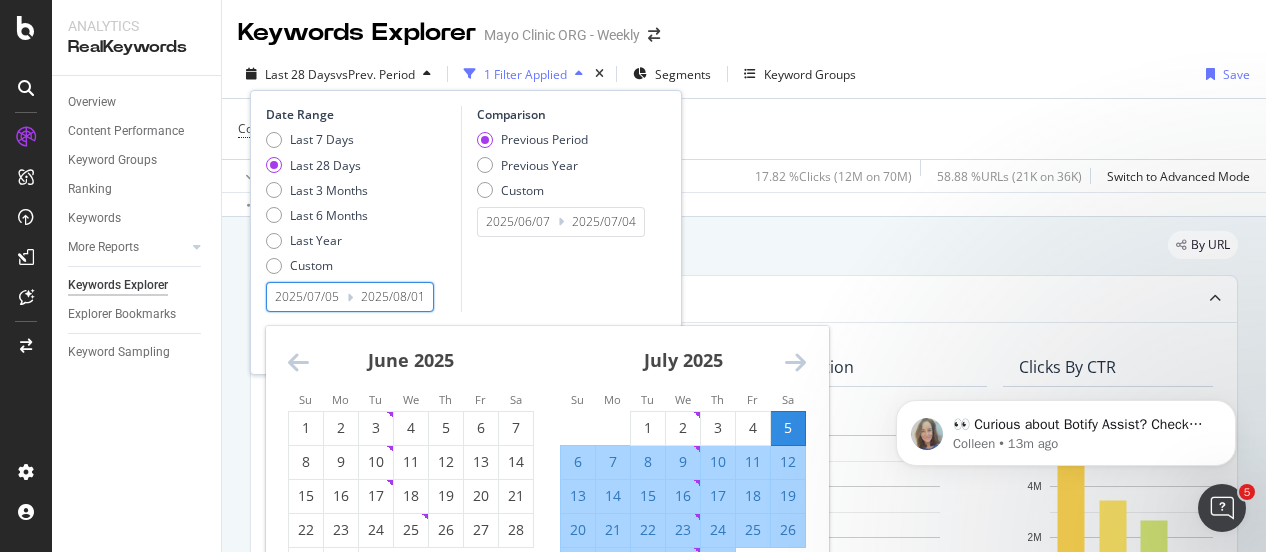 click at bounding box center [298, 362] 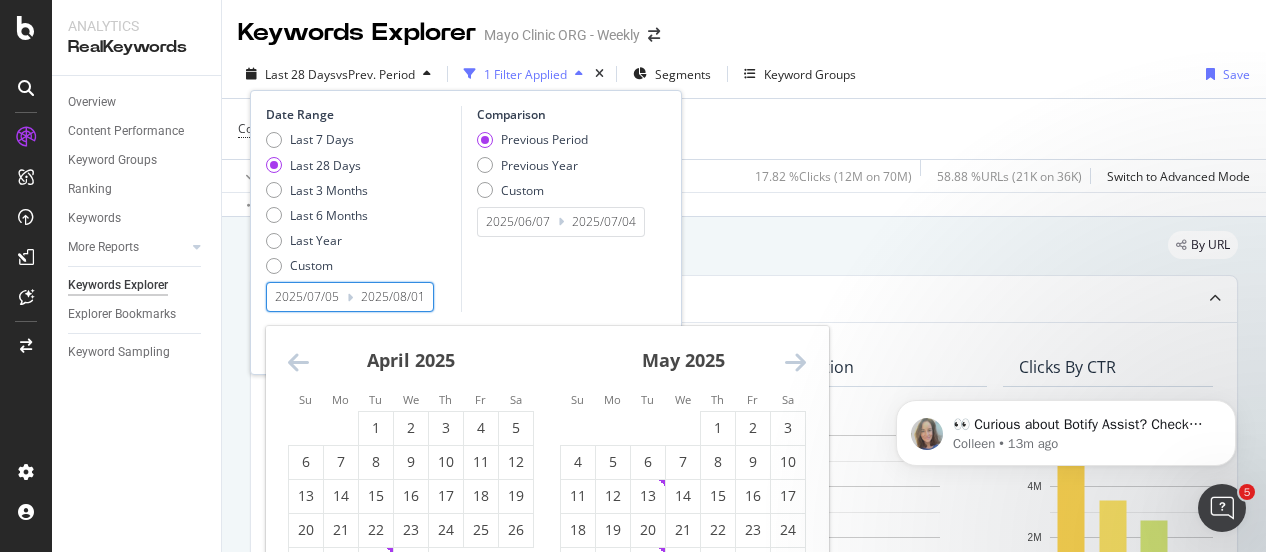 click at bounding box center (298, 362) 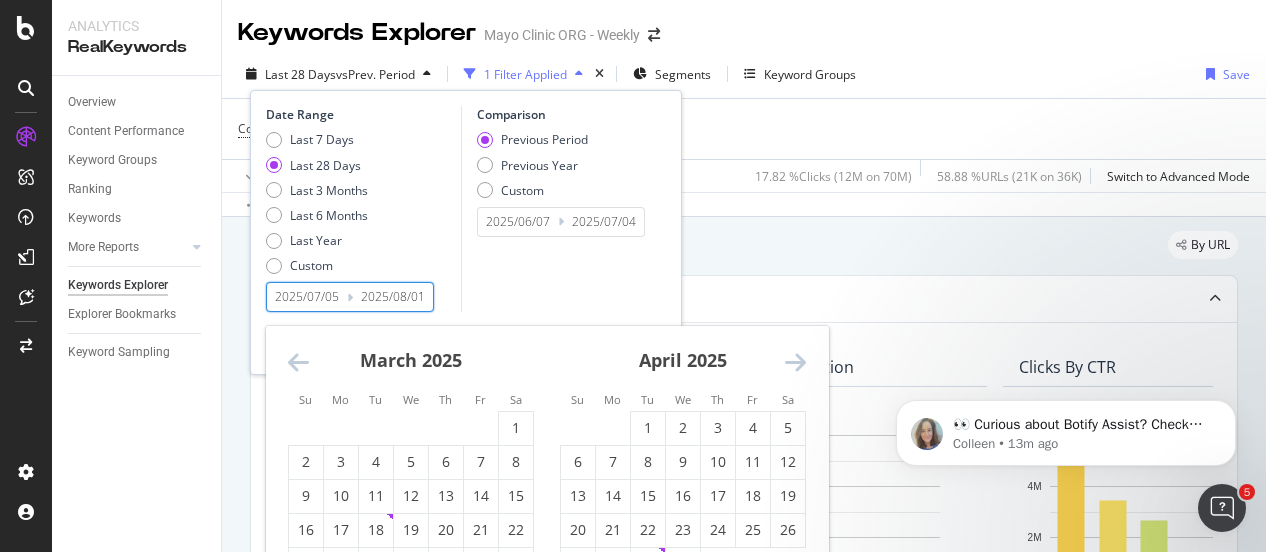 click at bounding box center (298, 362) 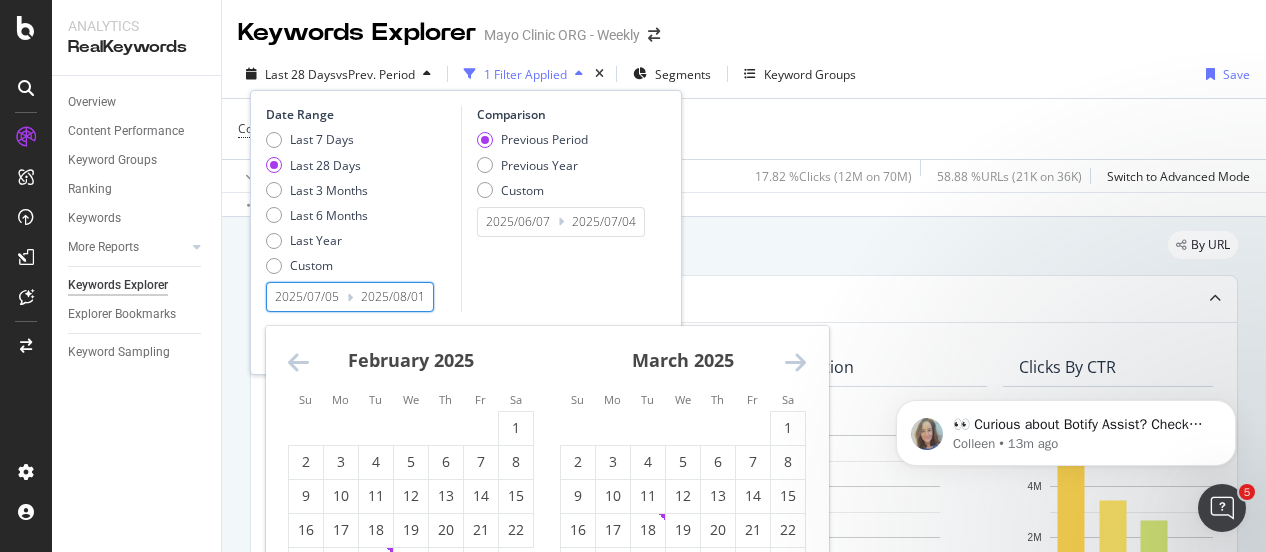 click at bounding box center (298, 362) 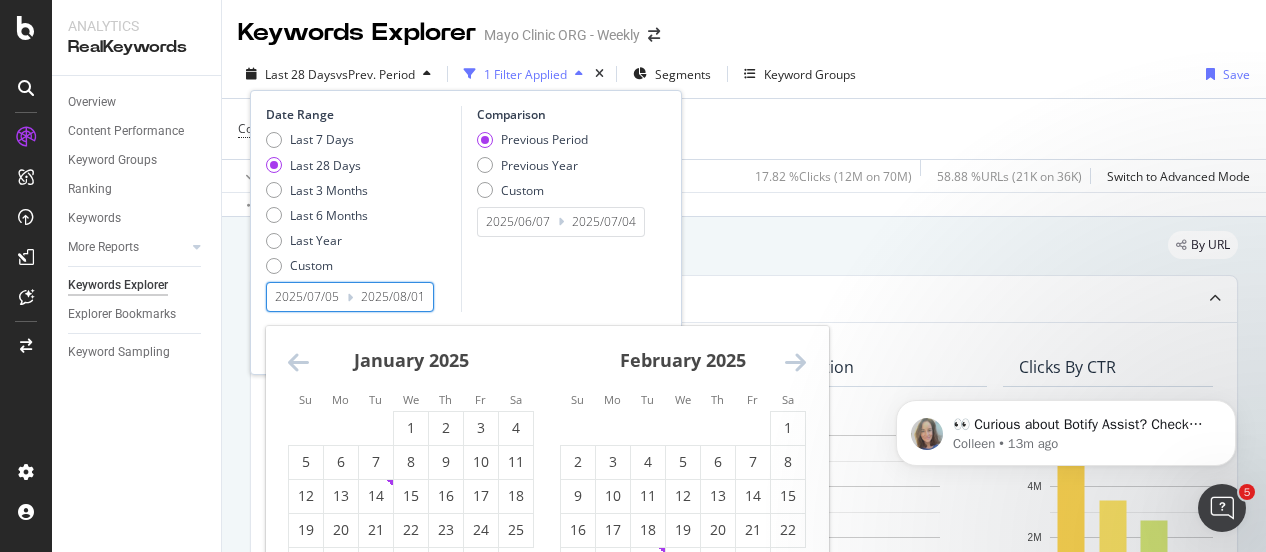 click at bounding box center [298, 362] 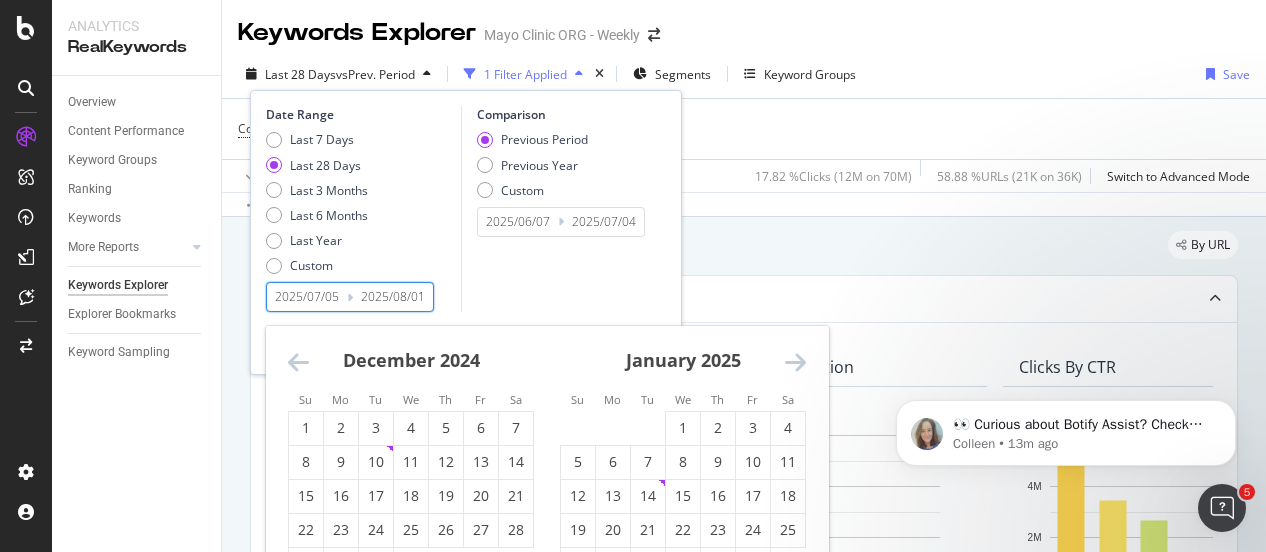 click at bounding box center [298, 362] 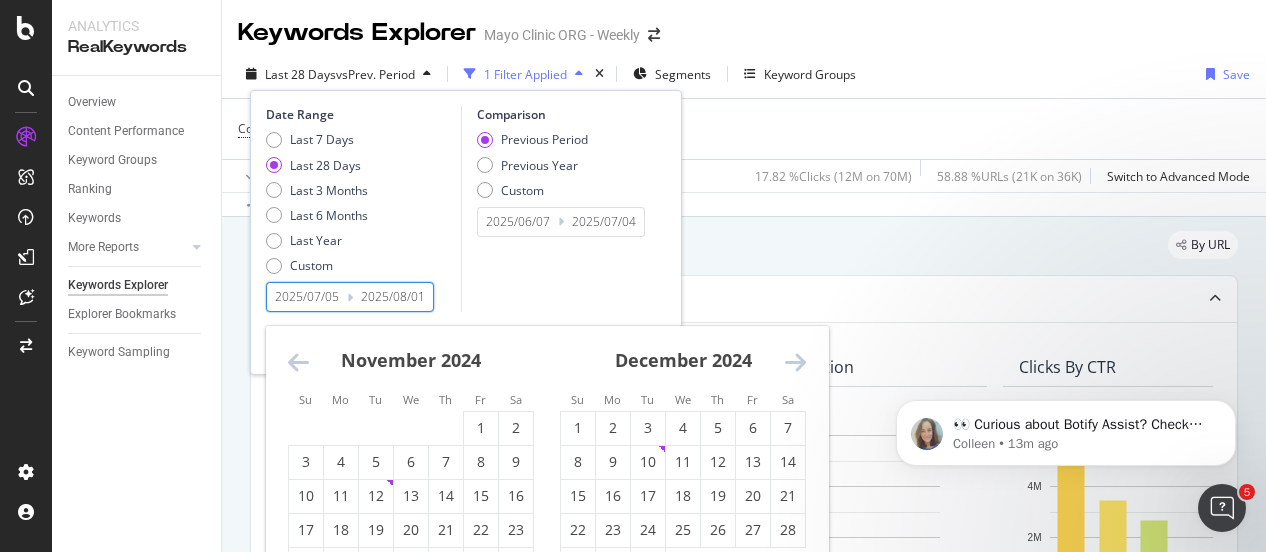 click at bounding box center (298, 362) 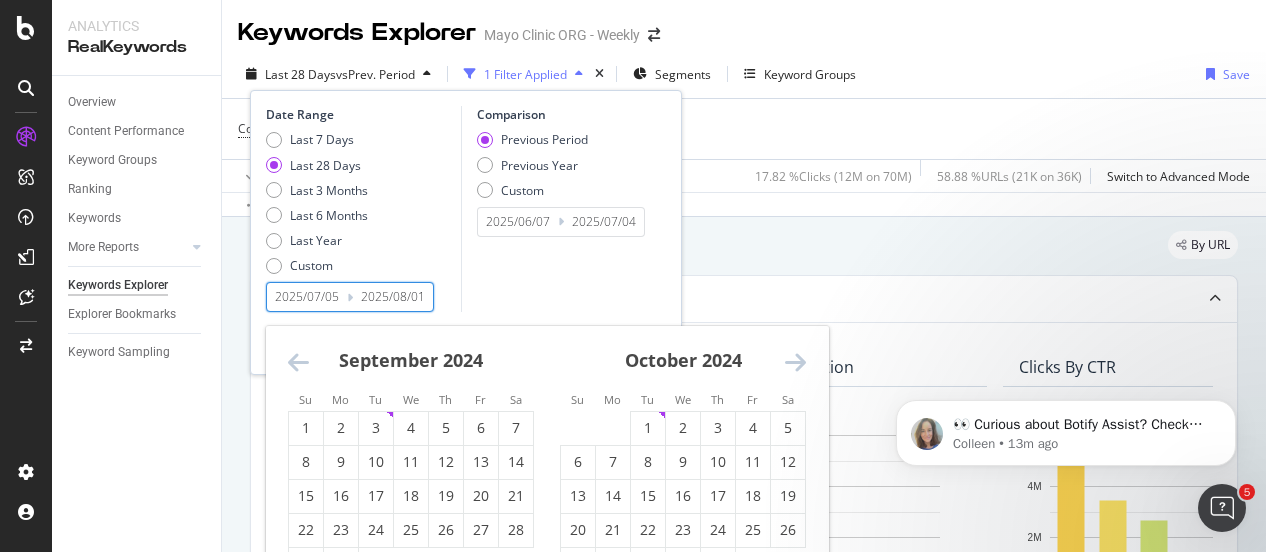 click at bounding box center [298, 362] 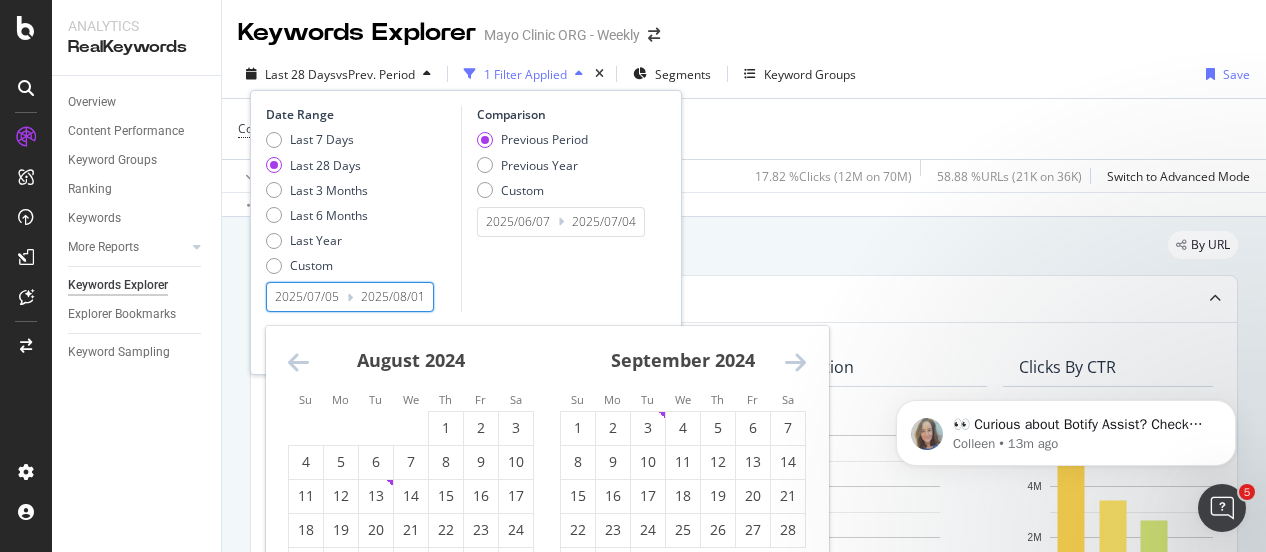 click at bounding box center [298, 362] 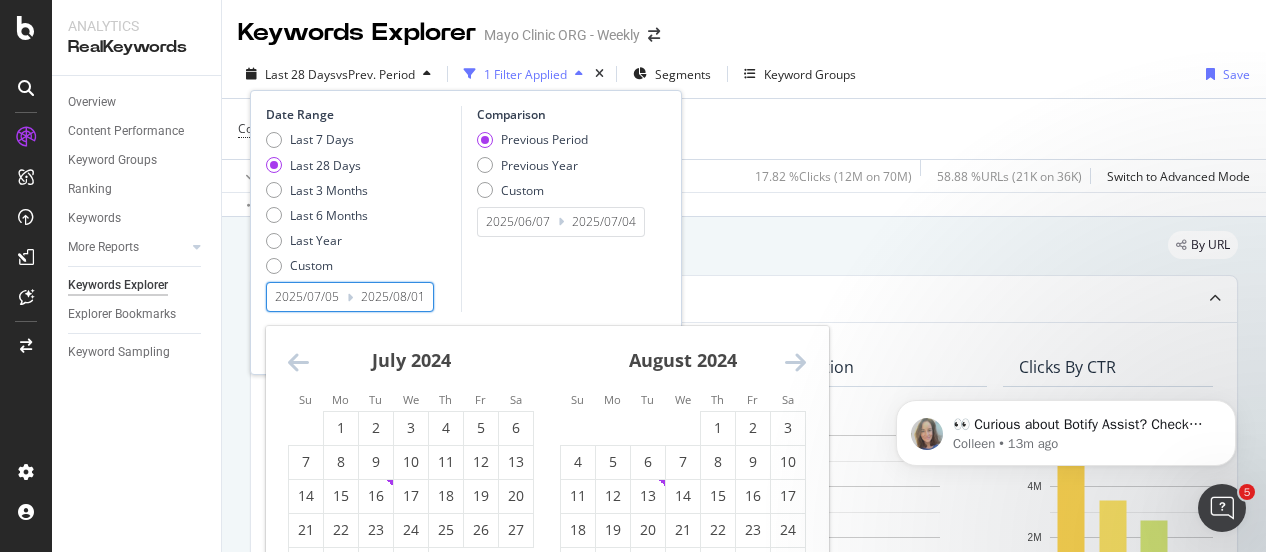 click at bounding box center [298, 362] 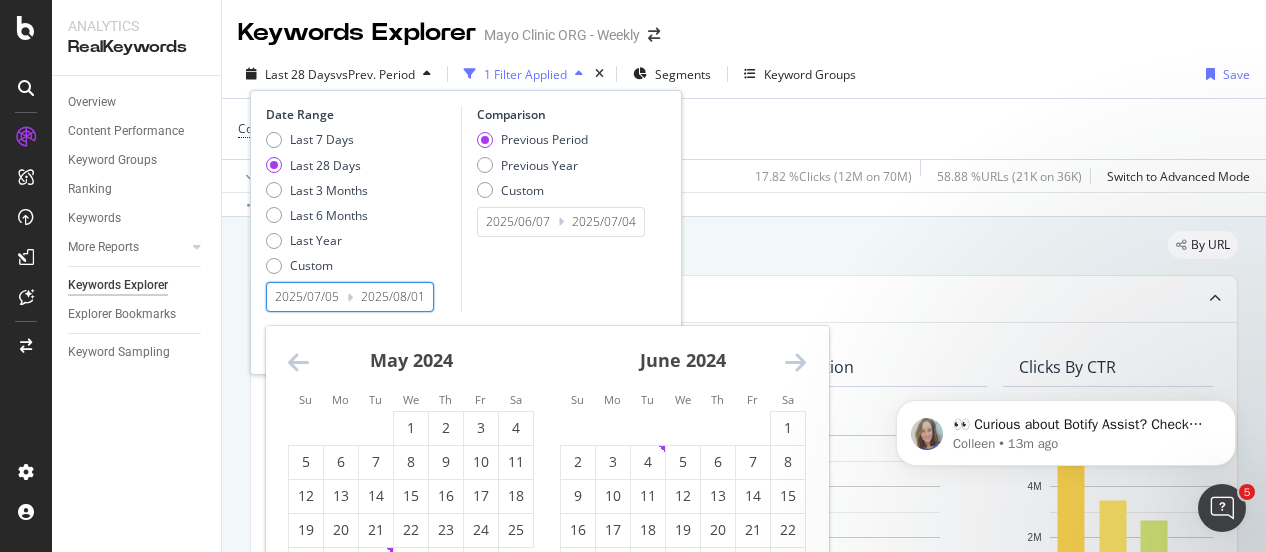 click at bounding box center (298, 362) 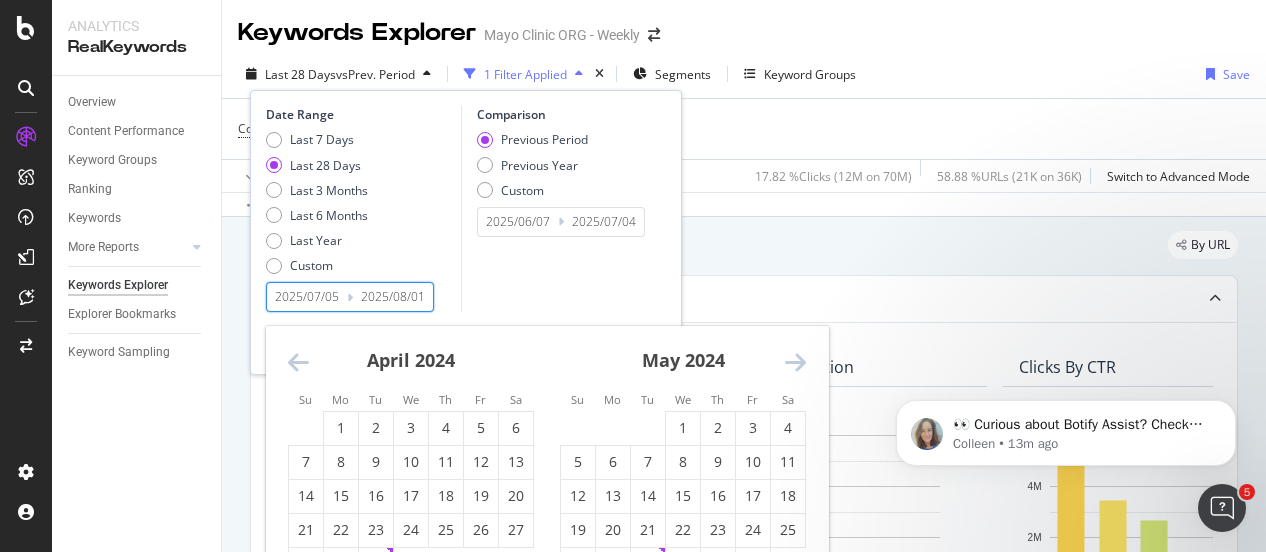 click at bounding box center (298, 362) 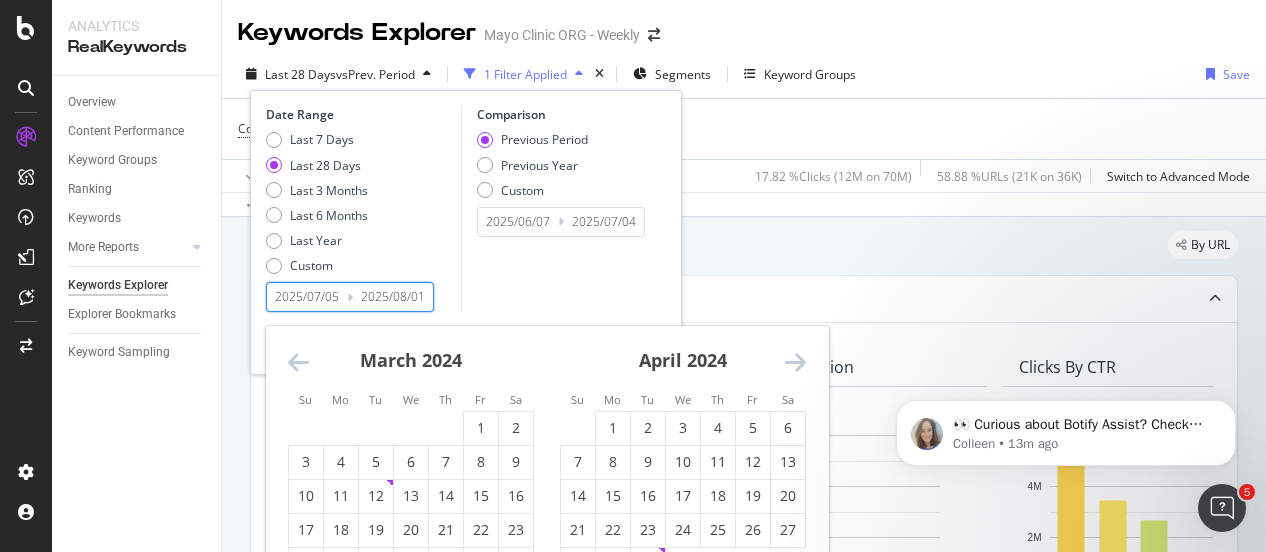 click at bounding box center (298, 362) 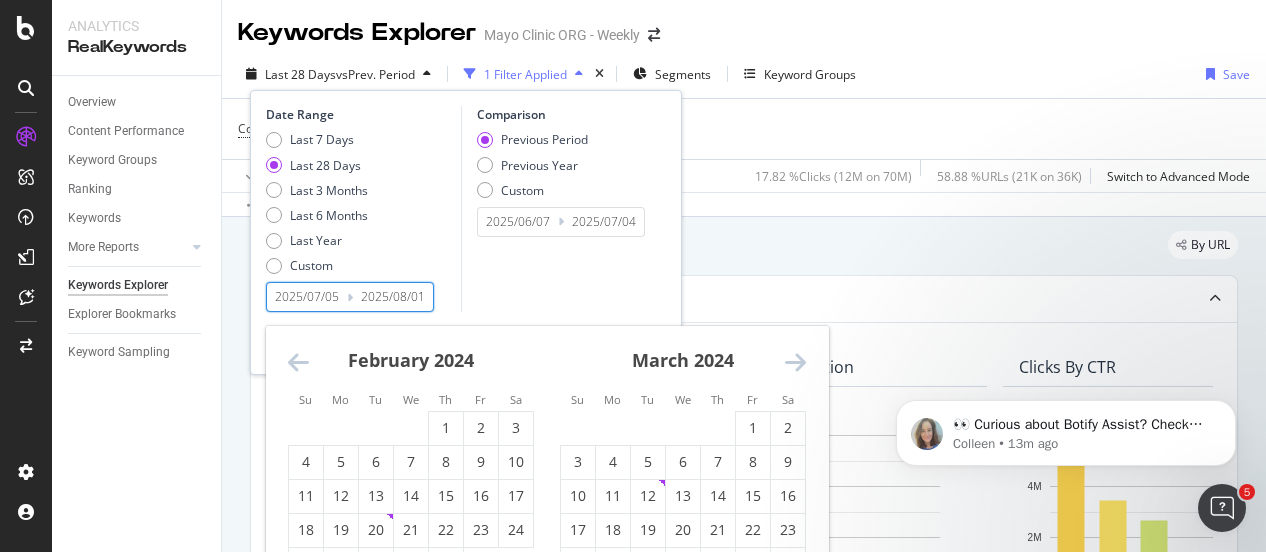 click at bounding box center [298, 362] 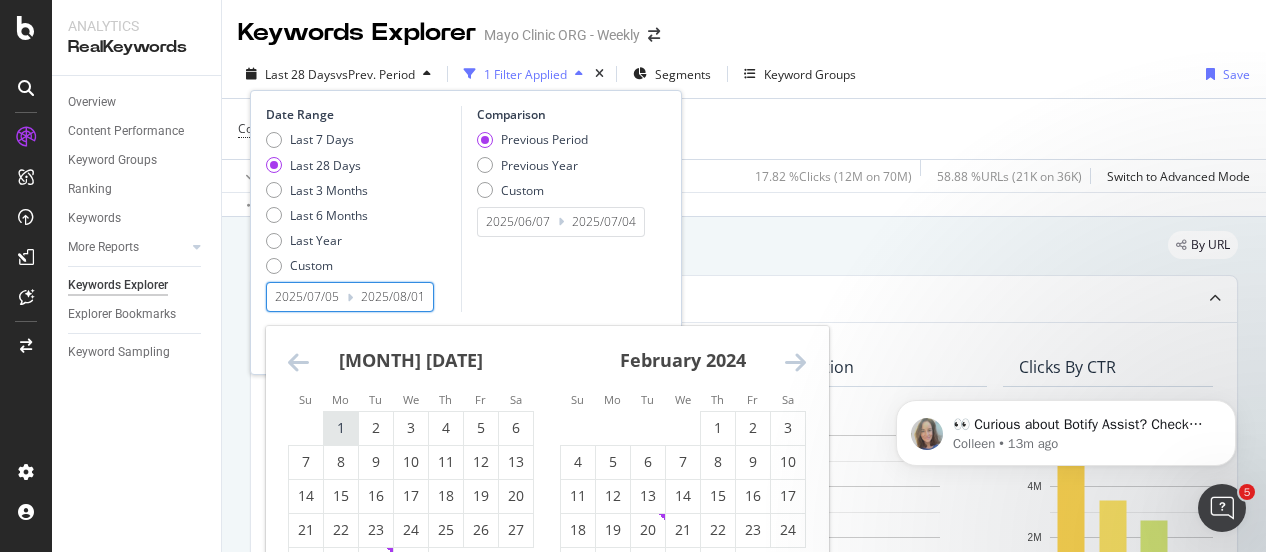 click on "1" at bounding box center (341, 428) 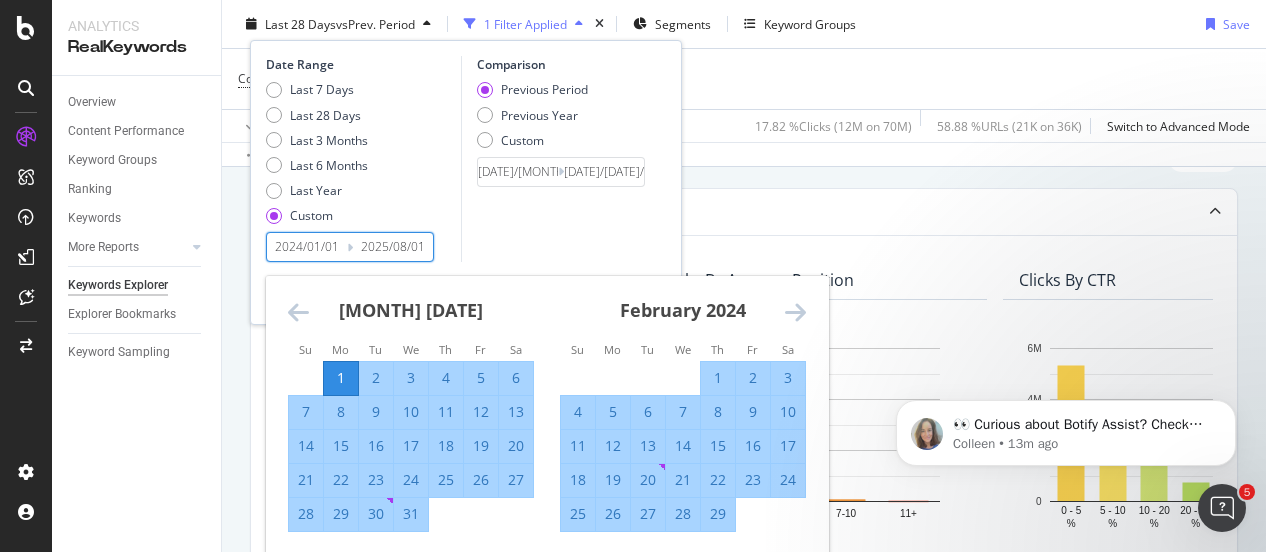 scroll, scrollTop: 200, scrollLeft: 0, axis: vertical 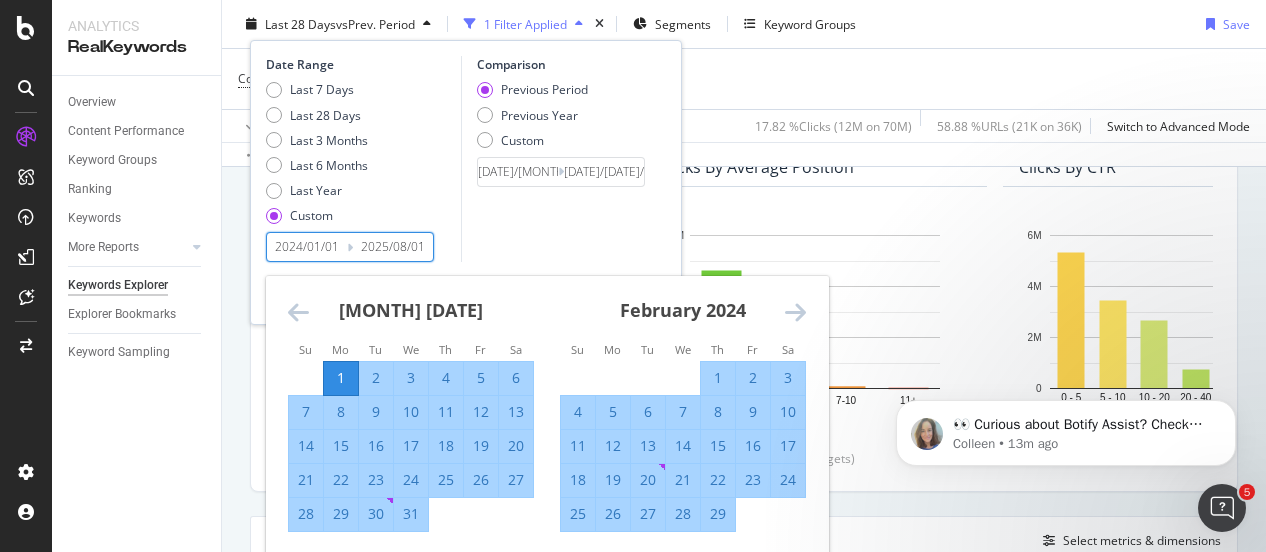 click at bounding box center (795, 312) 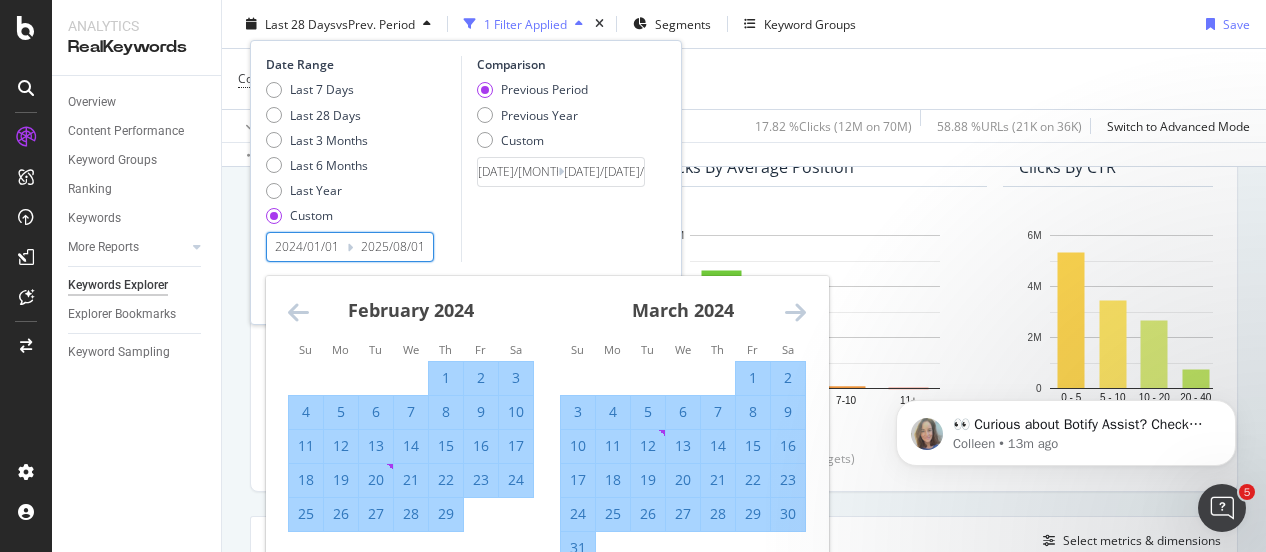 click at bounding box center [795, 312] 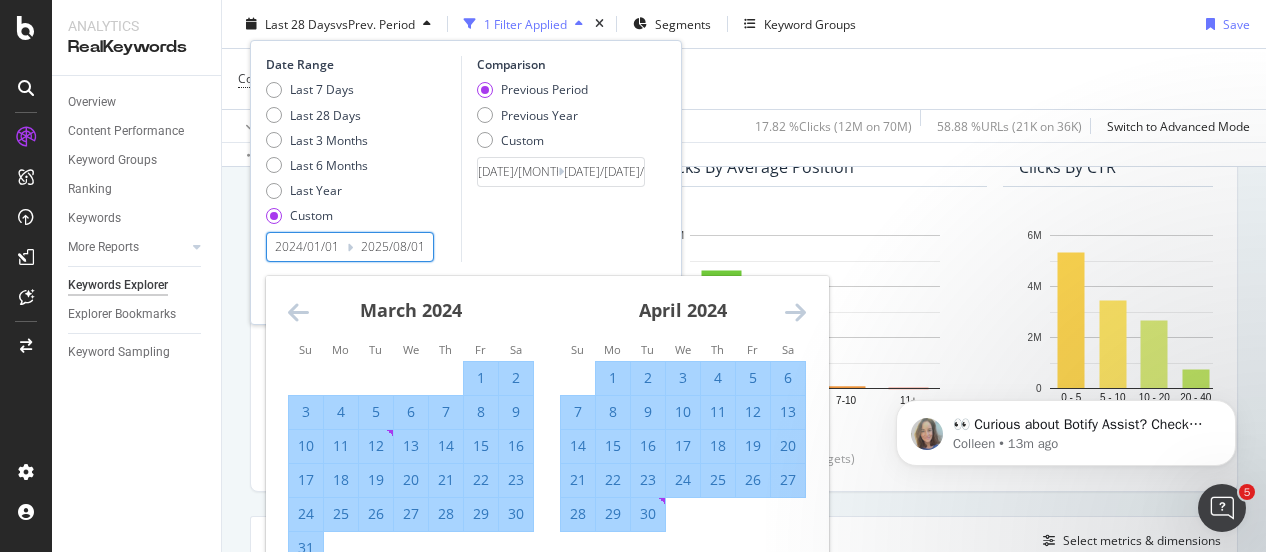 click at bounding box center [795, 312] 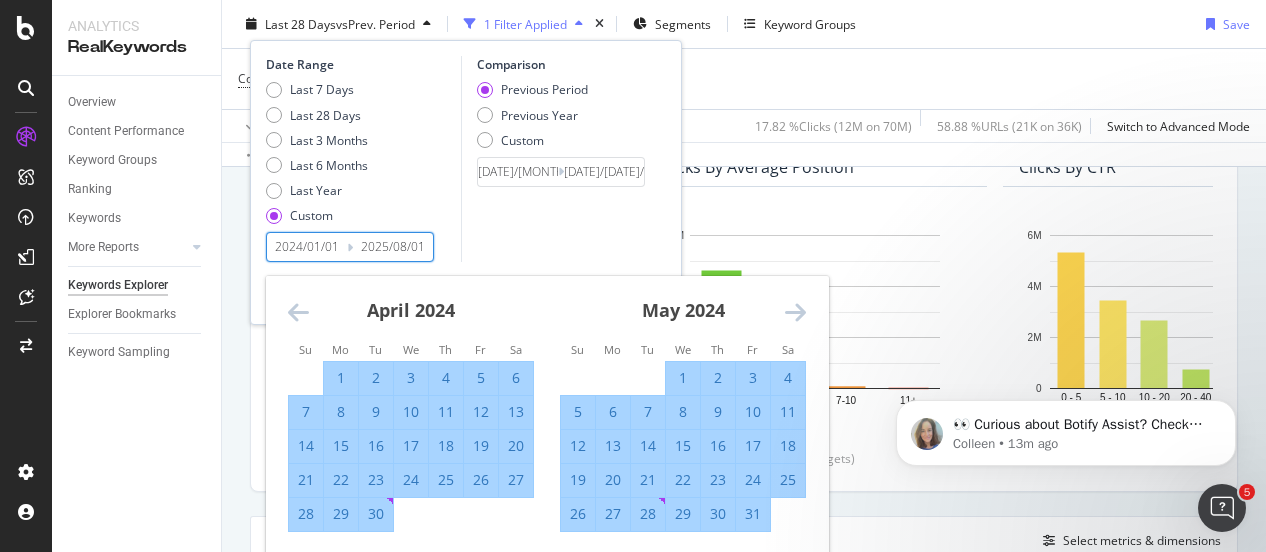 click at bounding box center [795, 312] 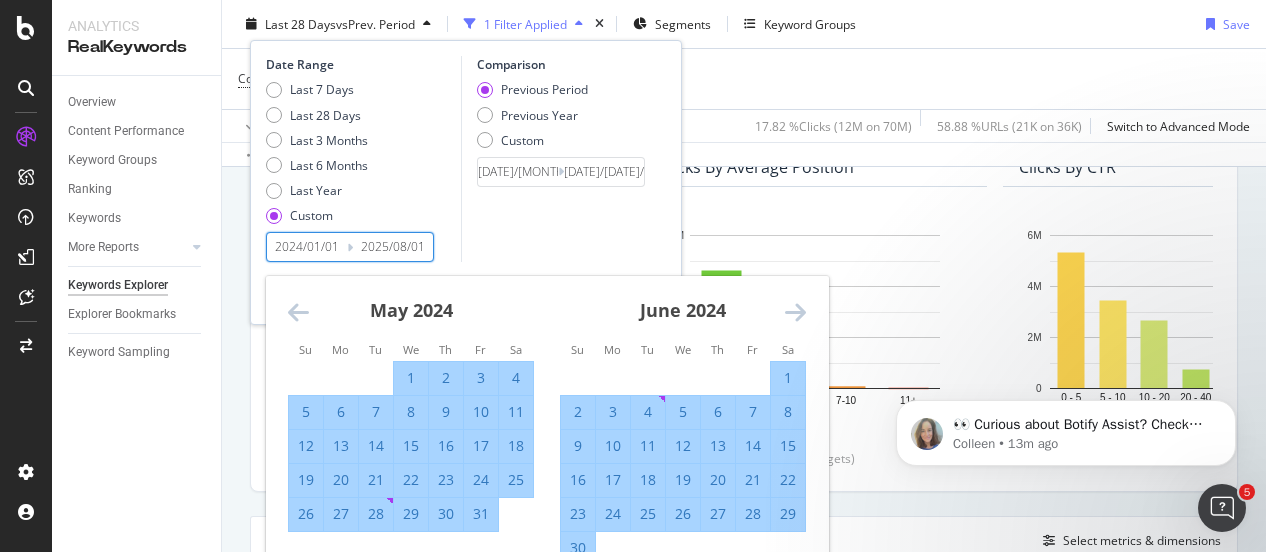 click at bounding box center (795, 312) 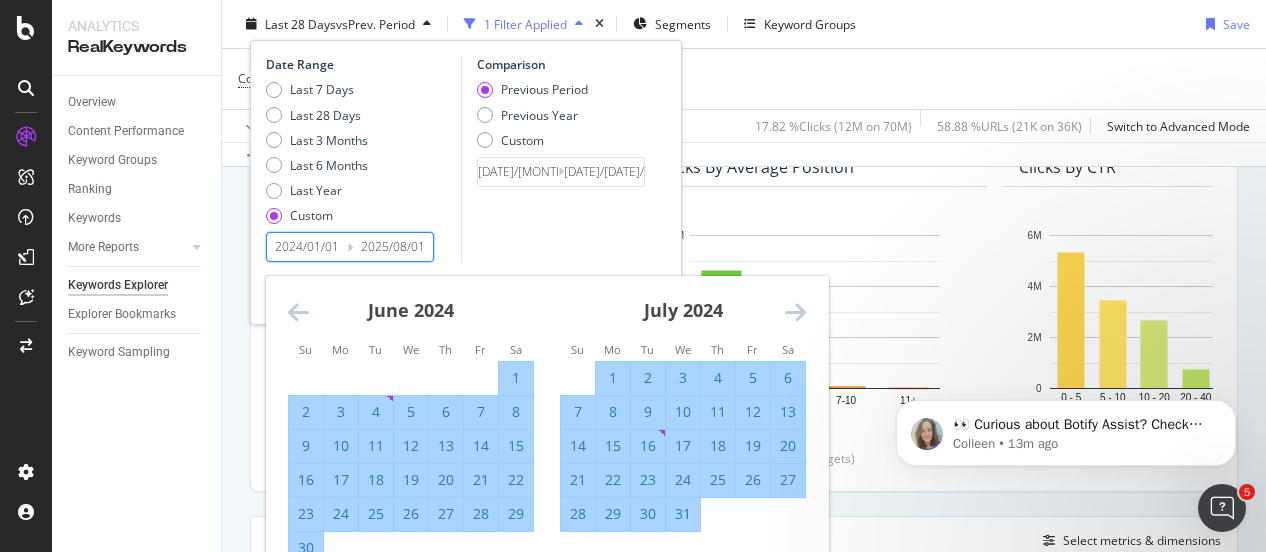 click at bounding box center [795, 312] 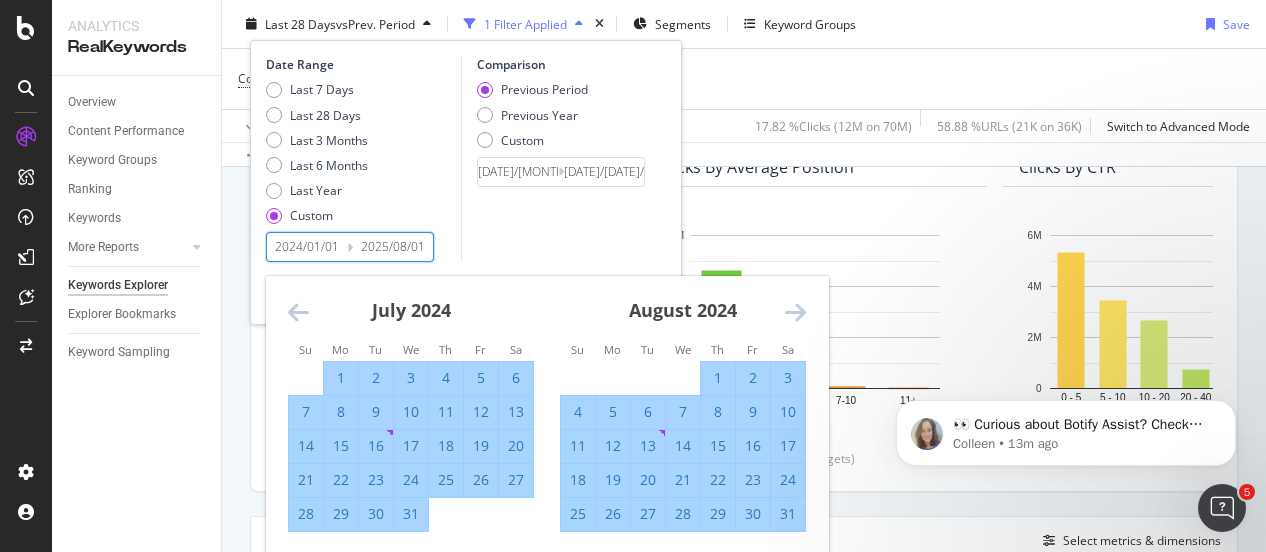 click at bounding box center (795, 312) 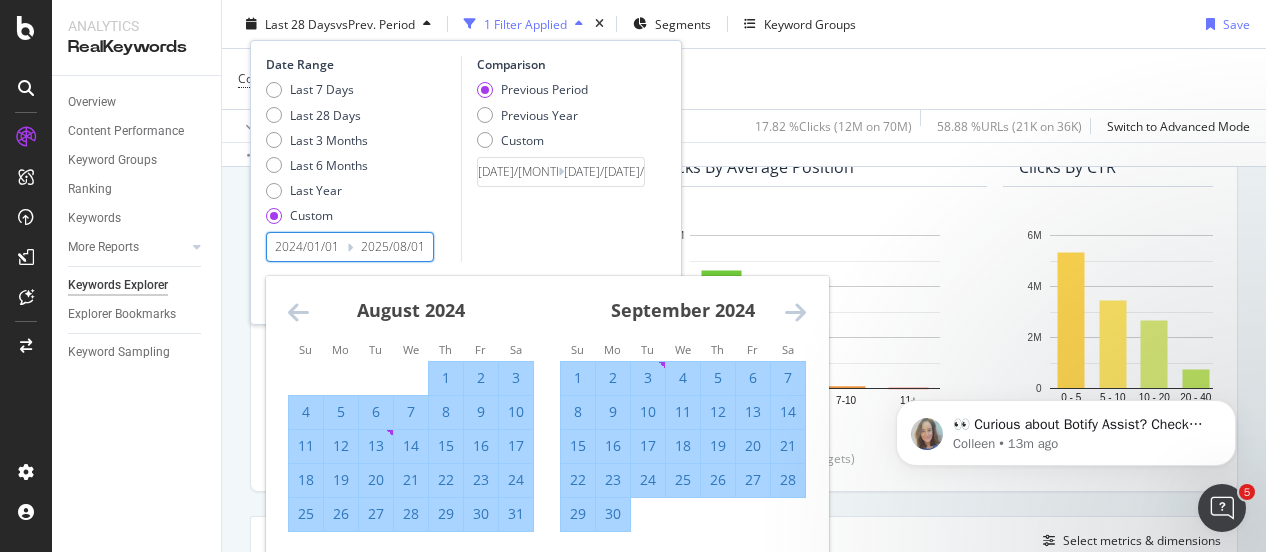 click at bounding box center [795, 312] 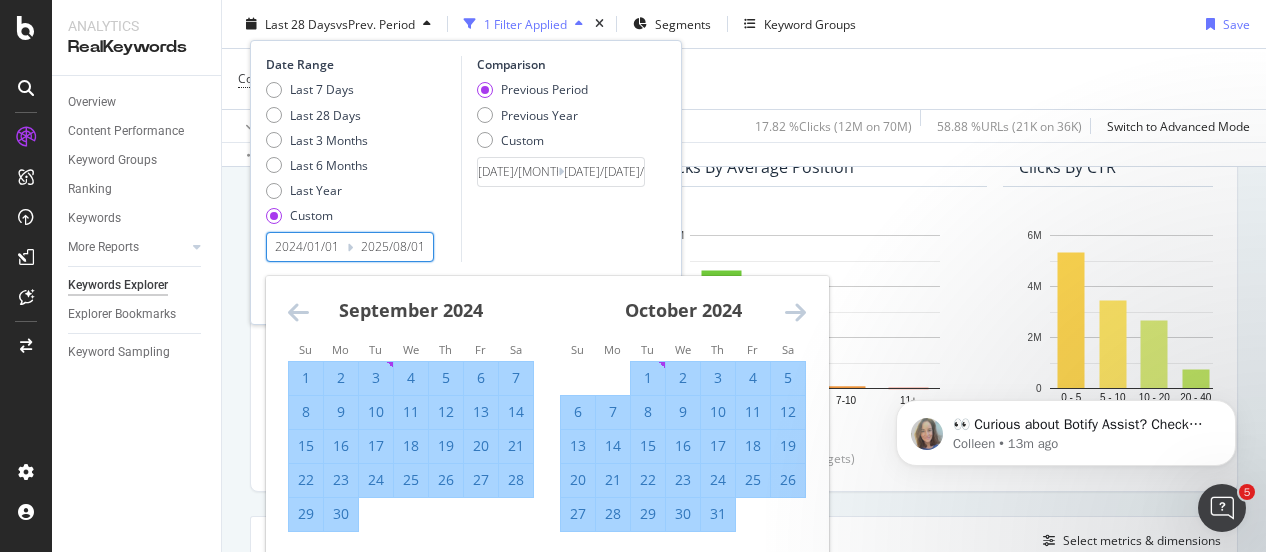 click at bounding box center (795, 312) 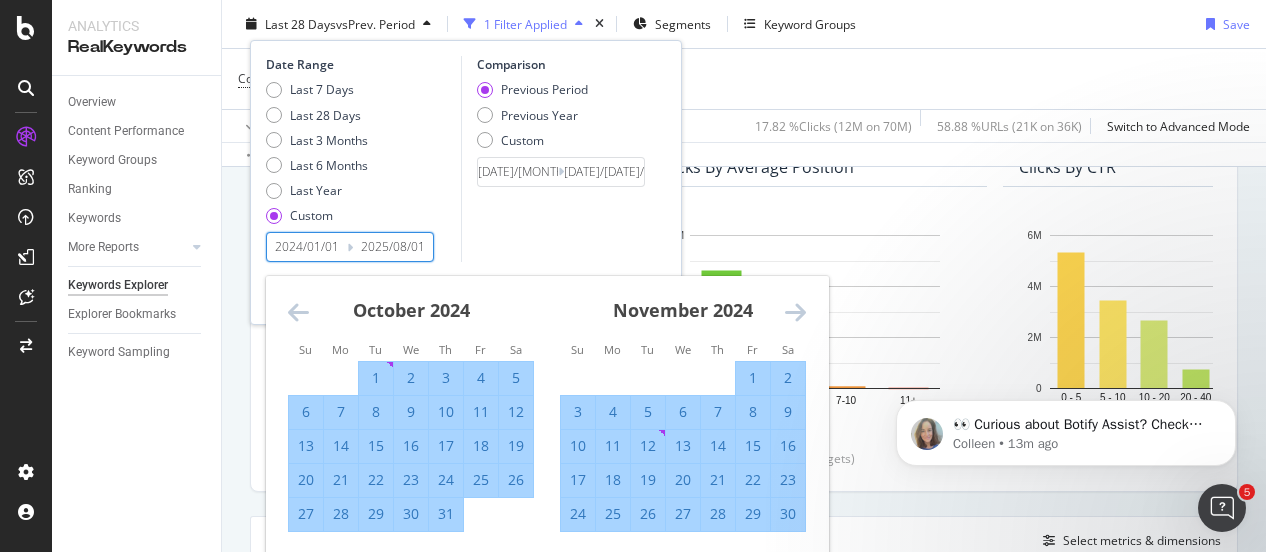 click at bounding box center [795, 312] 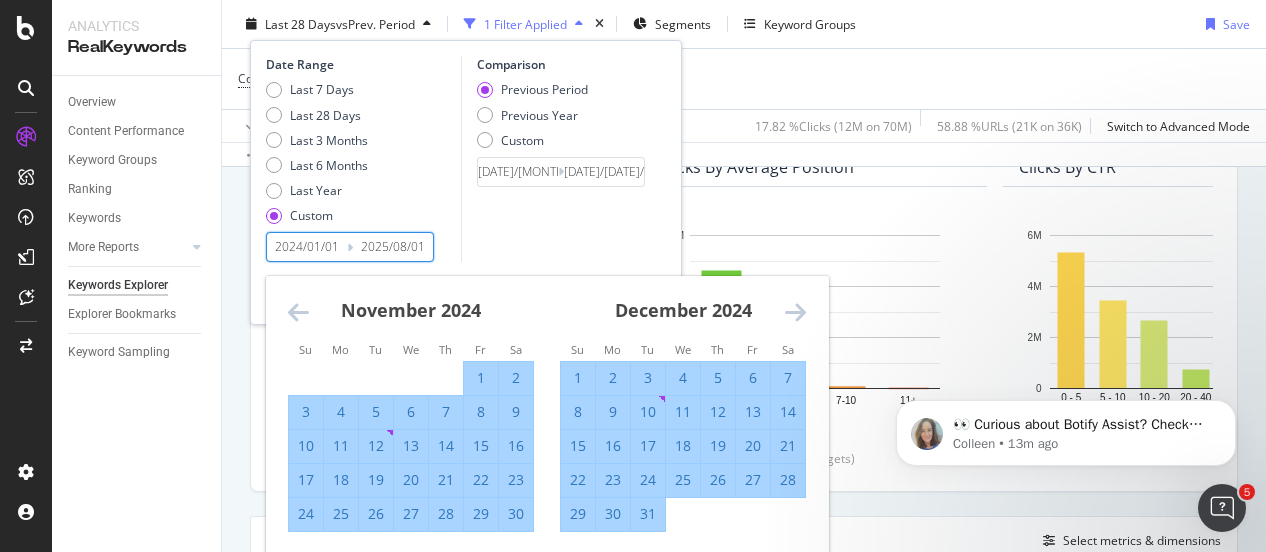 click on "31" at bounding box center (648, 514) 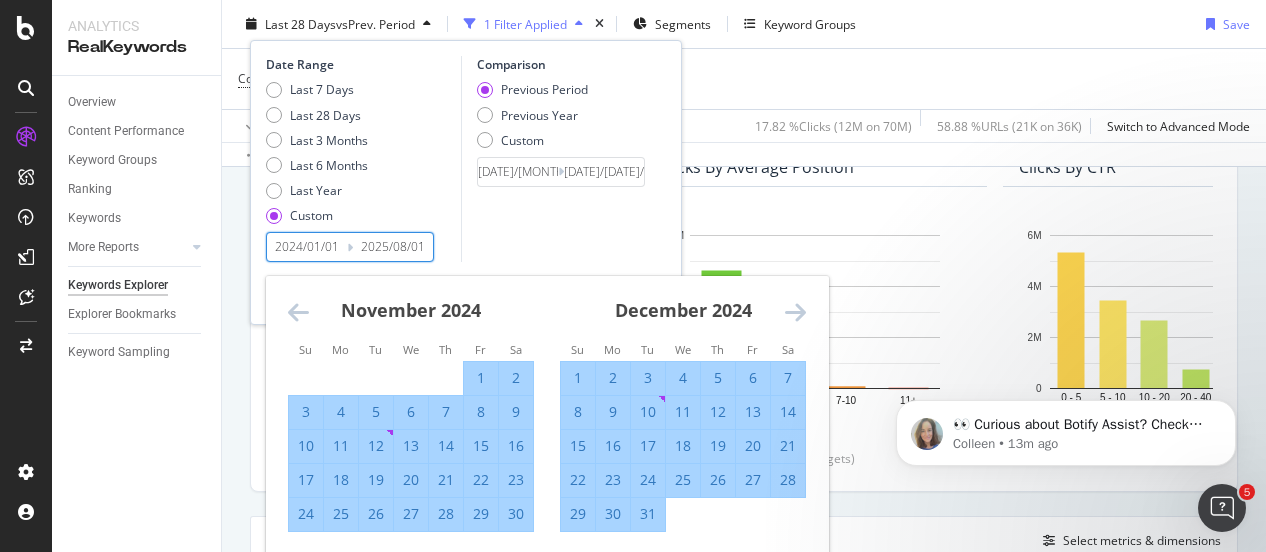 type on "[YEAR]/[MONTH]/[DAY]" 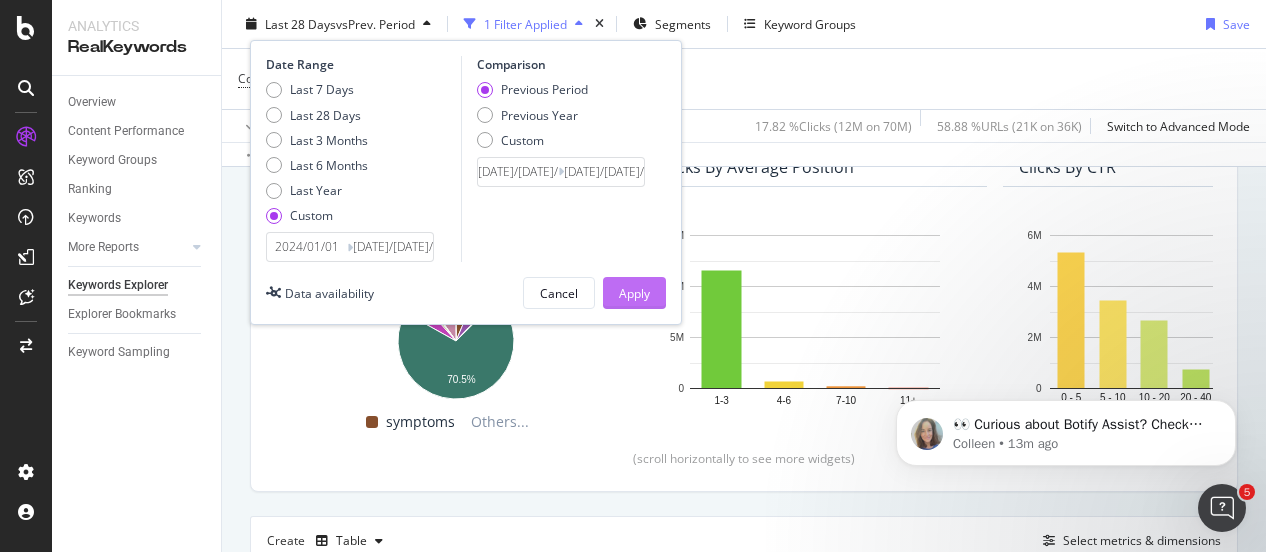 click on "Apply" at bounding box center (634, 292) 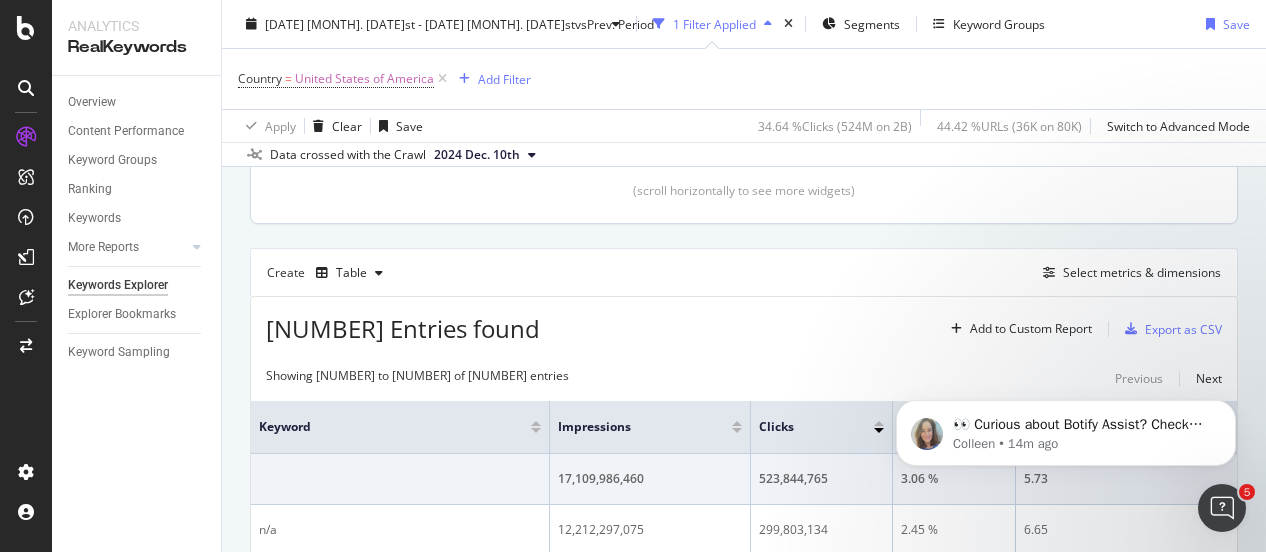 scroll, scrollTop: 500, scrollLeft: 0, axis: vertical 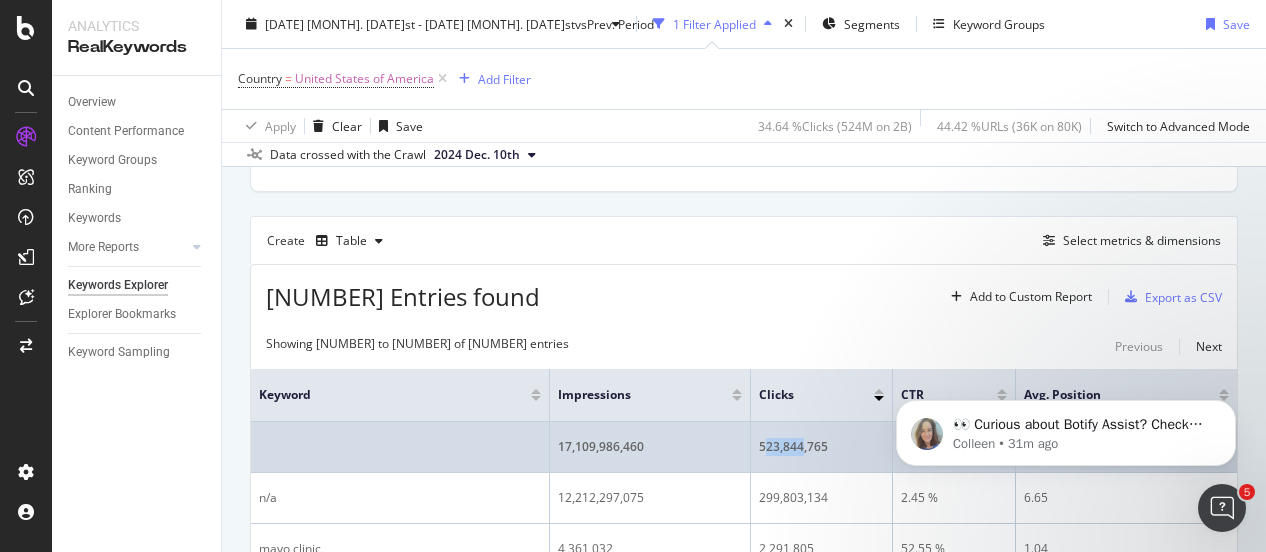 drag, startPoint x: 763, startPoint y: 446, endPoint x: 802, endPoint y: 449, distance: 39.115215 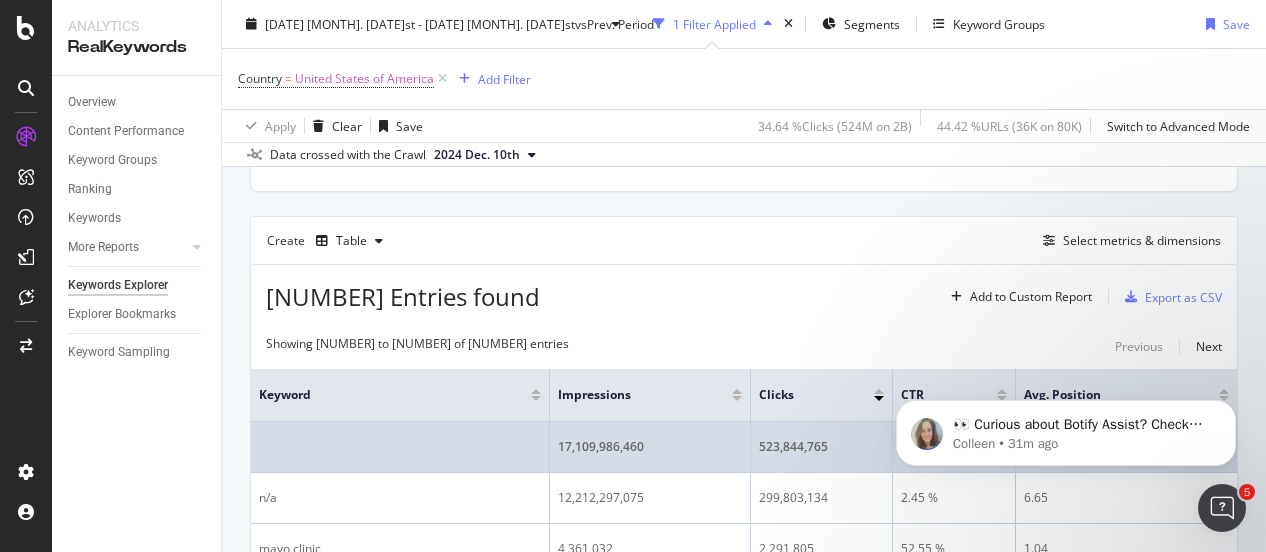 click on "523,844,765" at bounding box center [821, 447] 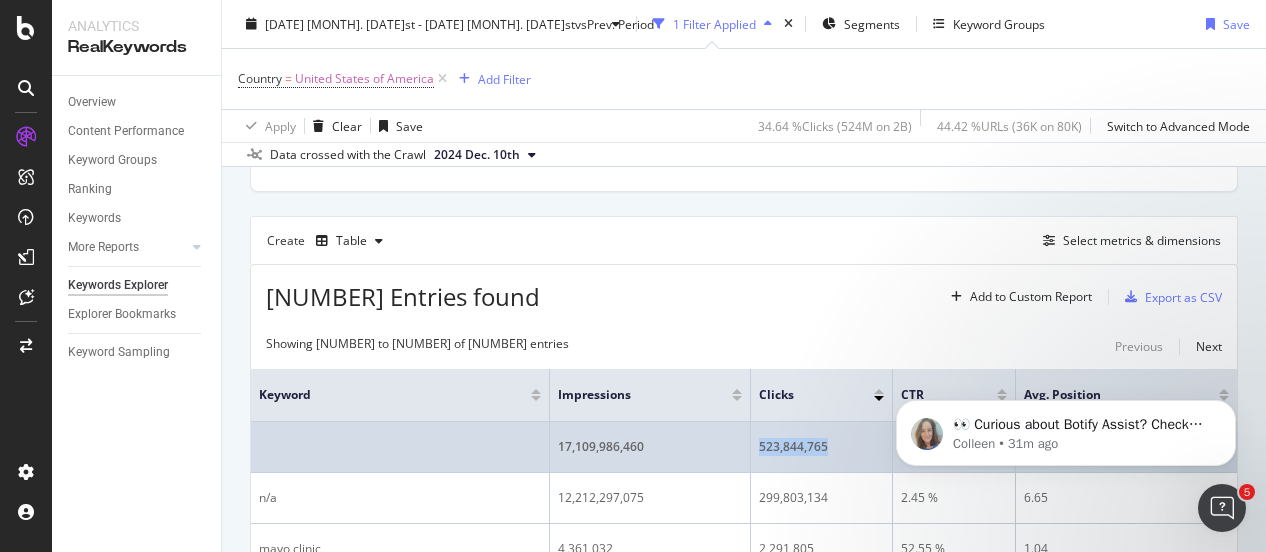 click on "523,844,765" at bounding box center [821, 447] 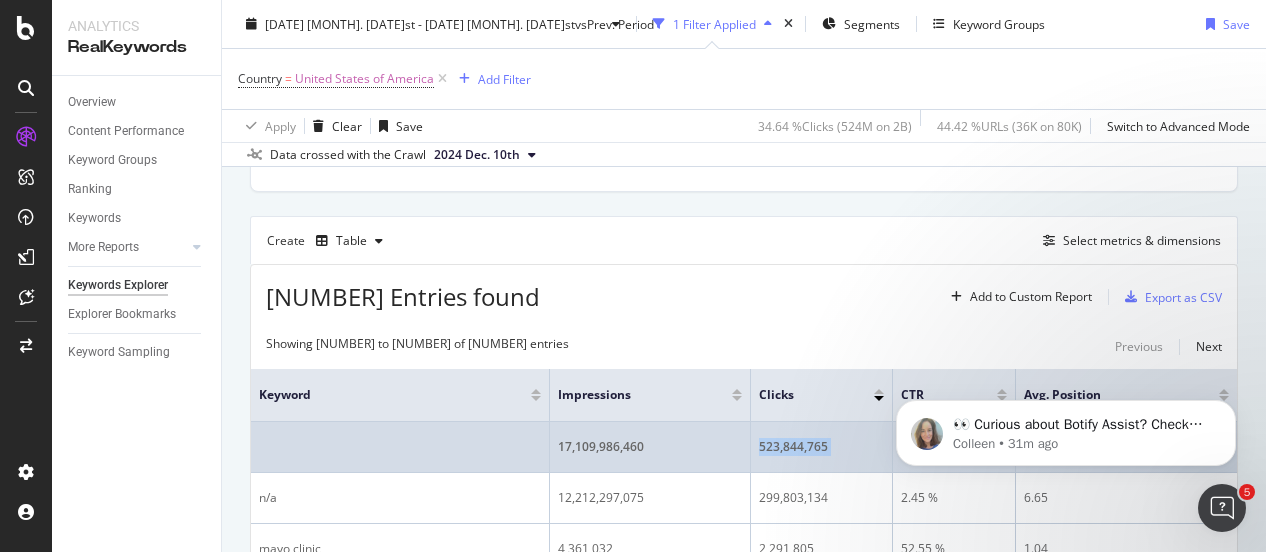 click on "523,844,765" at bounding box center (821, 447) 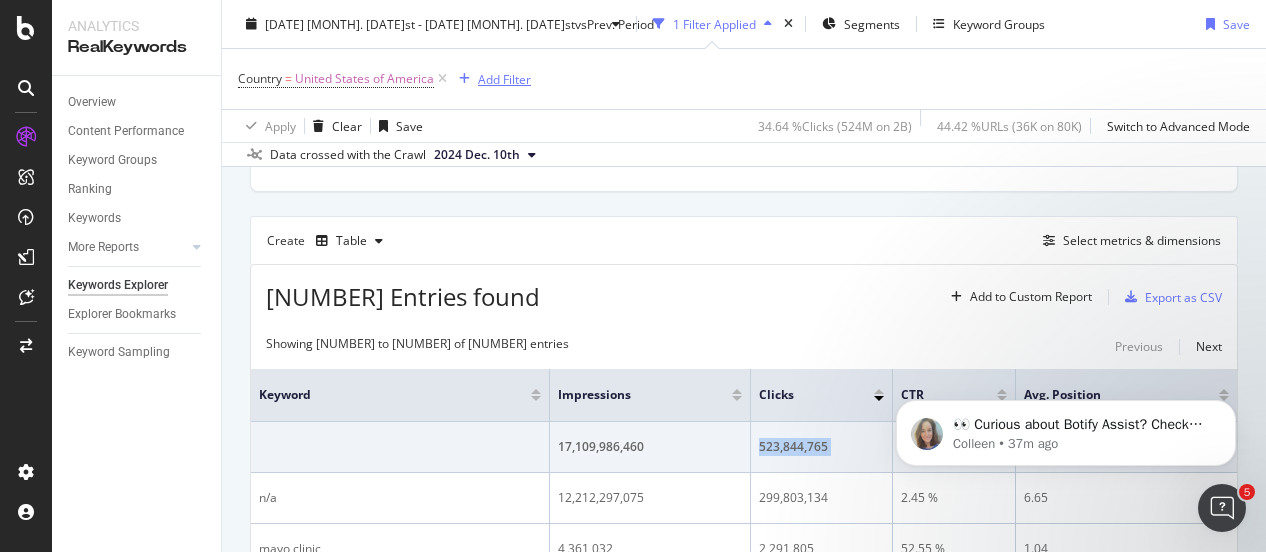 click on "Add Filter" at bounding box center [504, 78] 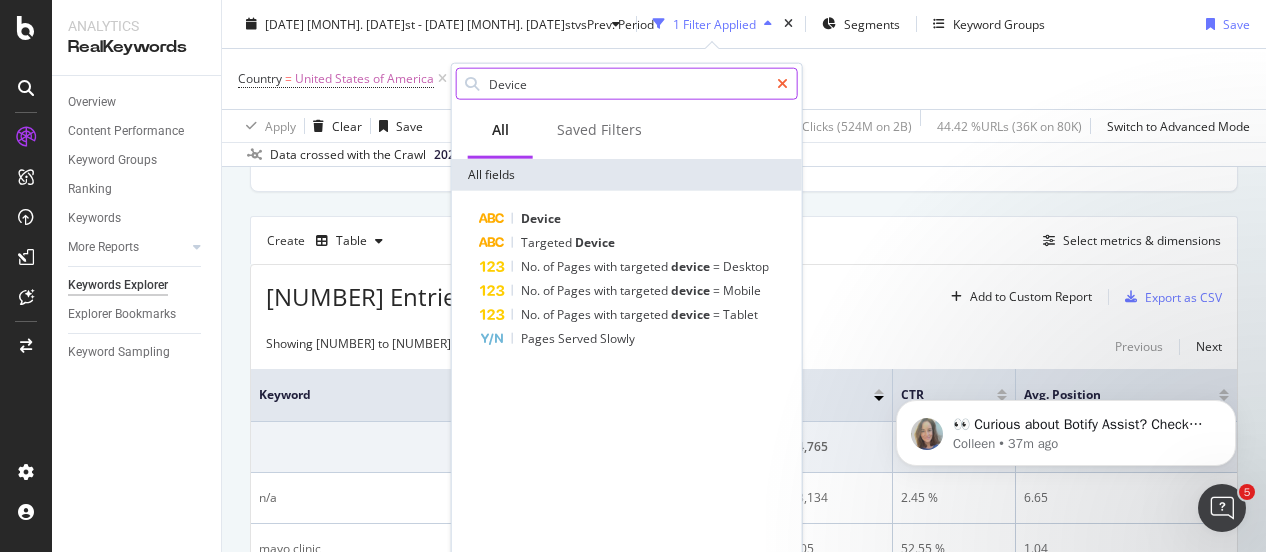 type on "Device" 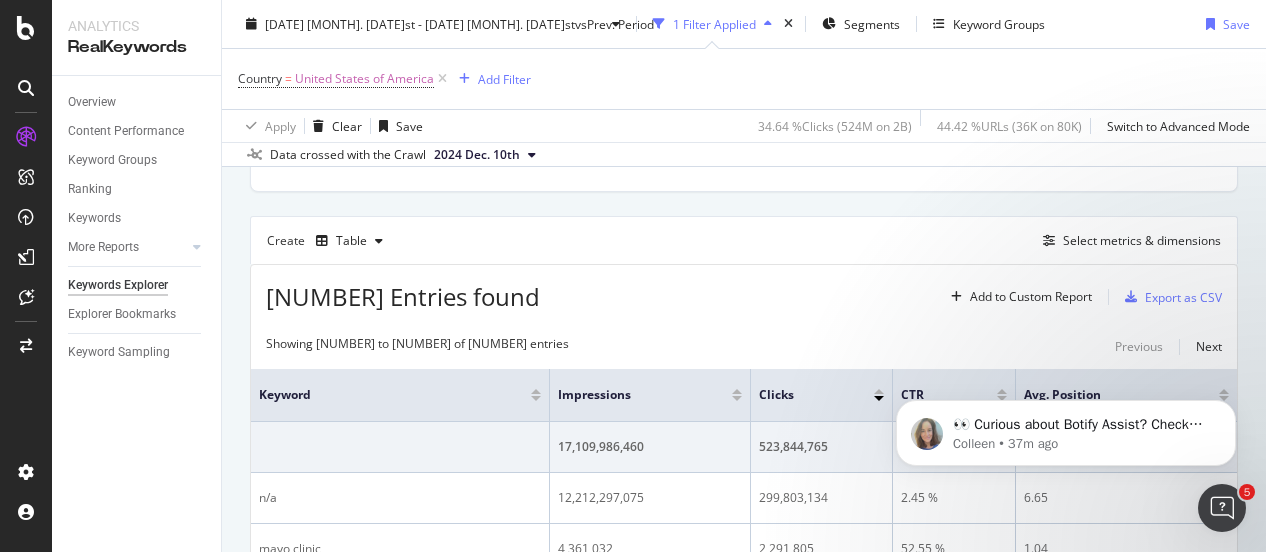 click on "Country   =     United States of America Add Filter" at bounding box center [744, 79] 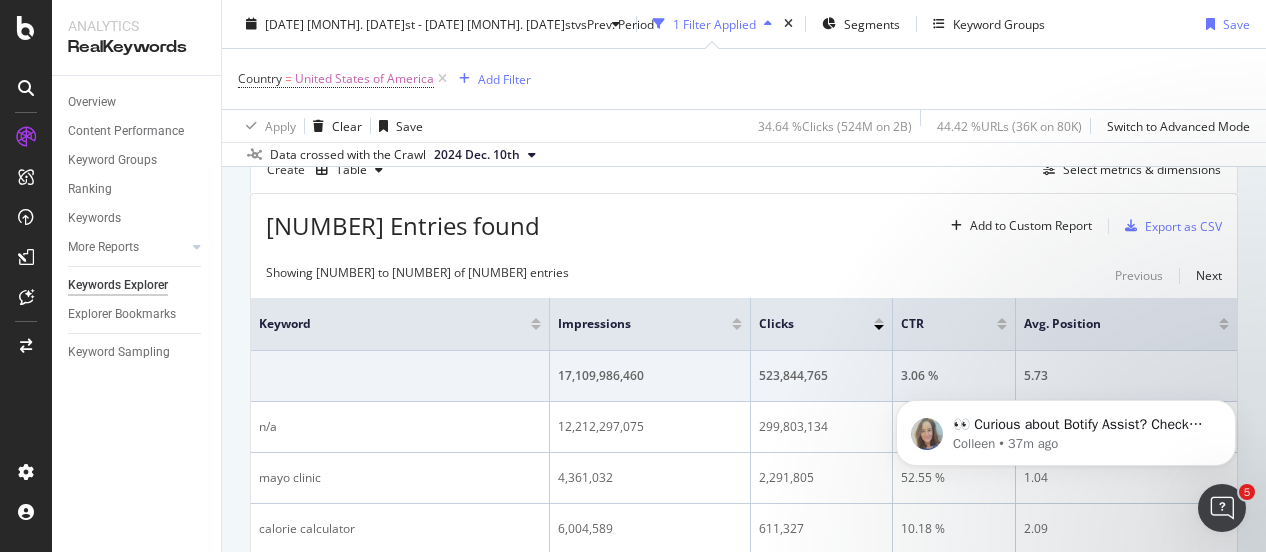 scroll, scrollTop: 400, scrollLeft: 0, axis: vertical 